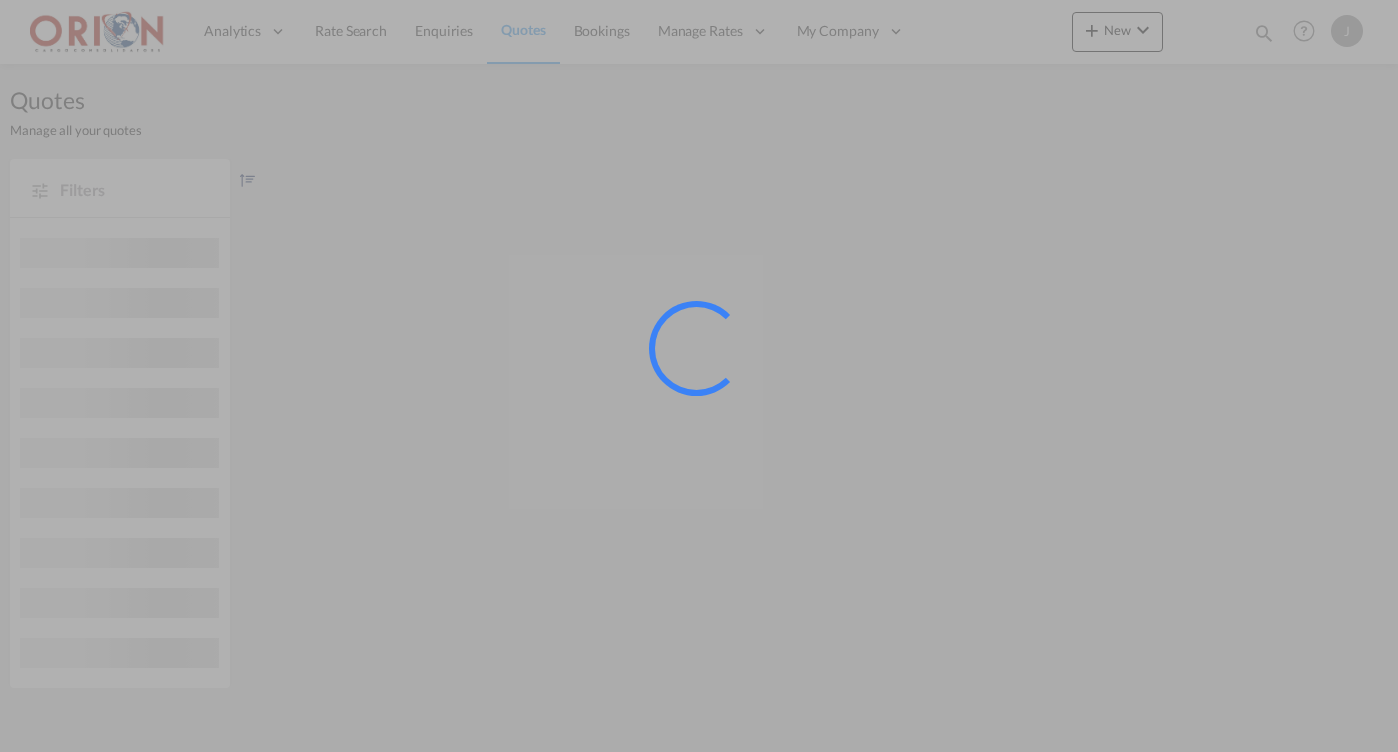 scroll, scrollTop: 0, scrollLeft: 0, axis: both 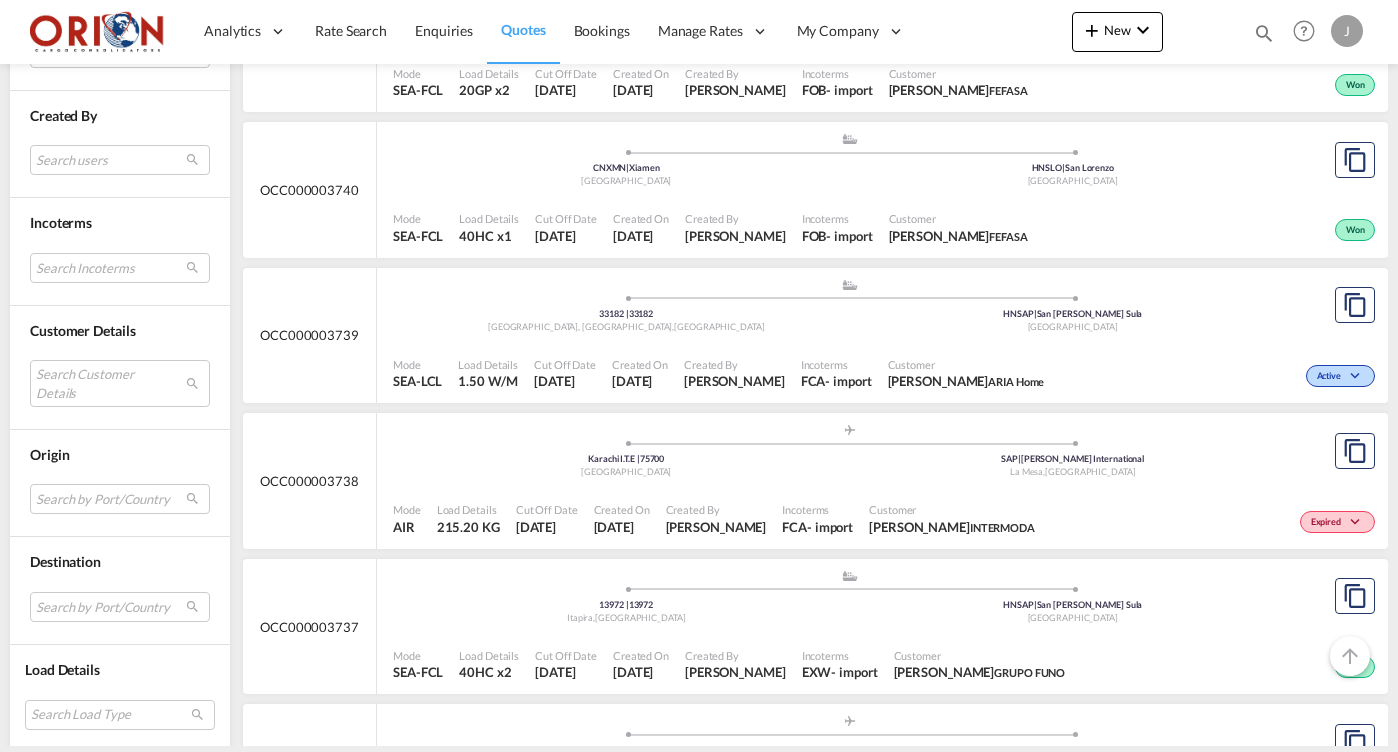 click on "Cut Off Date" at bounding box center (565, 364) 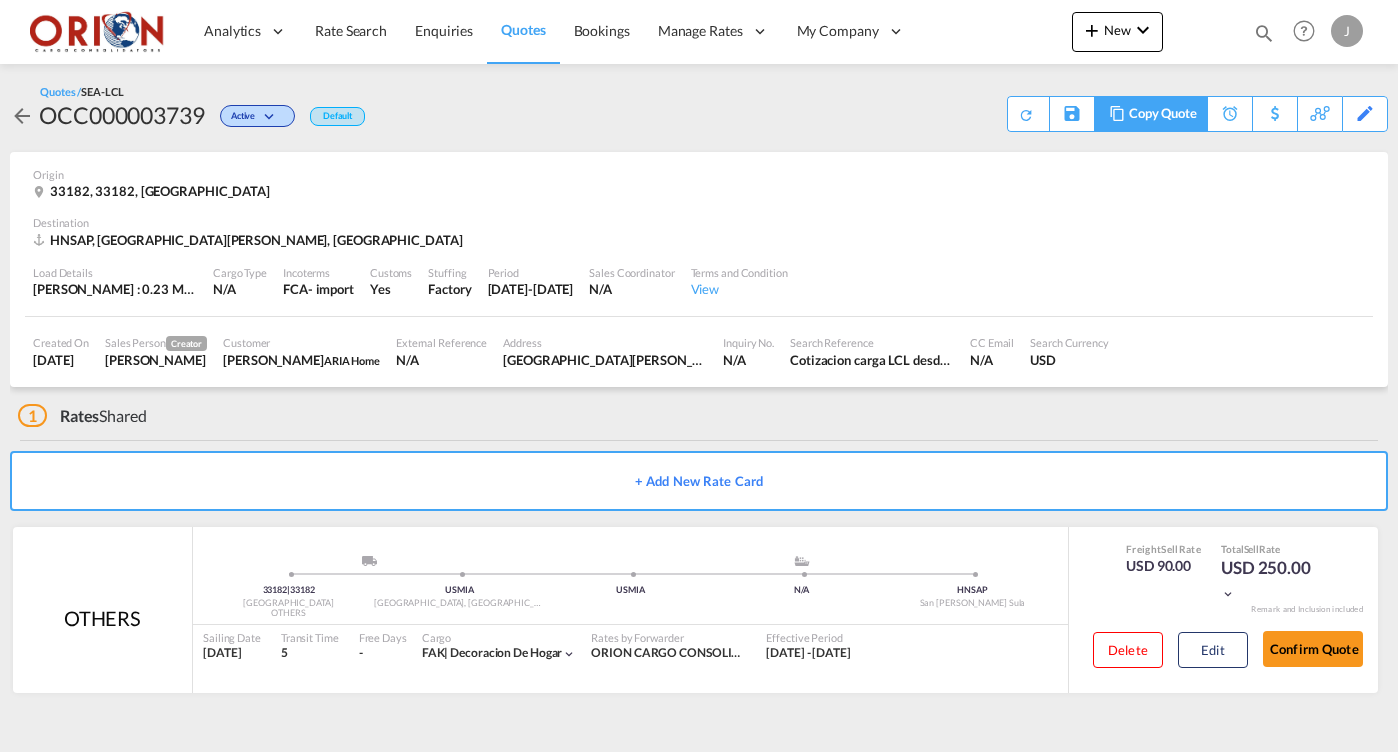click at bounding box center (1117, 113) 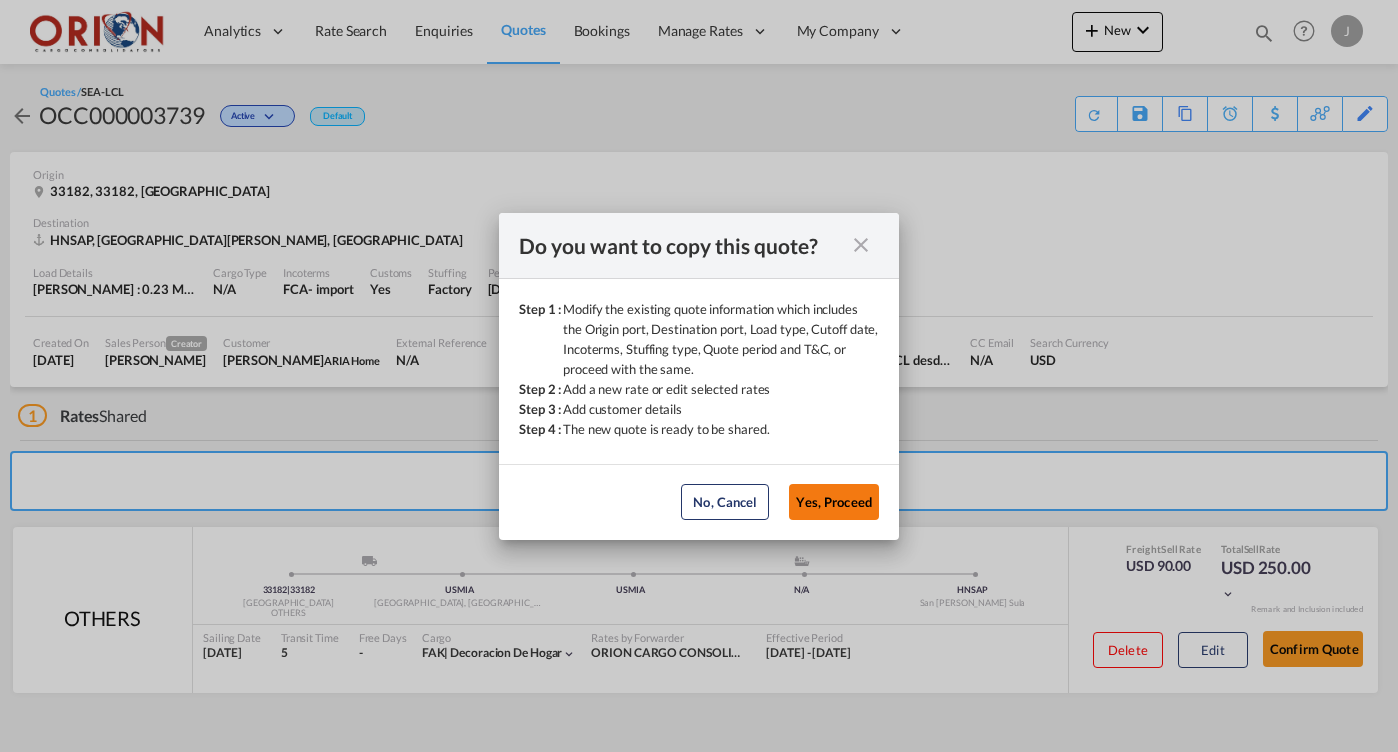 click on "Yes, Proceed" 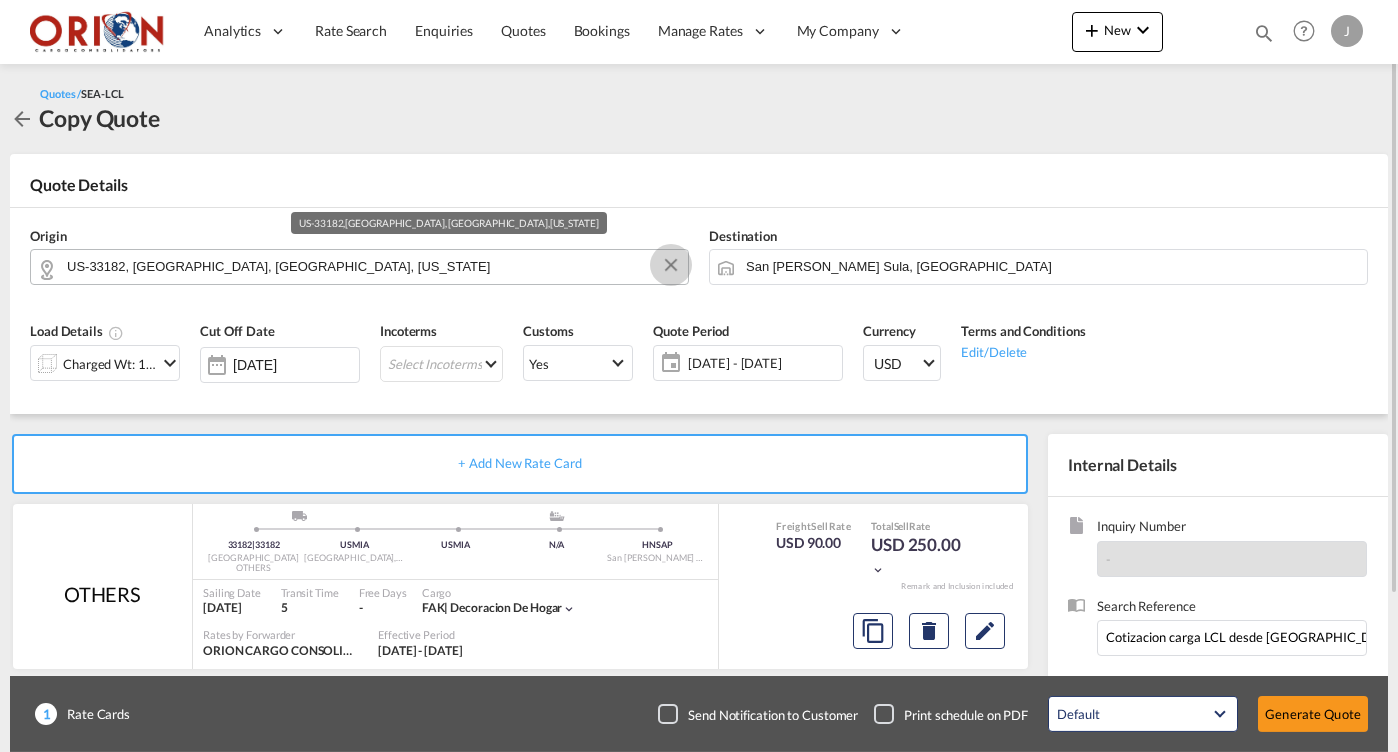 click at bounding box center [671, 265] 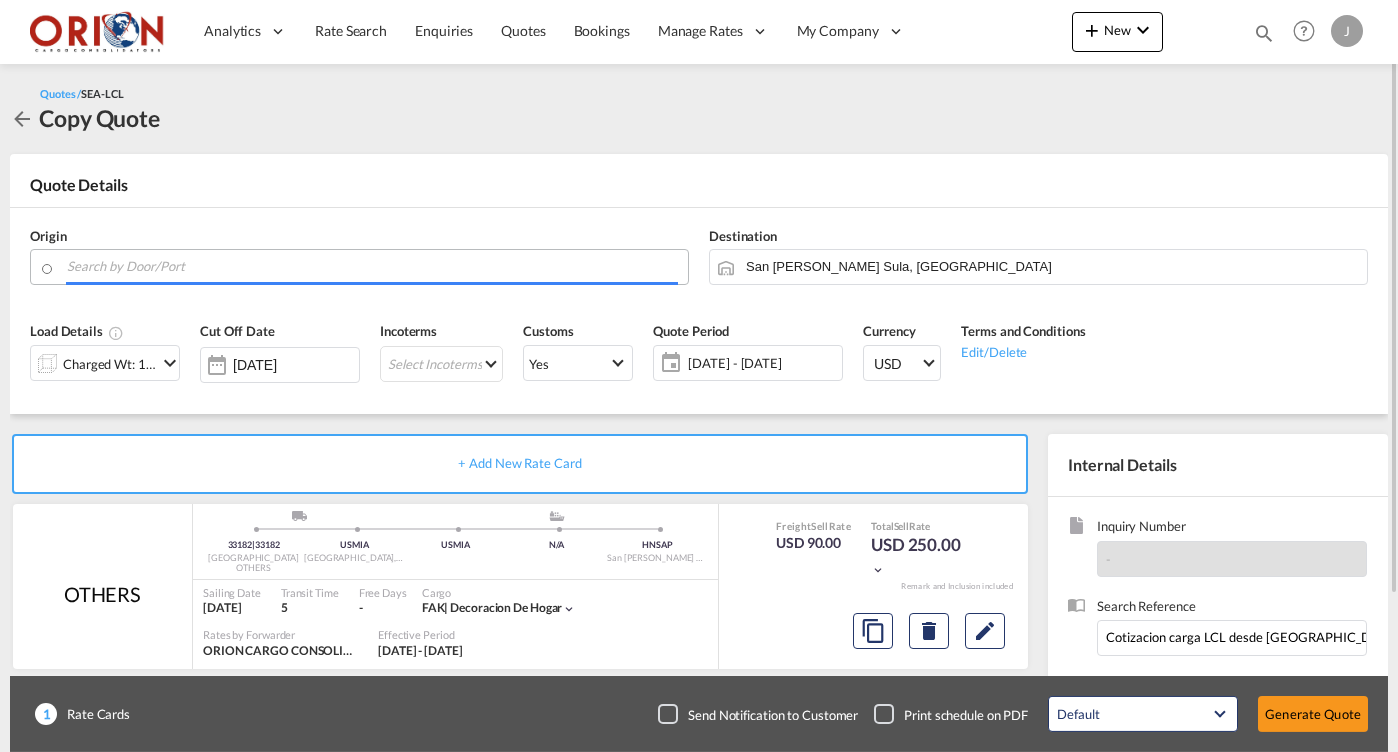 paste on "MS 38637" 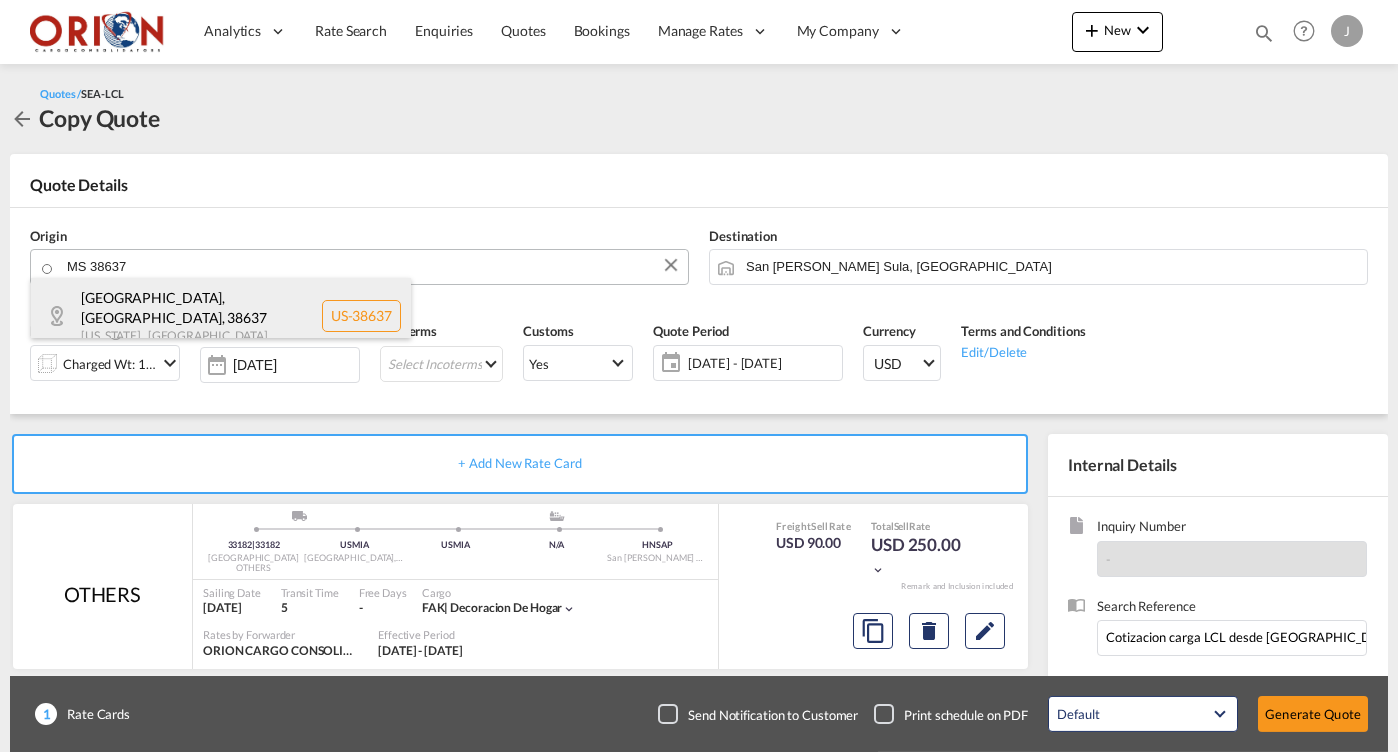 click on "[GEOGRAPHIC_DATA]
[US_STATE]
,
[GEOGRAPHIC_DATA]
[GEOGRAPHIC_DATA]-38637" at bounding box center [221, 316] 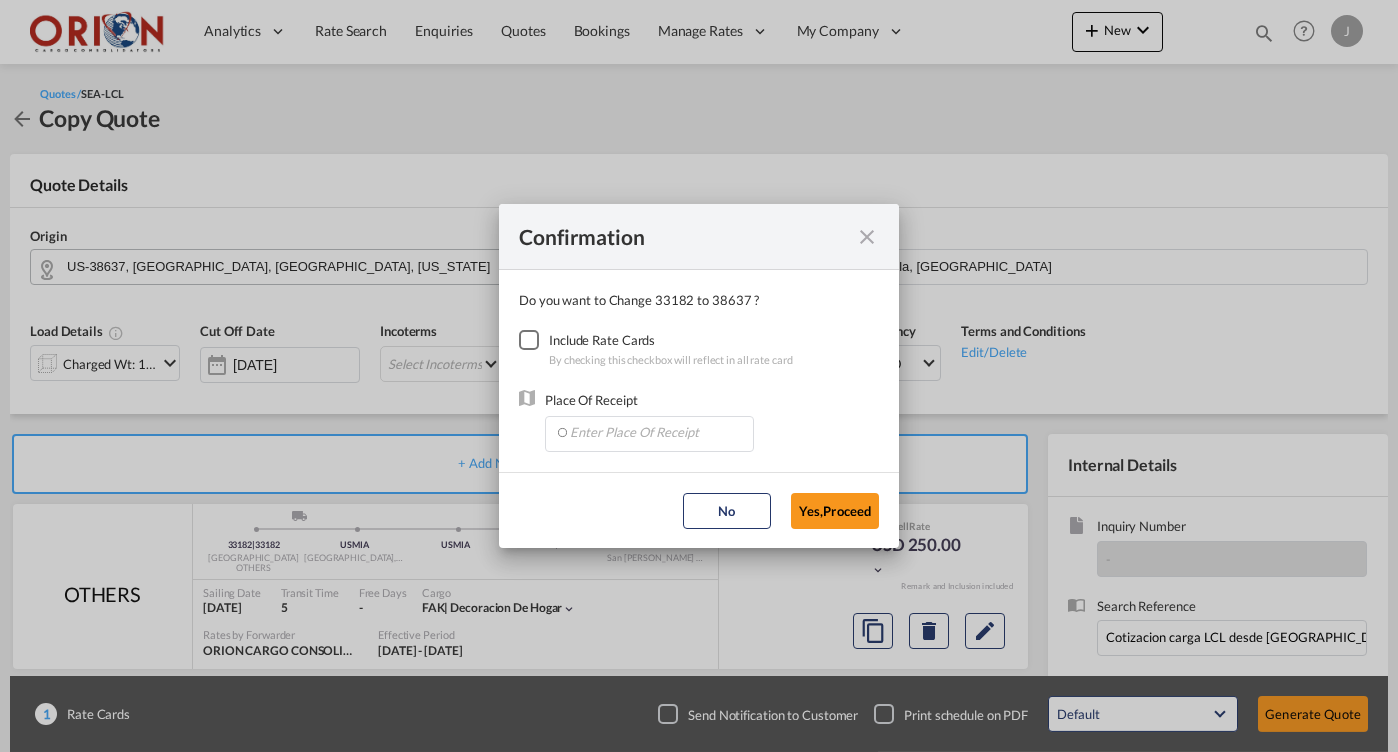 click at bounding box center [529, 340] 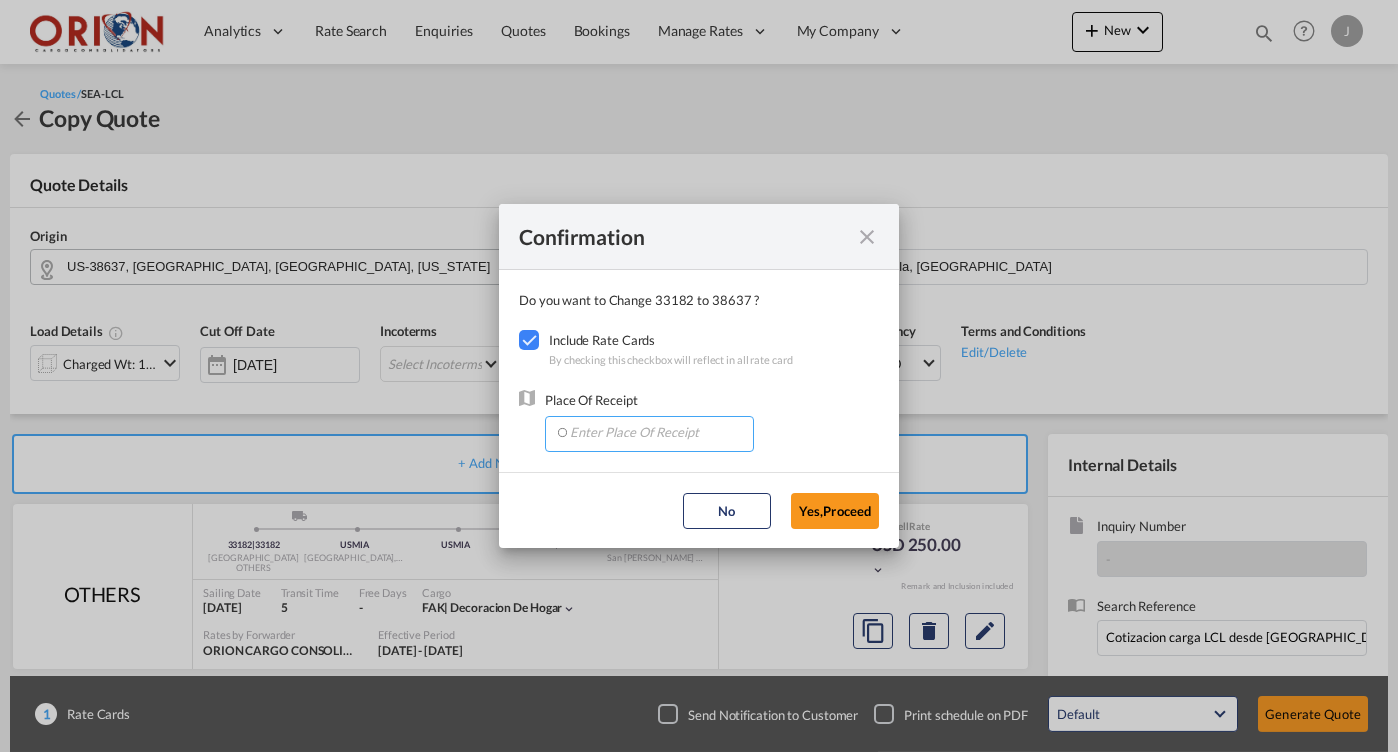 click at bounding box center [654, 432] 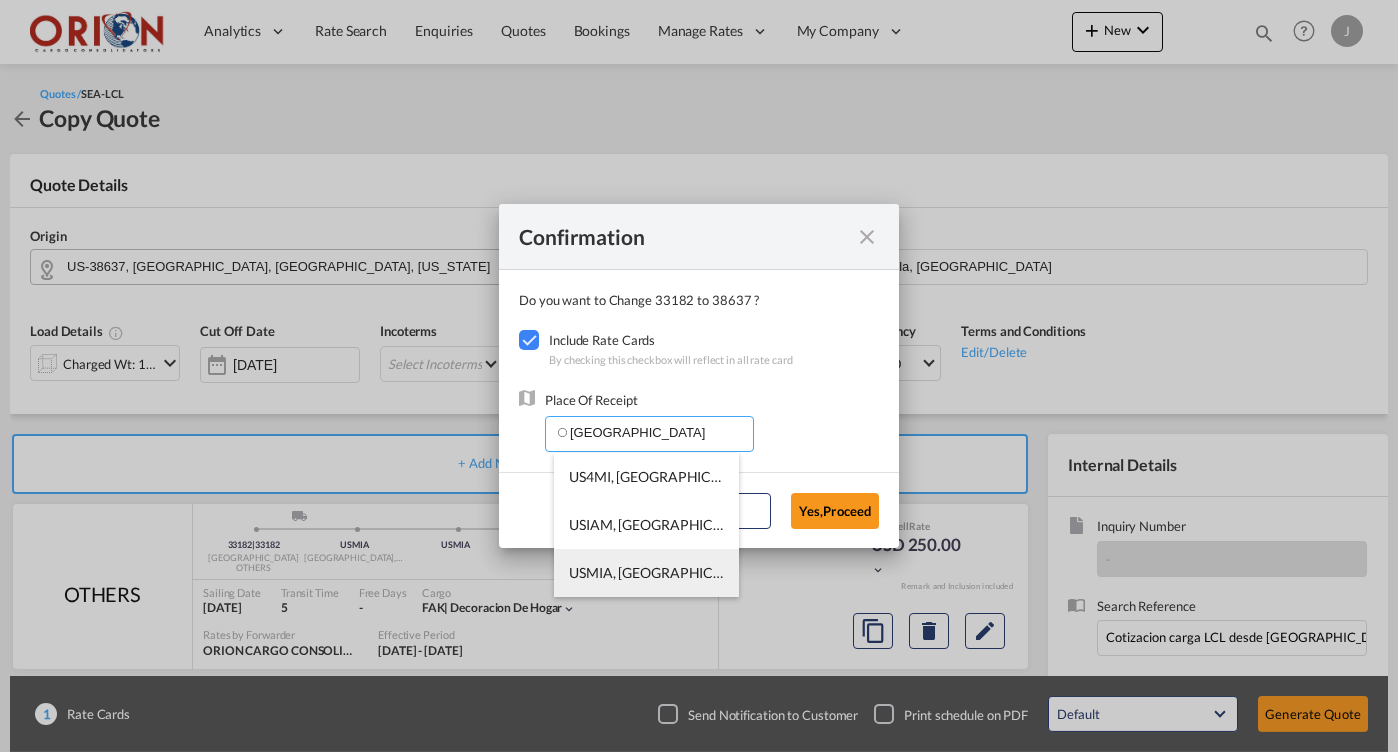 click on "USMIA, [GEOGRAPHIC_DATA], [GEOGRAPHIC_DATA], [GEOGRAPHIC_DATA], [GEOGRAPHIC_DATA], [GEOGRAPHIC_DATA]" at bounding box center (646, 573) 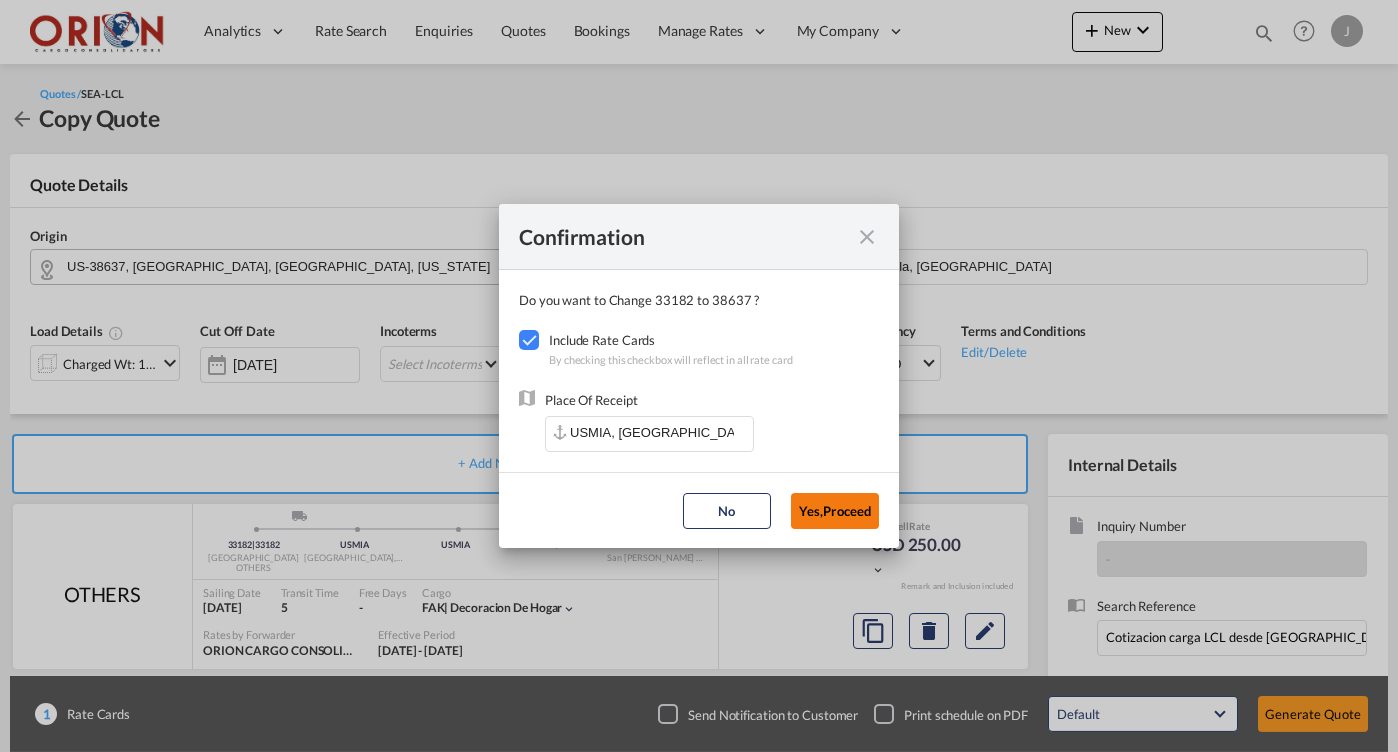 click on "Yes,Proceed" at bounding box center (835, 511) 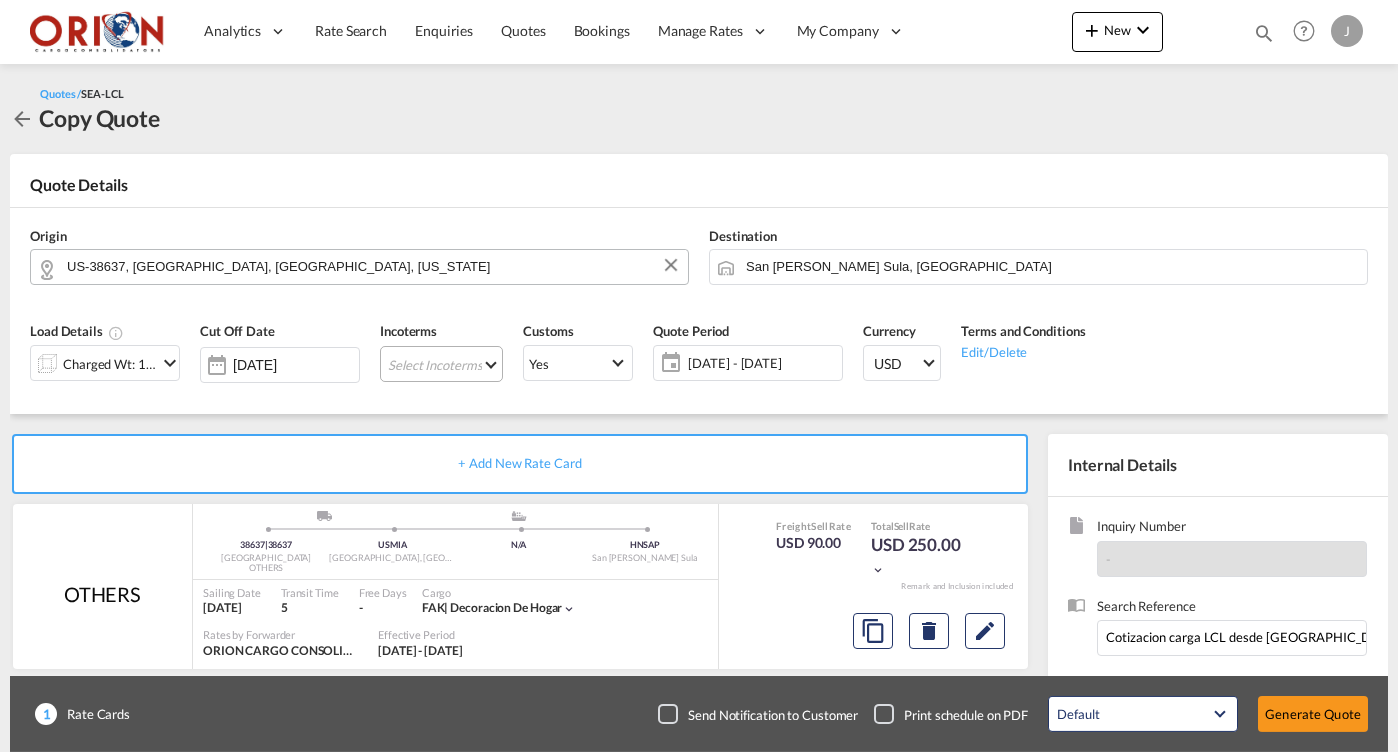 click on "Select Incoterms
FOB - export
Free on Board FOB - import
Free on Board CPT - import
Carrier Paid to DAP - export
Delivered at Place CPT - export
Carrier Paid to DPU - export
Delivery at Place Unloaded CIP - export
Carriage and Insurance Paid to CIF - import
Cost,Insurance and Freight DDP - export
Delivery Duty Paid CFR - import
Cost and Freight CIF - export
Cost,Insurance and Freight FAS - import
Free Alongside Ship EXW - import
Ex Works FAS - export
Free Alongside Ship FCA - import
Free Carrier DAP - import
Delivered at Place CIP - import
Carriage and Insurance Paid to FCA - export
Free Carrier DPU - import
Delivery at Place Unloaded CFR - export
Cost and Freight" at bounding box center (441, 364) 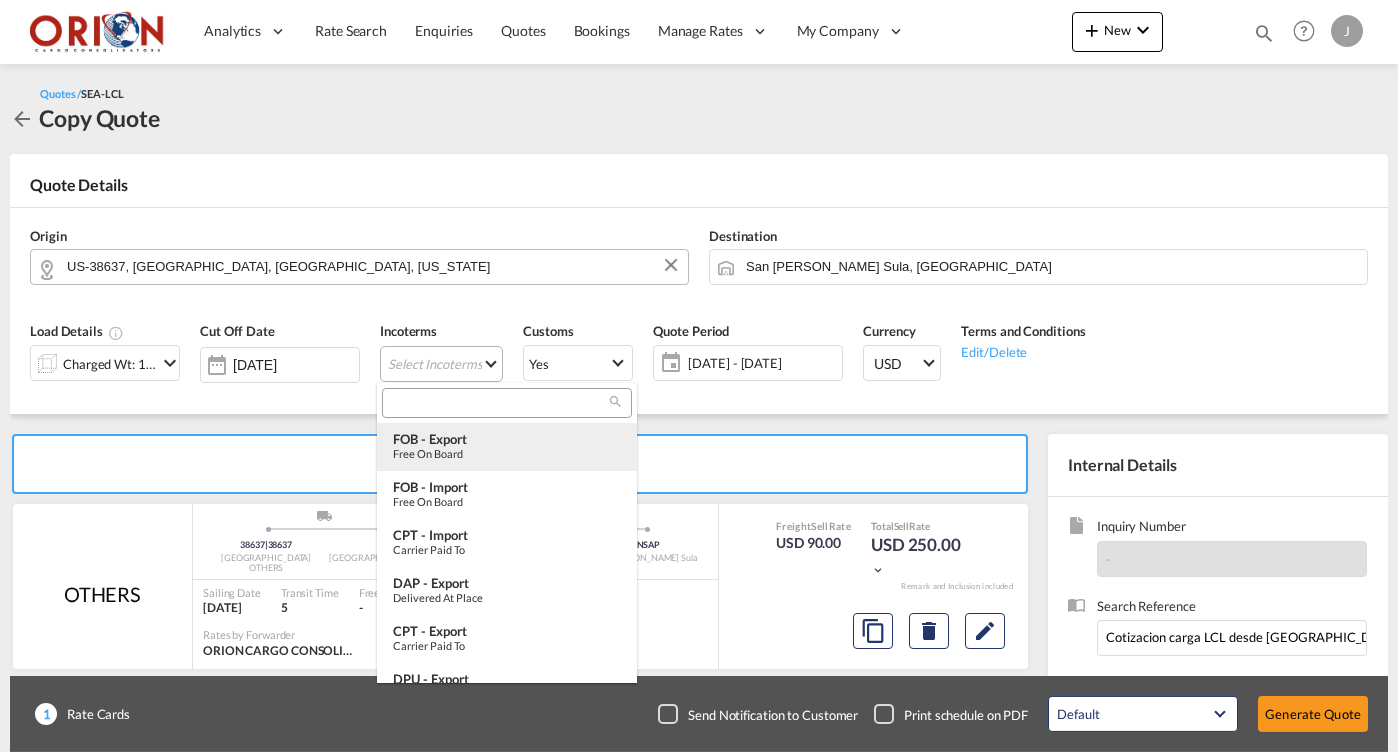 type on "[object Object]" 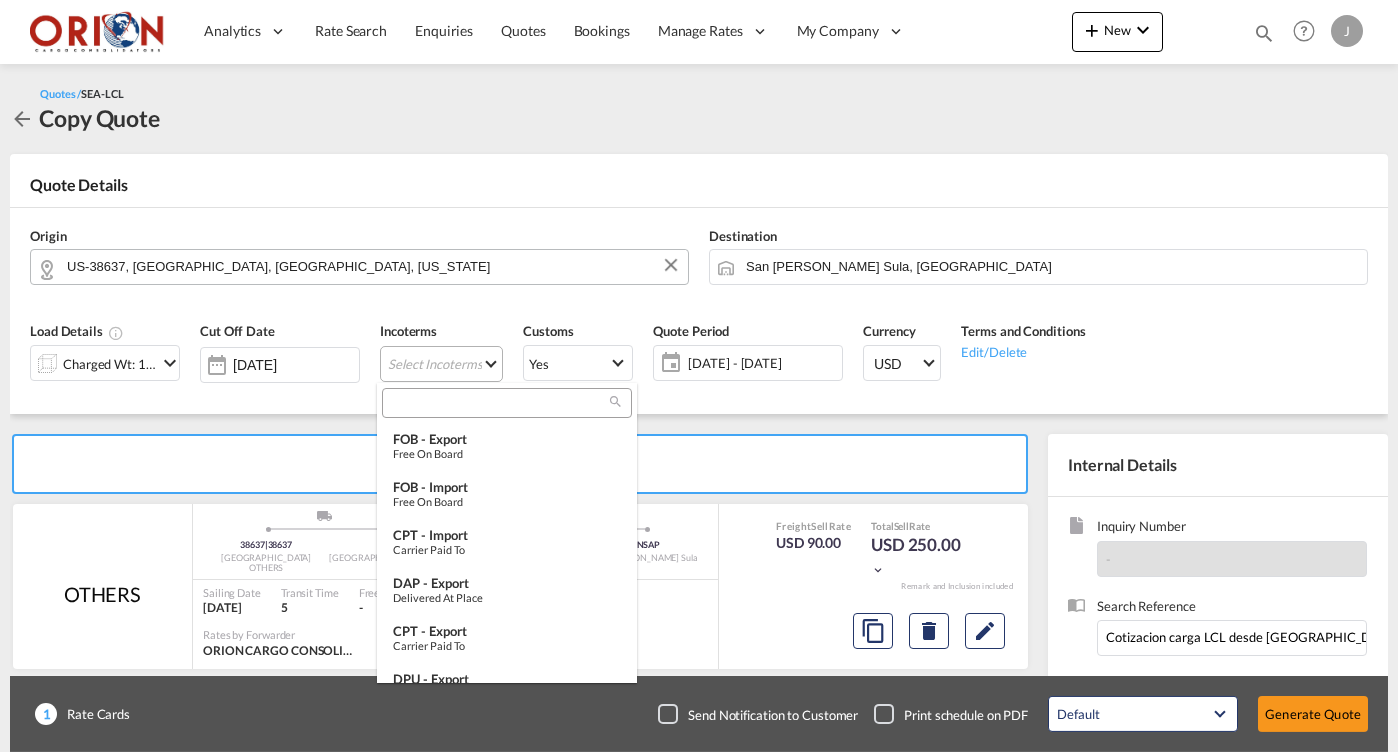 type on "[object Object]" 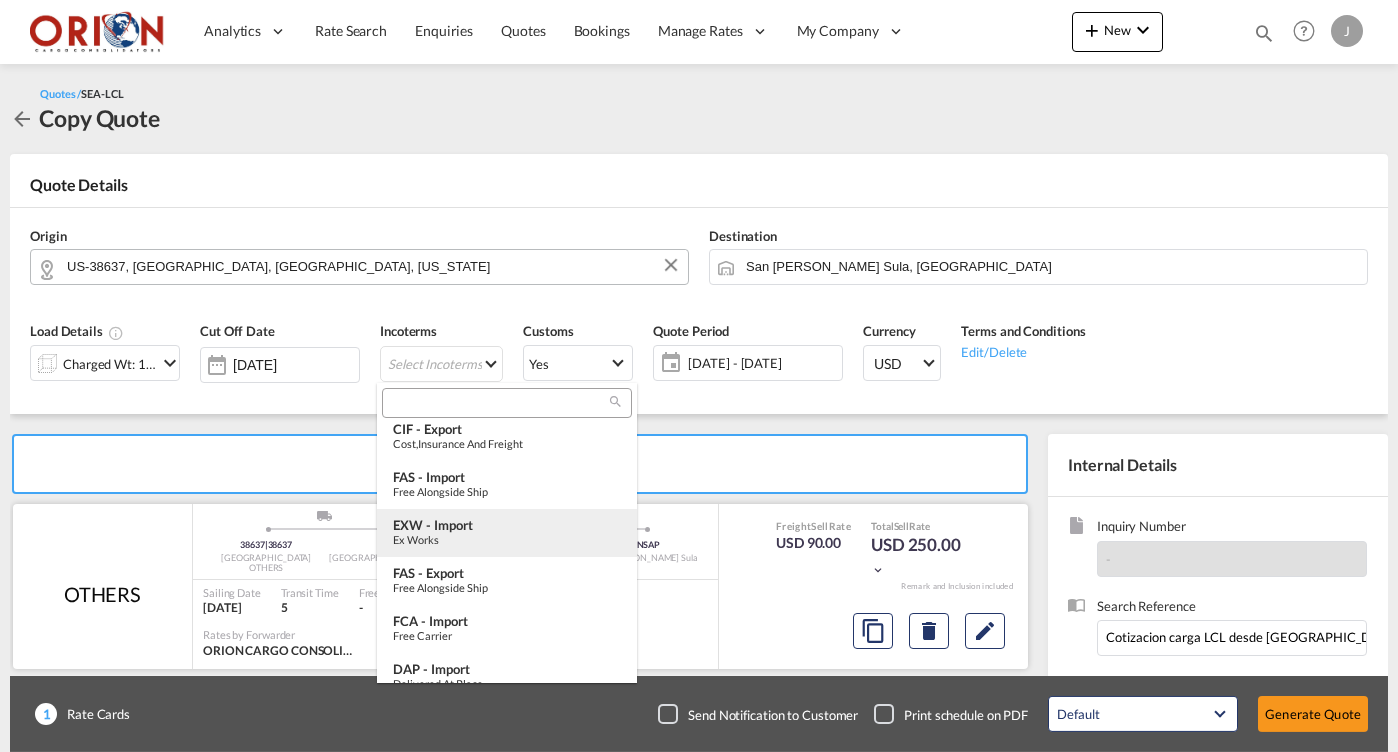click on "EXW - import" at bounding box center [507, 525] 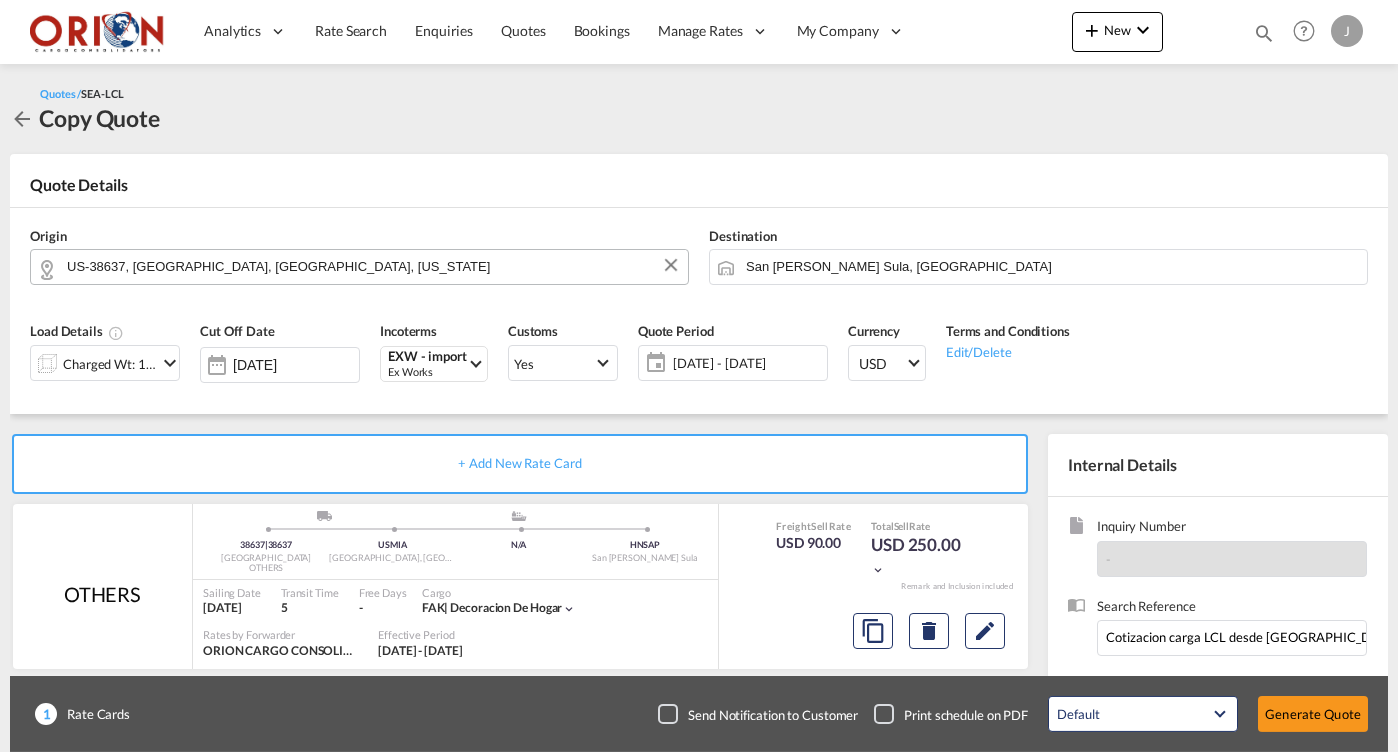 click on "[DATE] - [DATE]" 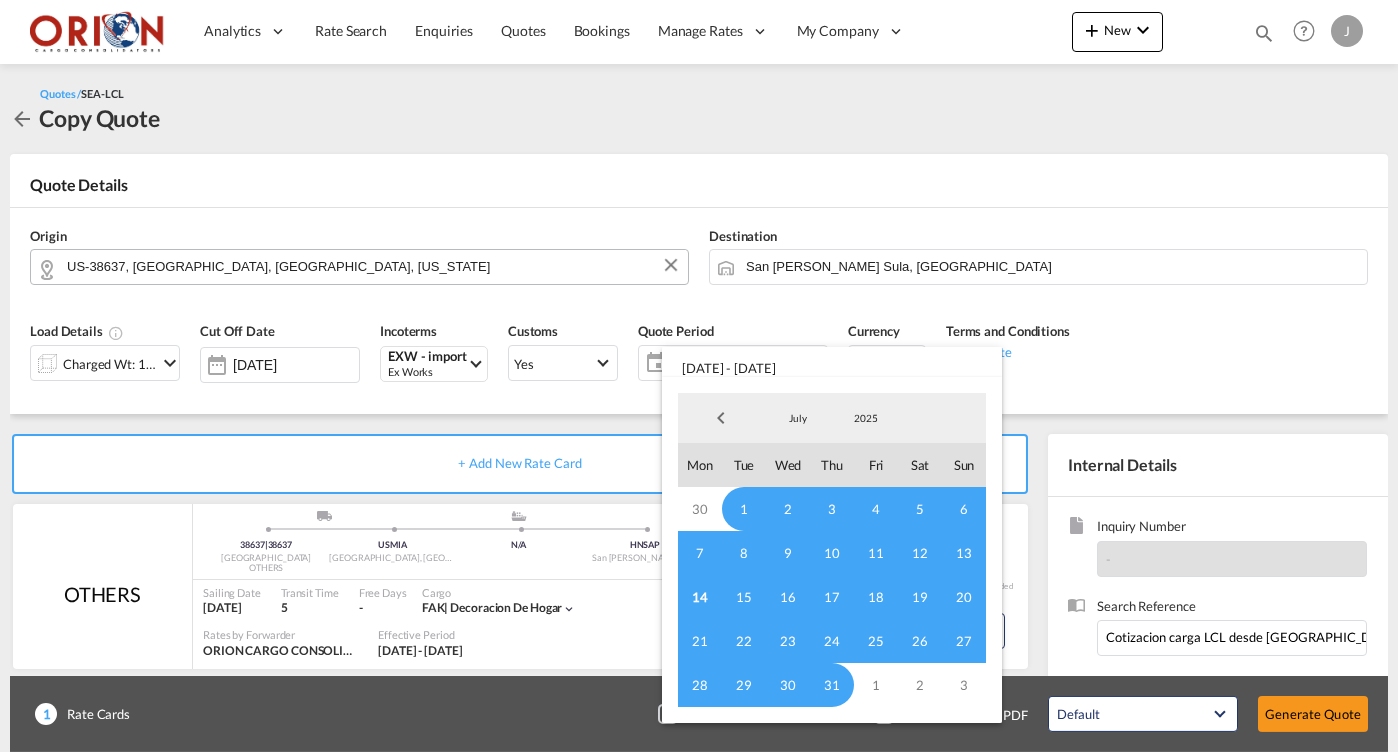 click on "14" at bounding box center (700, 597) 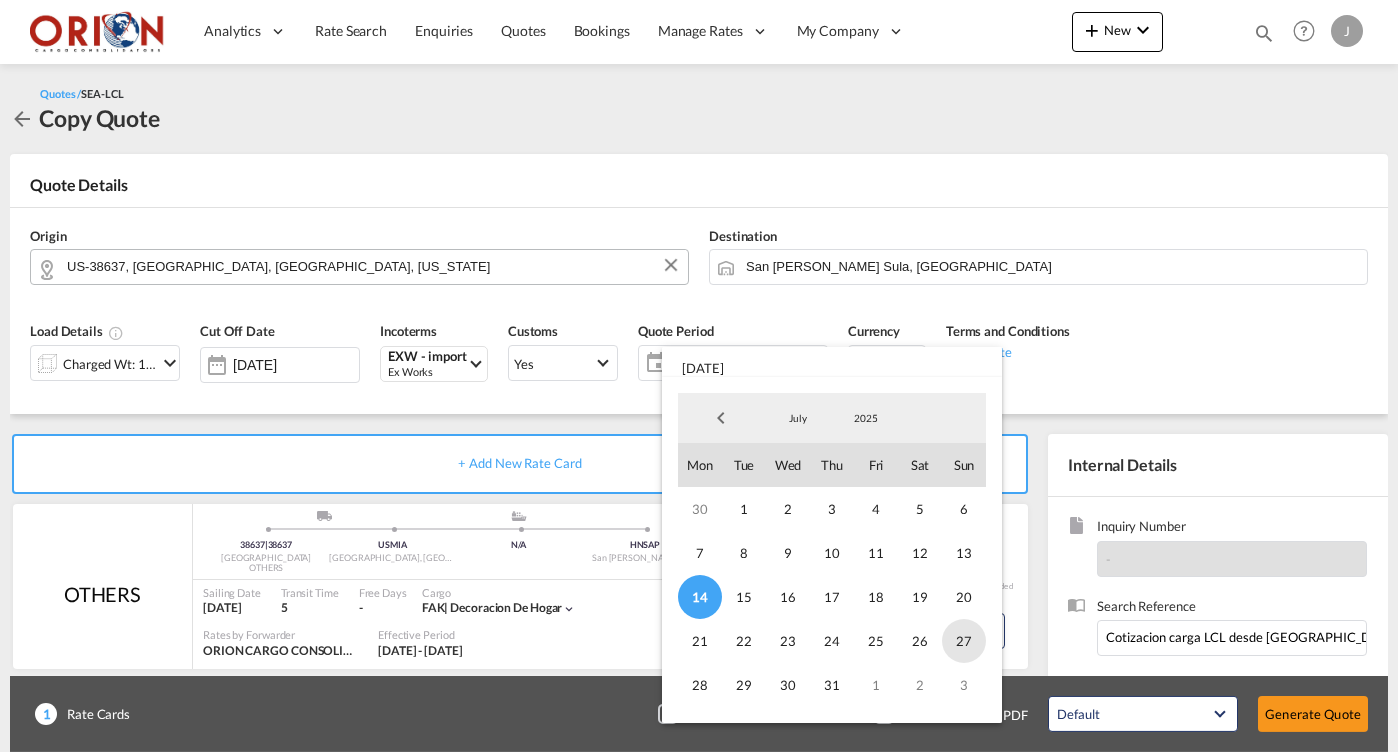 click on "27" at bounding box center [964, 641] 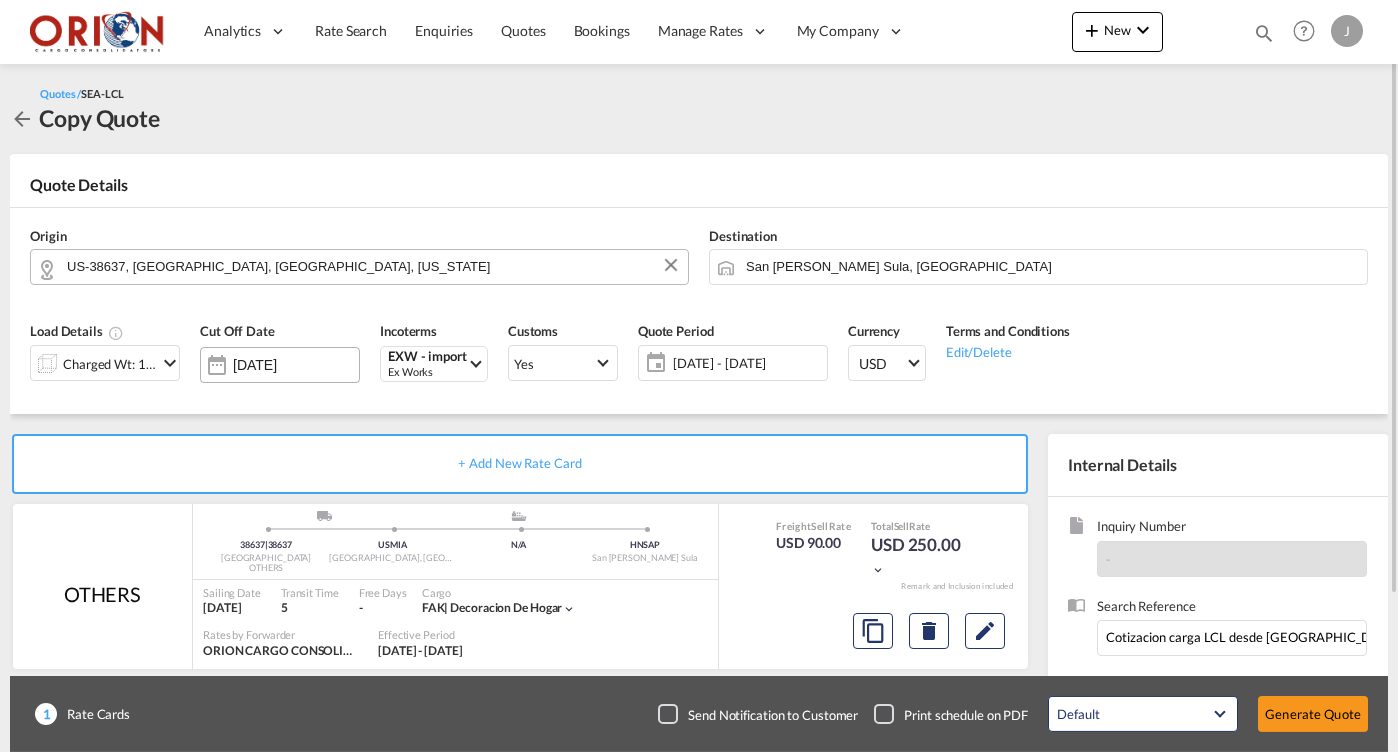 click on "[DATE]" at bounding box center [296, 365] 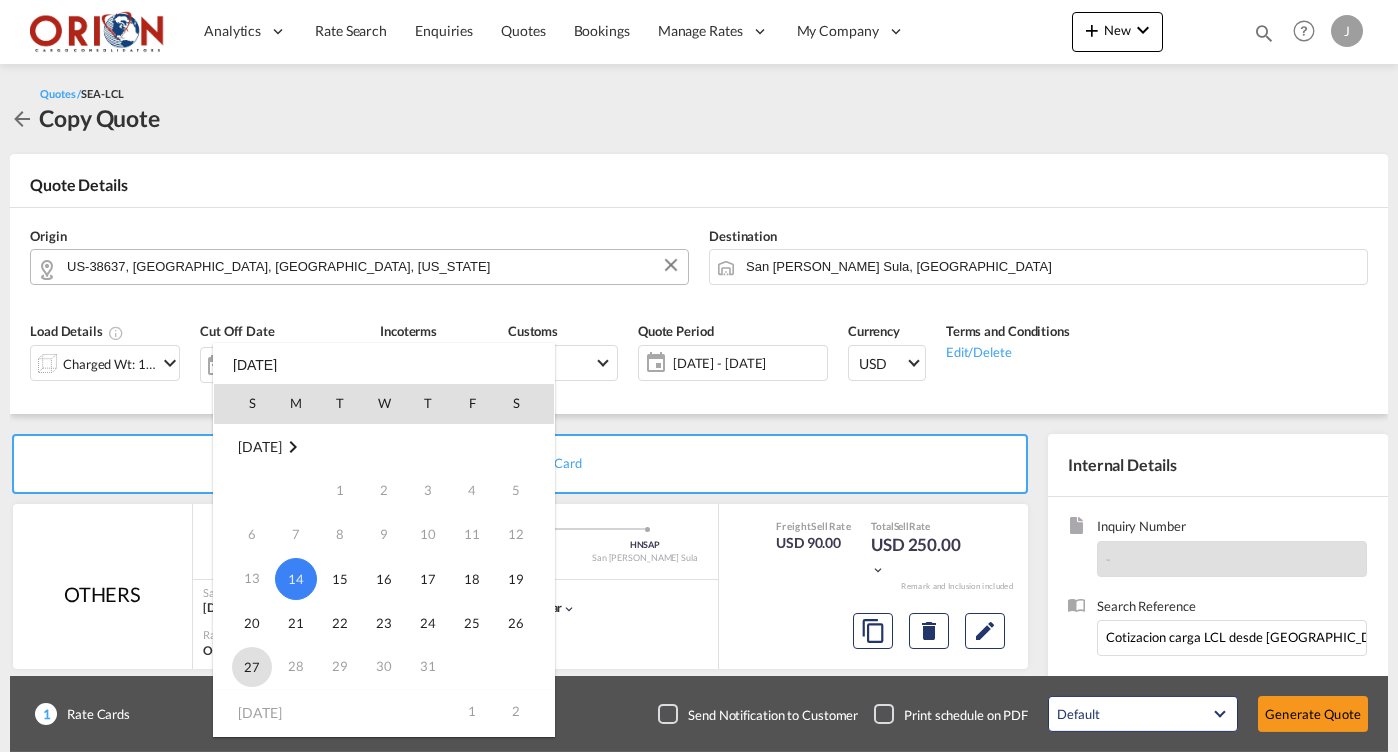 click on "27" at bounding box center (252, 667) 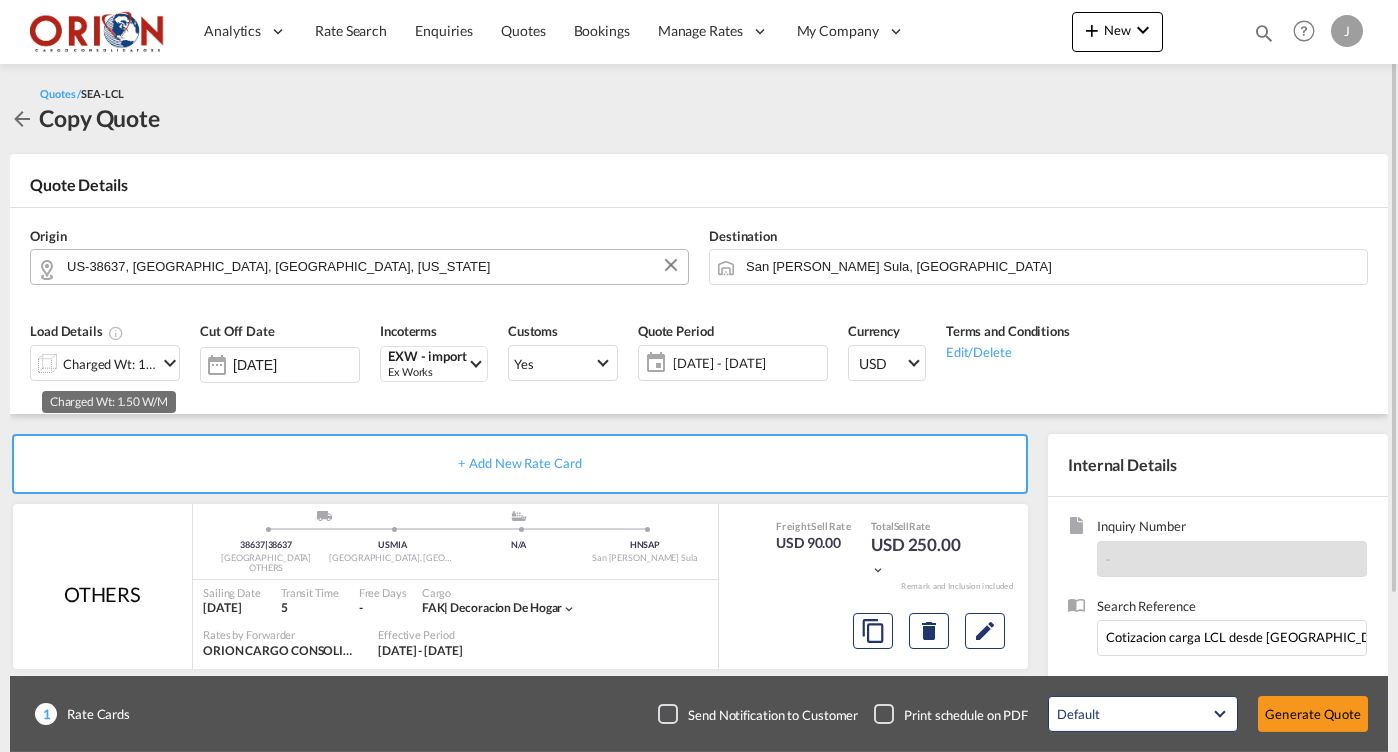 click on "Charged Wt: 1.50 W/M" at bounding box center [110, 364] 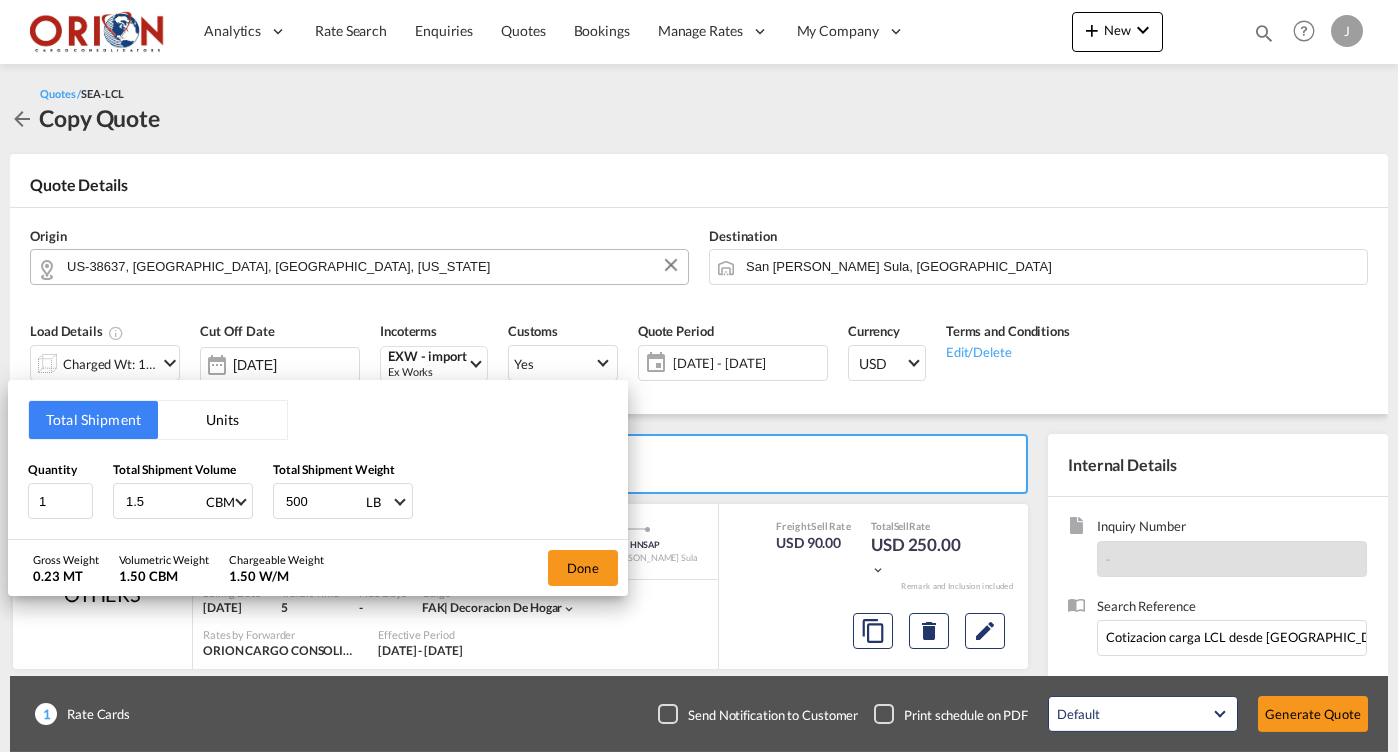 click on "Units" at bounding box center [222, 420] 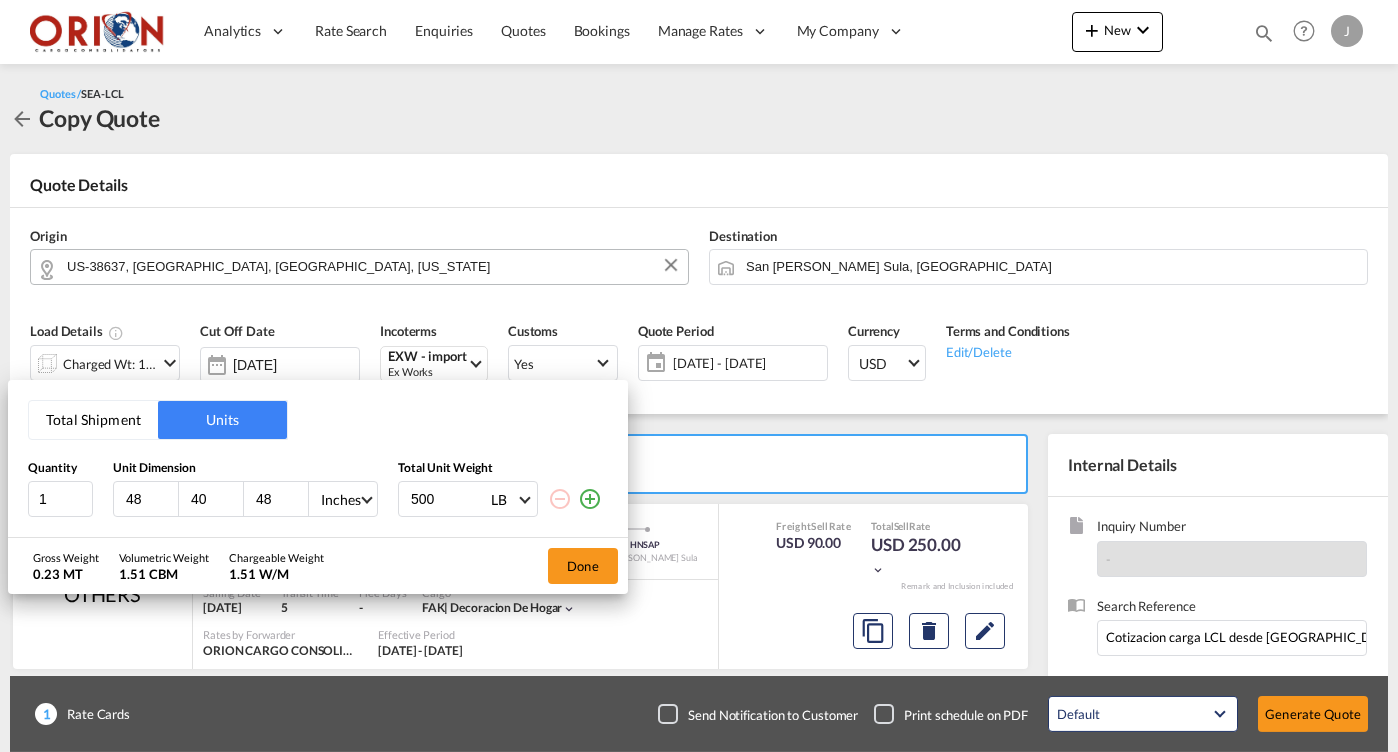 click on "500" at bounding box center (449, 499) 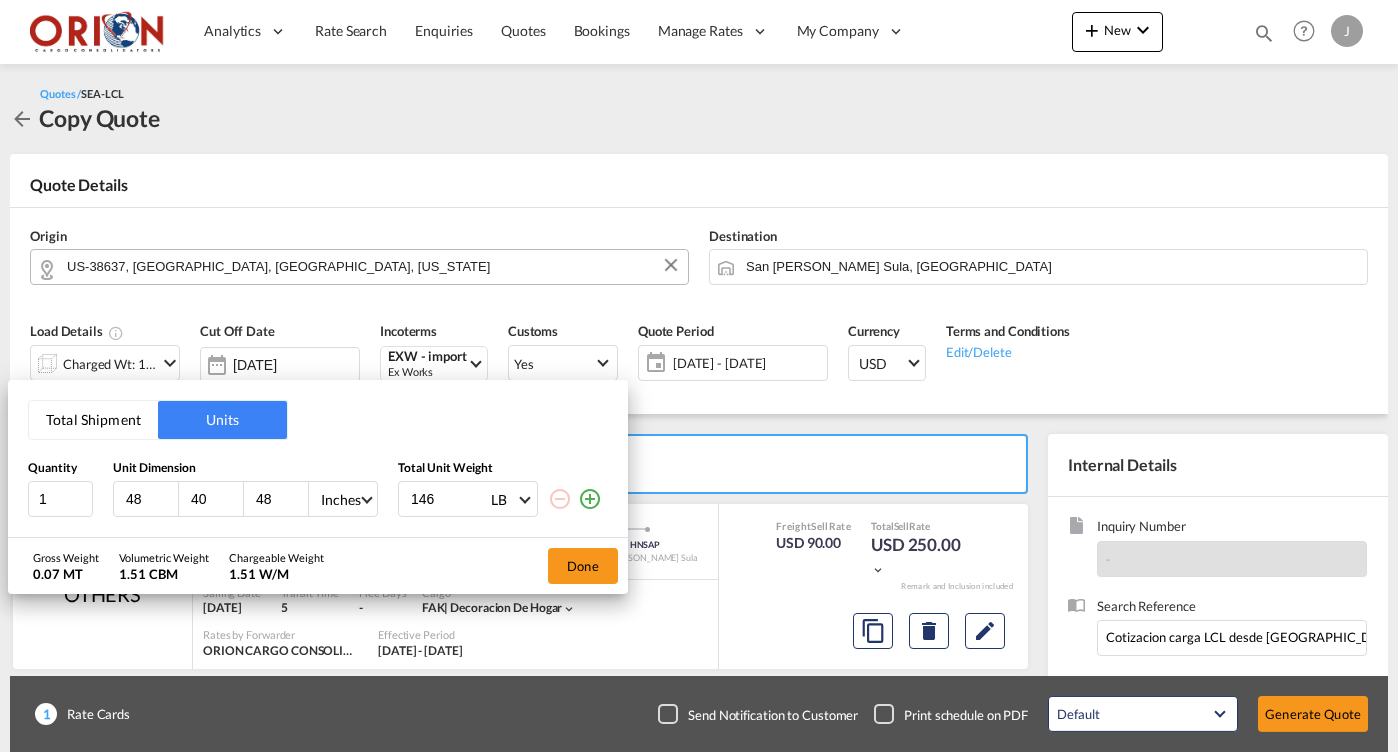 type on "146" 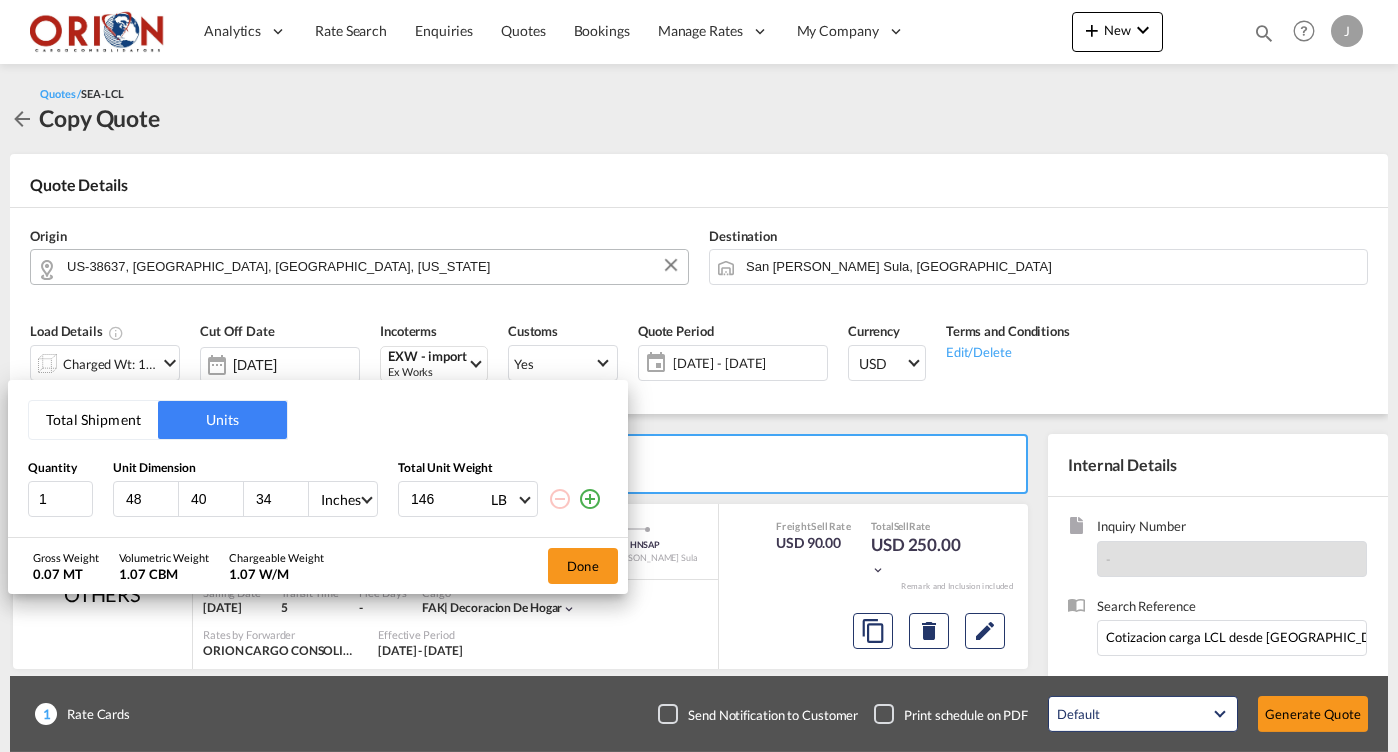 type on "34" 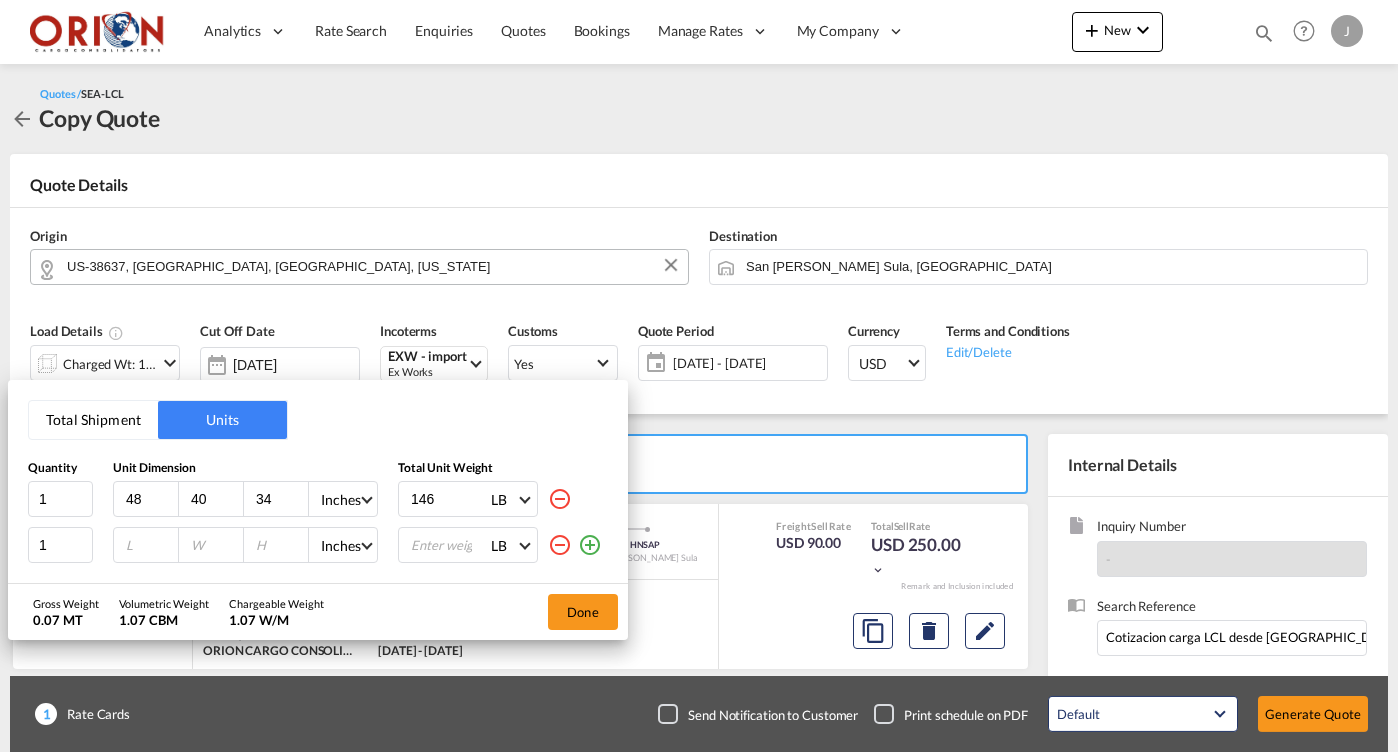 click at bounding box center (449, 545) 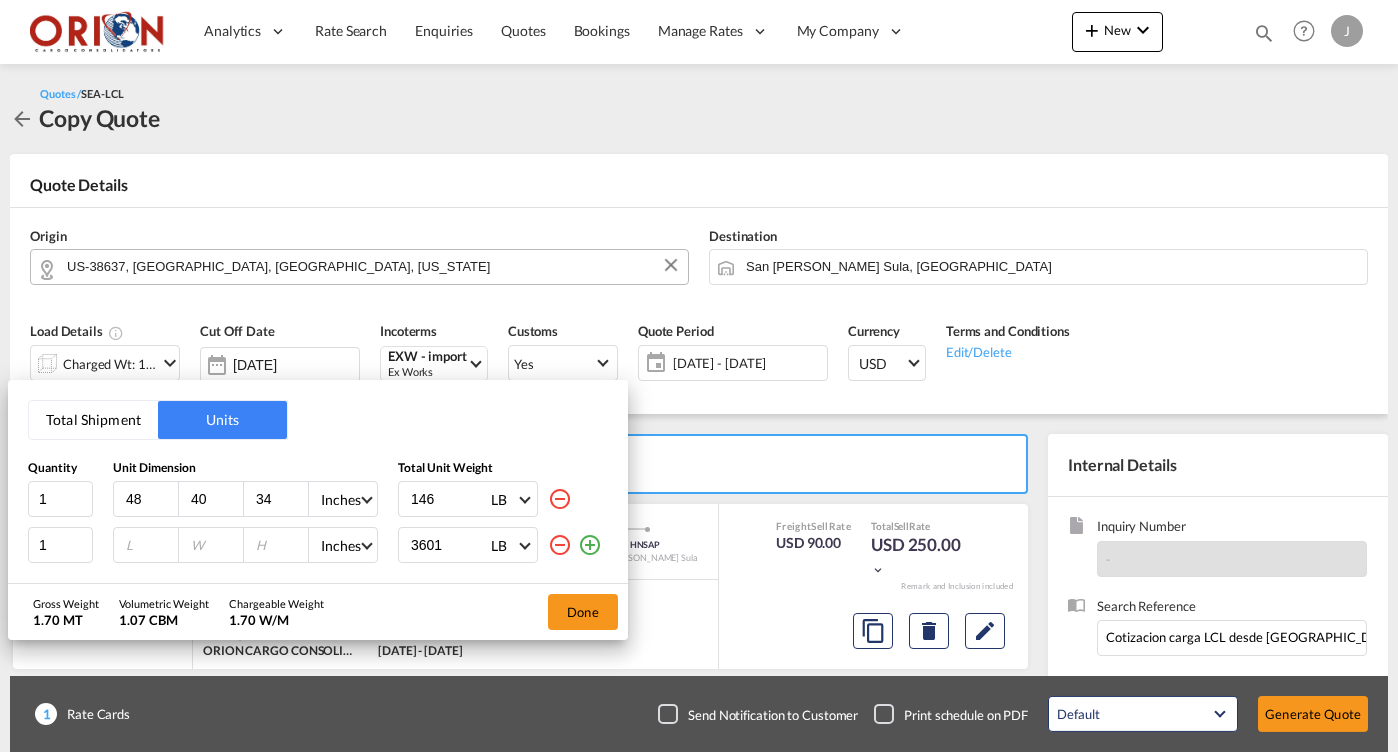 type on "3601" 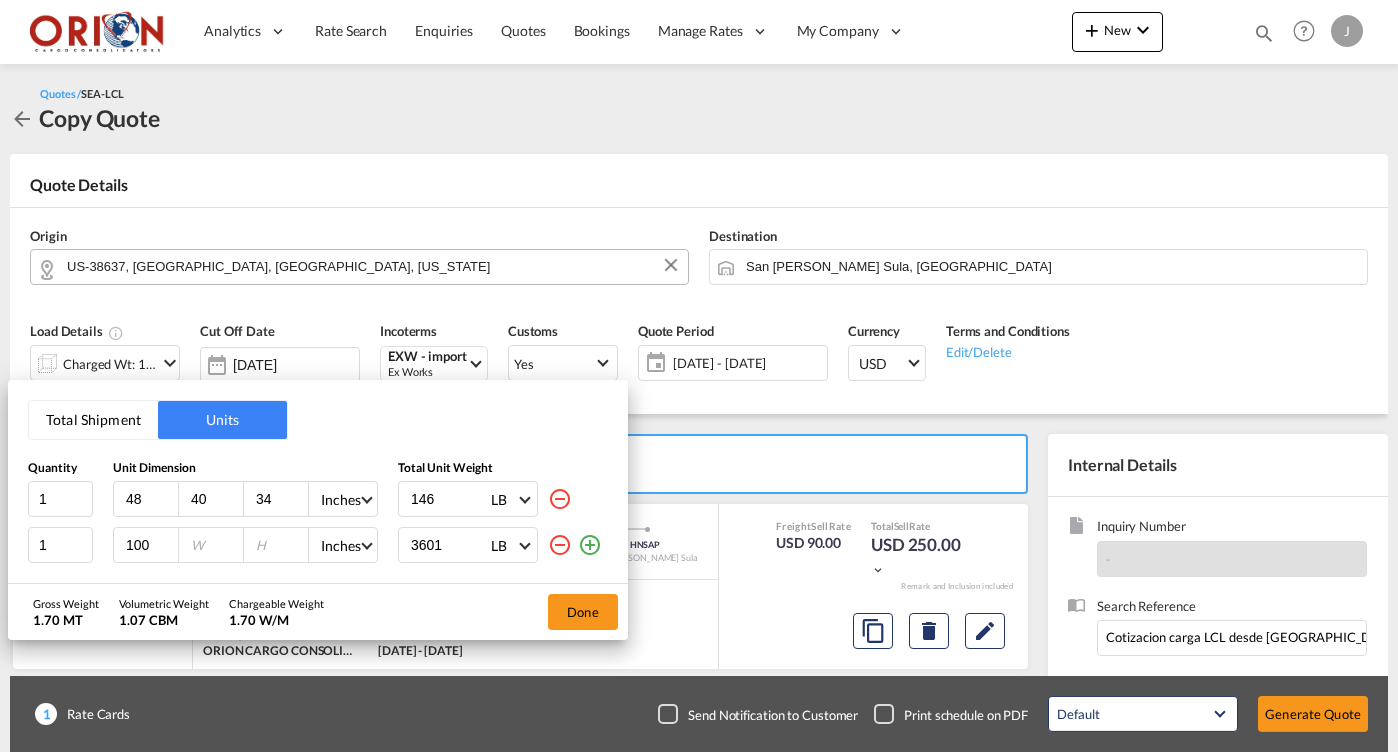 type on "100" 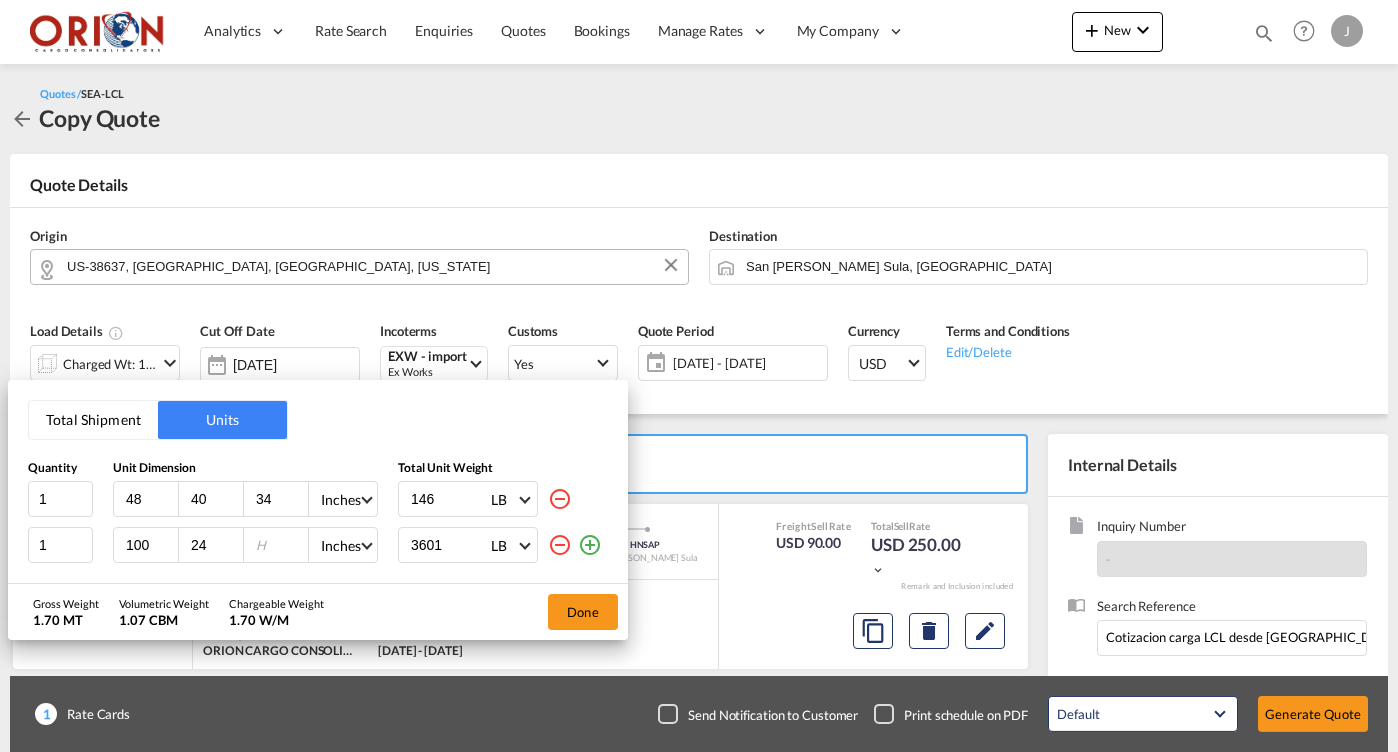 type on "24" 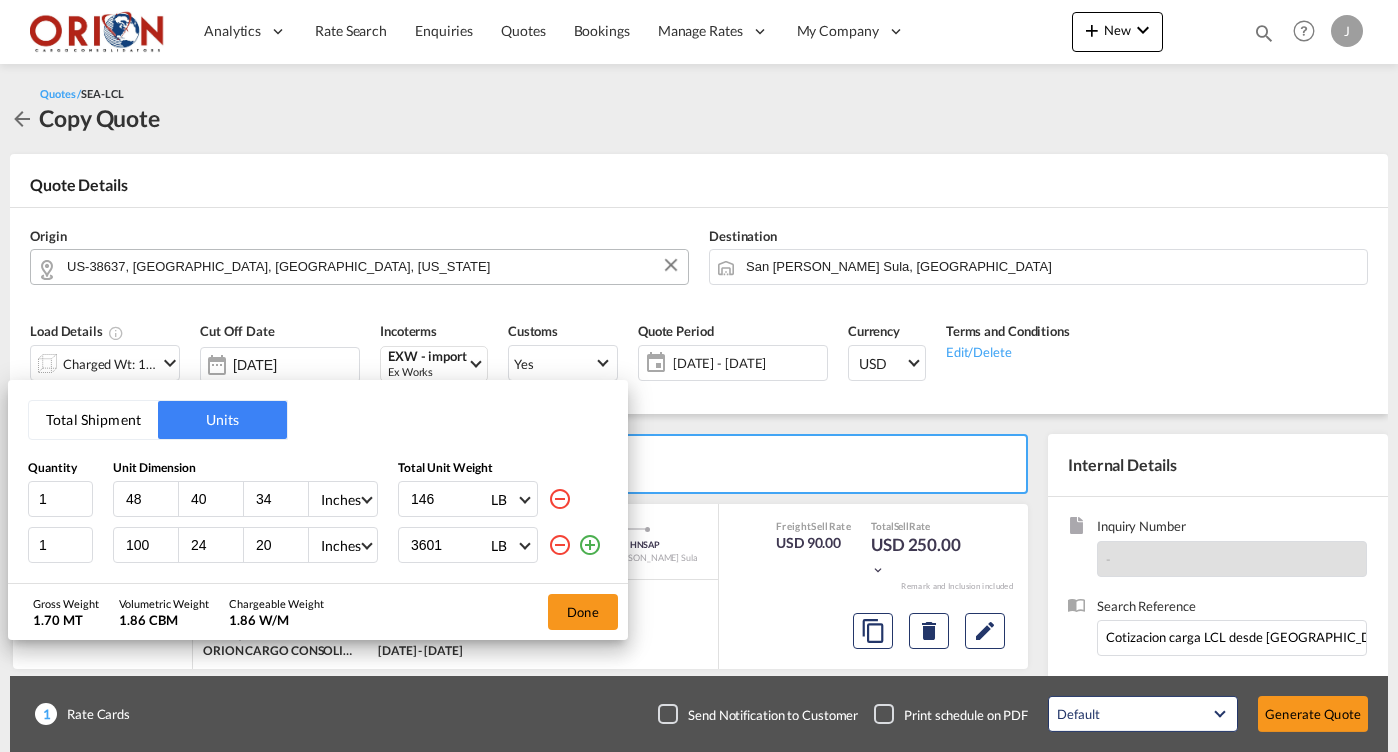 type on "20" 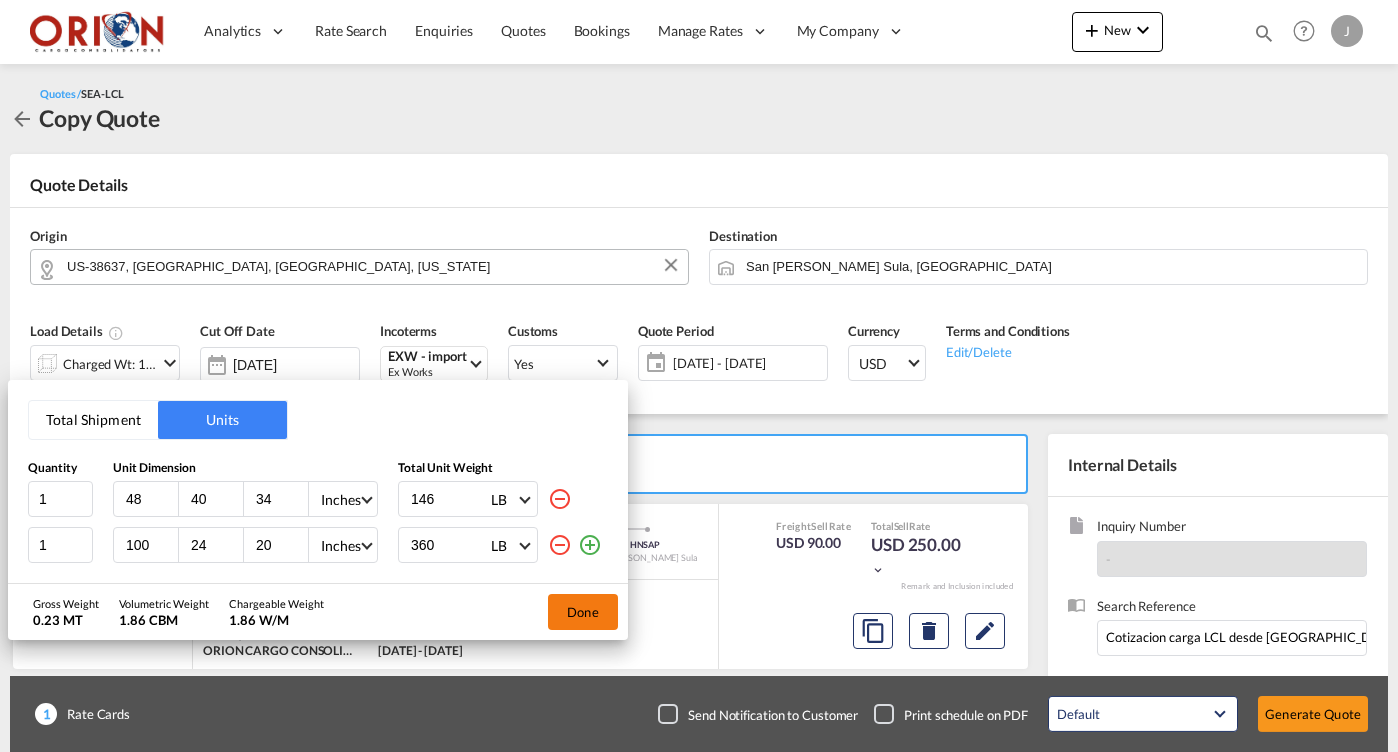type on "360" 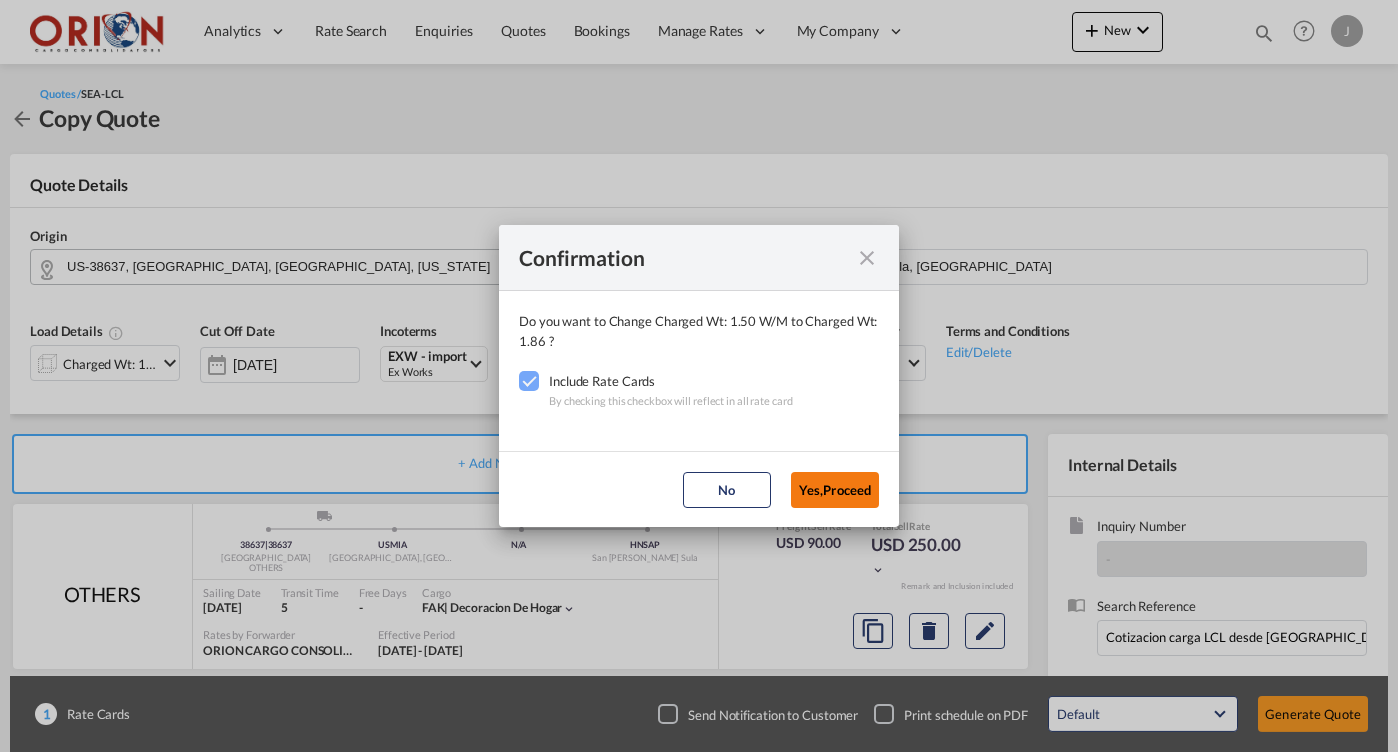click on "Yes,Proceed" at bounding box center [835, 490] 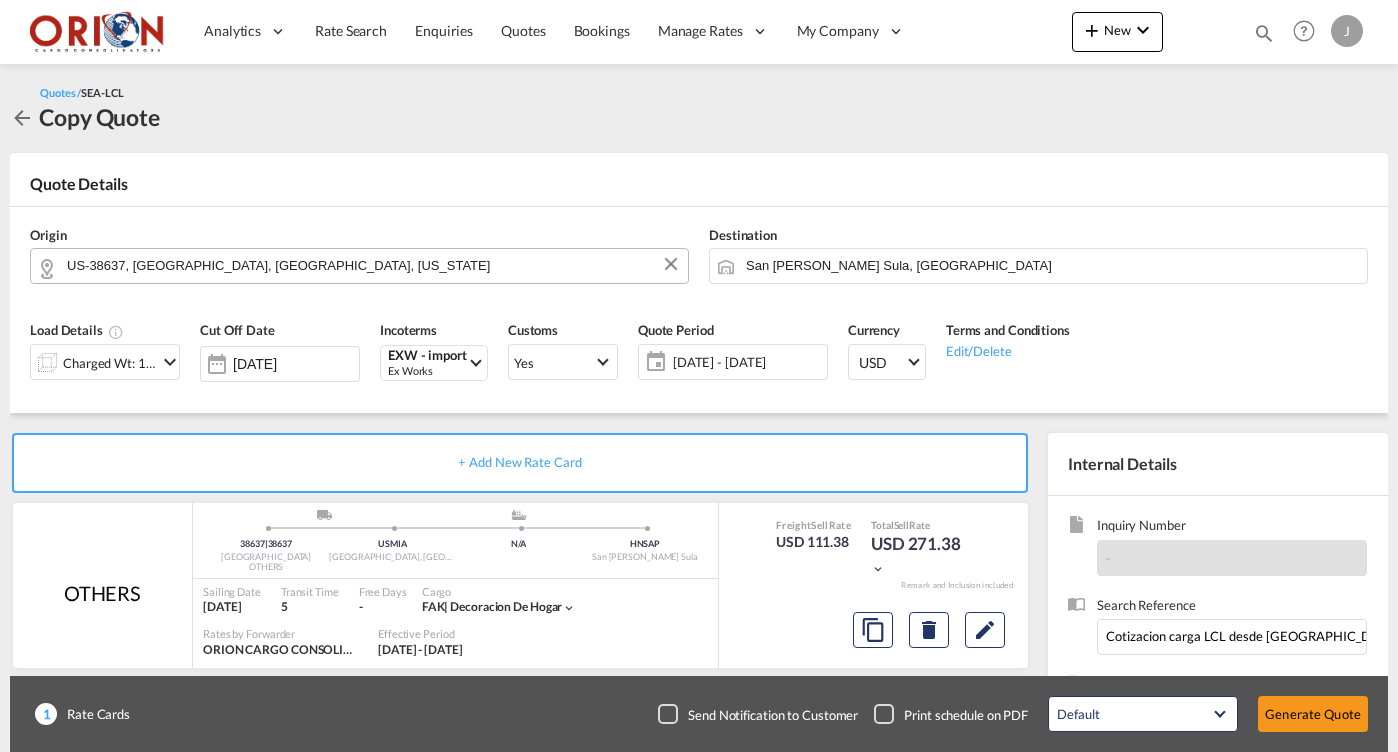 scroll, scrollTop: 198, scrollLeft: 0, axis: vertical 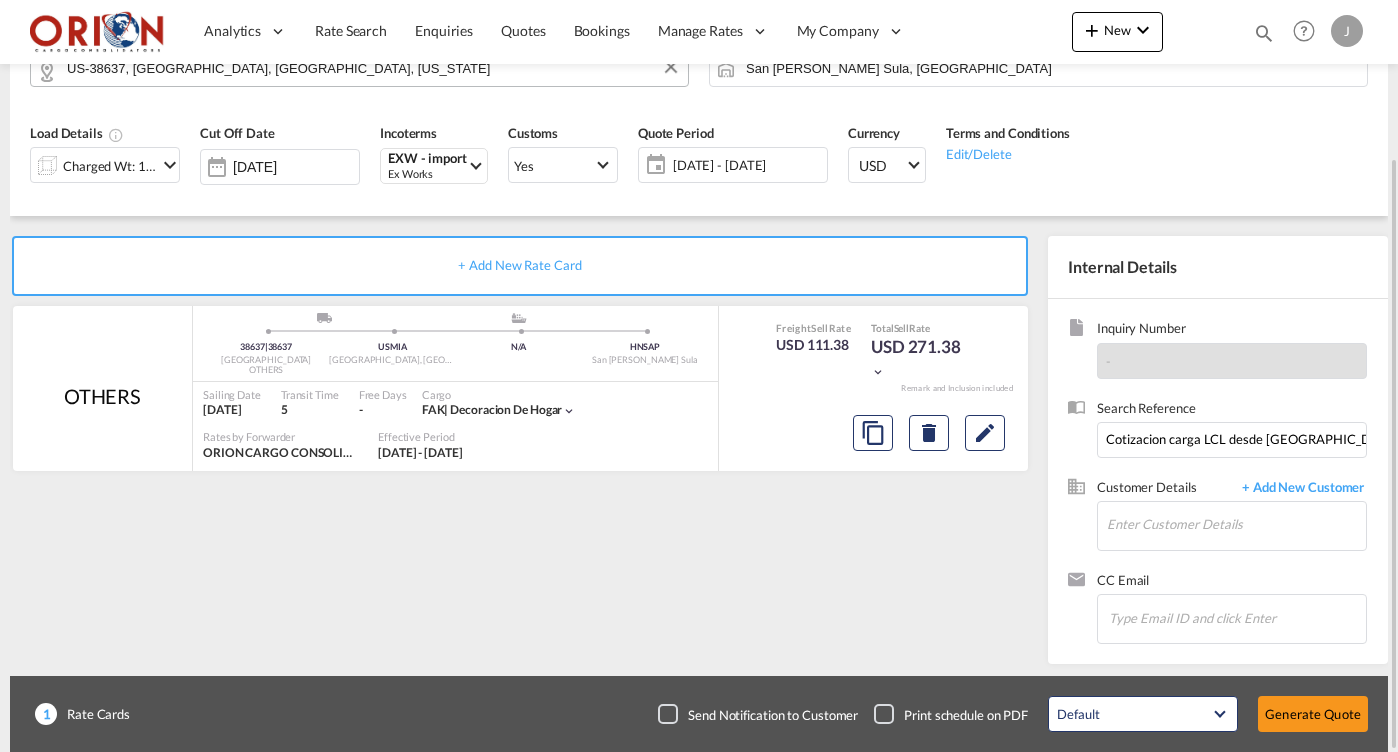 click on "Search Reference   Cotizacion carga LCL desde [GEOGRAPHIC_DATA], [GEOGRAPHIC_DATA] a [GEOGRAPHIC_DATA][PERSON_NAME], [GEOGRAPHIC_DATA]" at bounding box center [1218, 438] 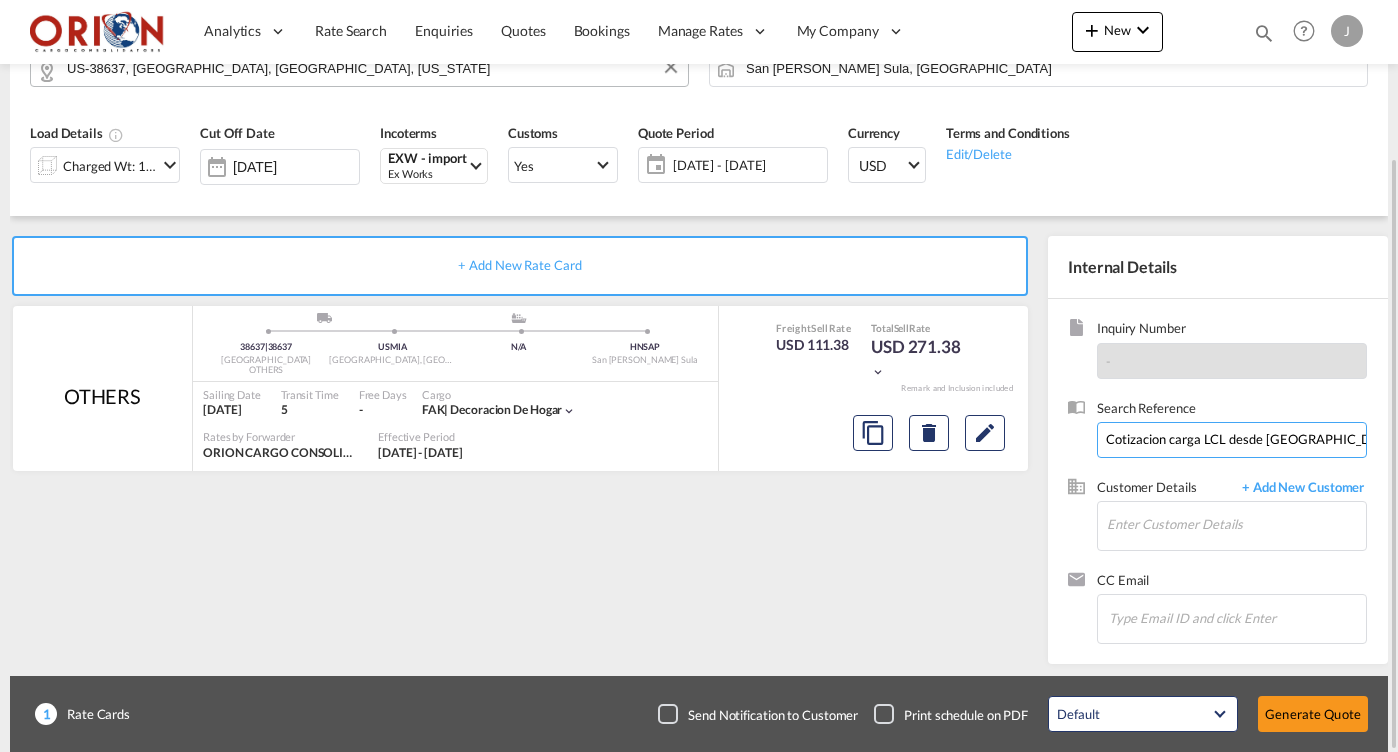 click on "Cotizacion carga LCL desde [GEOGRAPHIC_DATA], [GEOGRAPHIC_DATA] a [GEOGRAPHIC_DATA][PERSON_NAME], [GEOGRAPHIC_DATA]" at bounding box center [1232, 440] 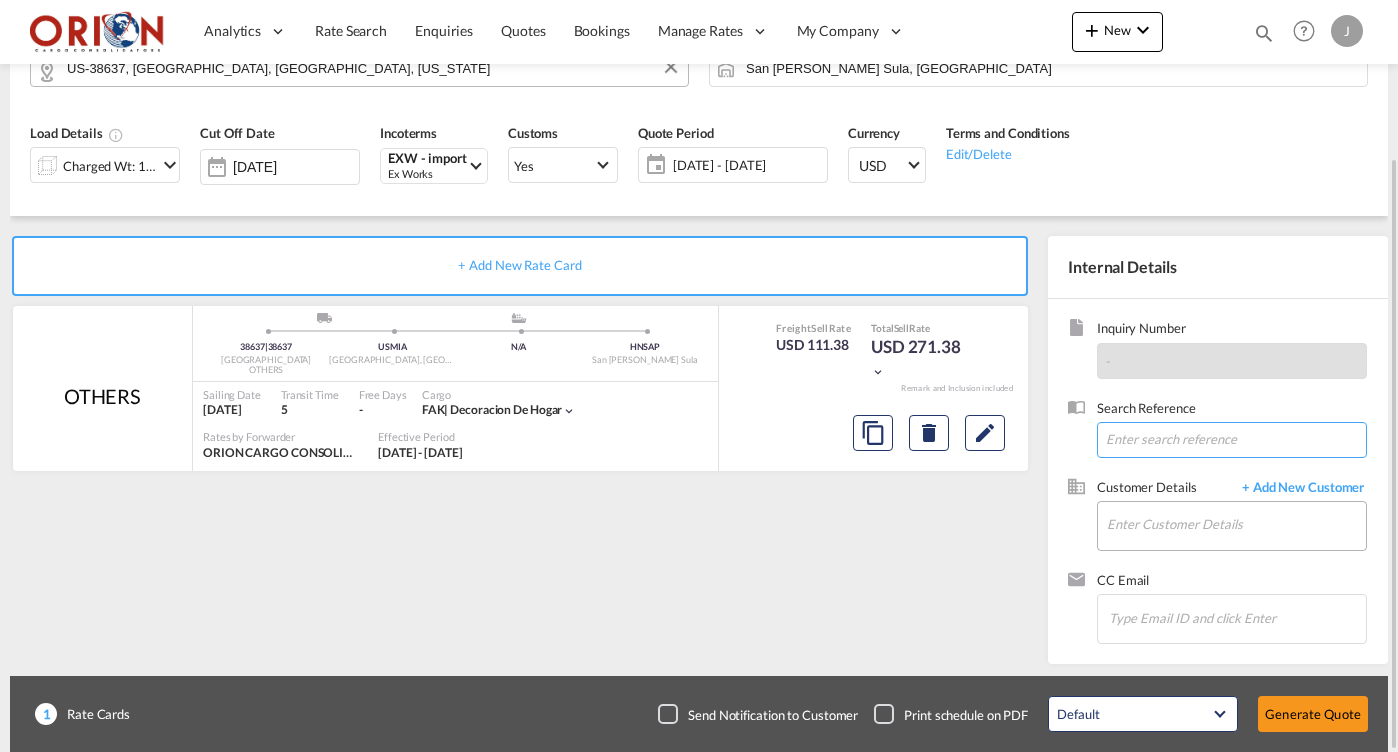 type 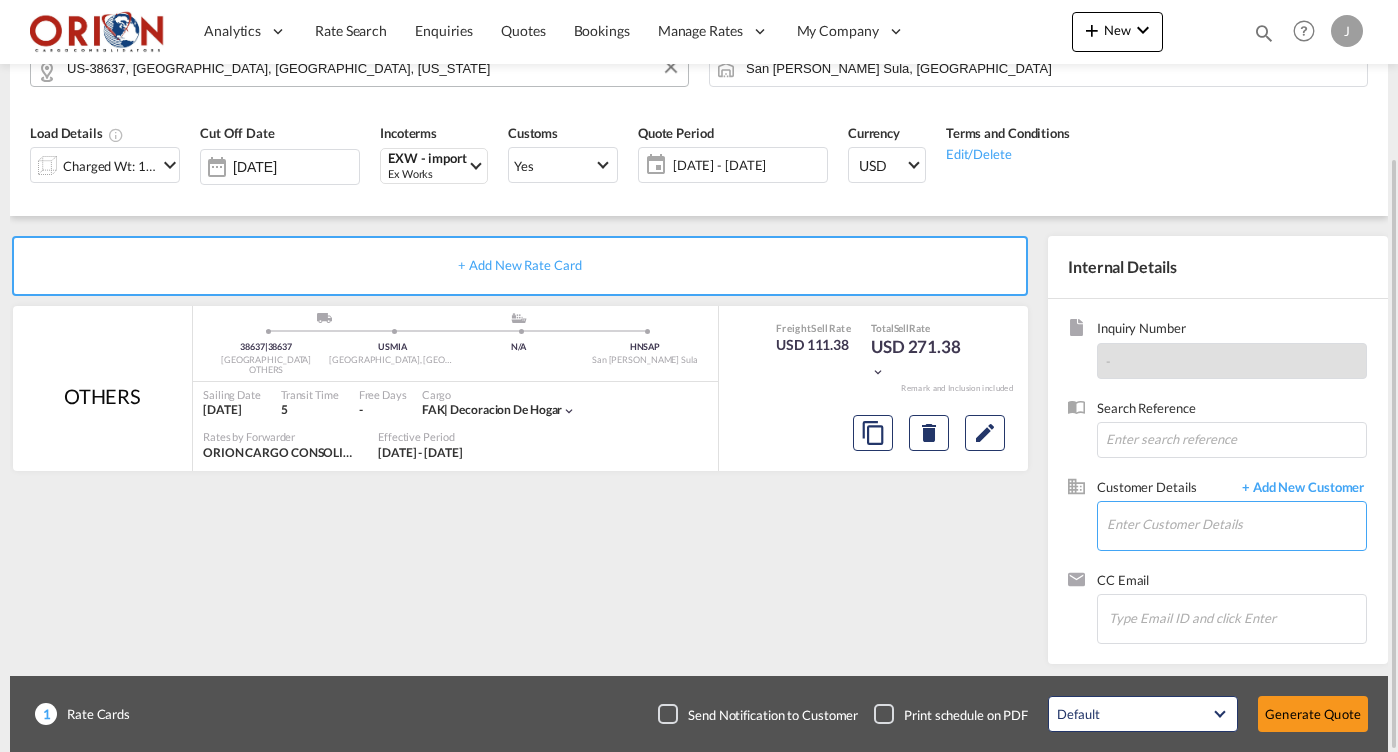 click on "Enter Customer Details" at bounding box center (1236, 524) 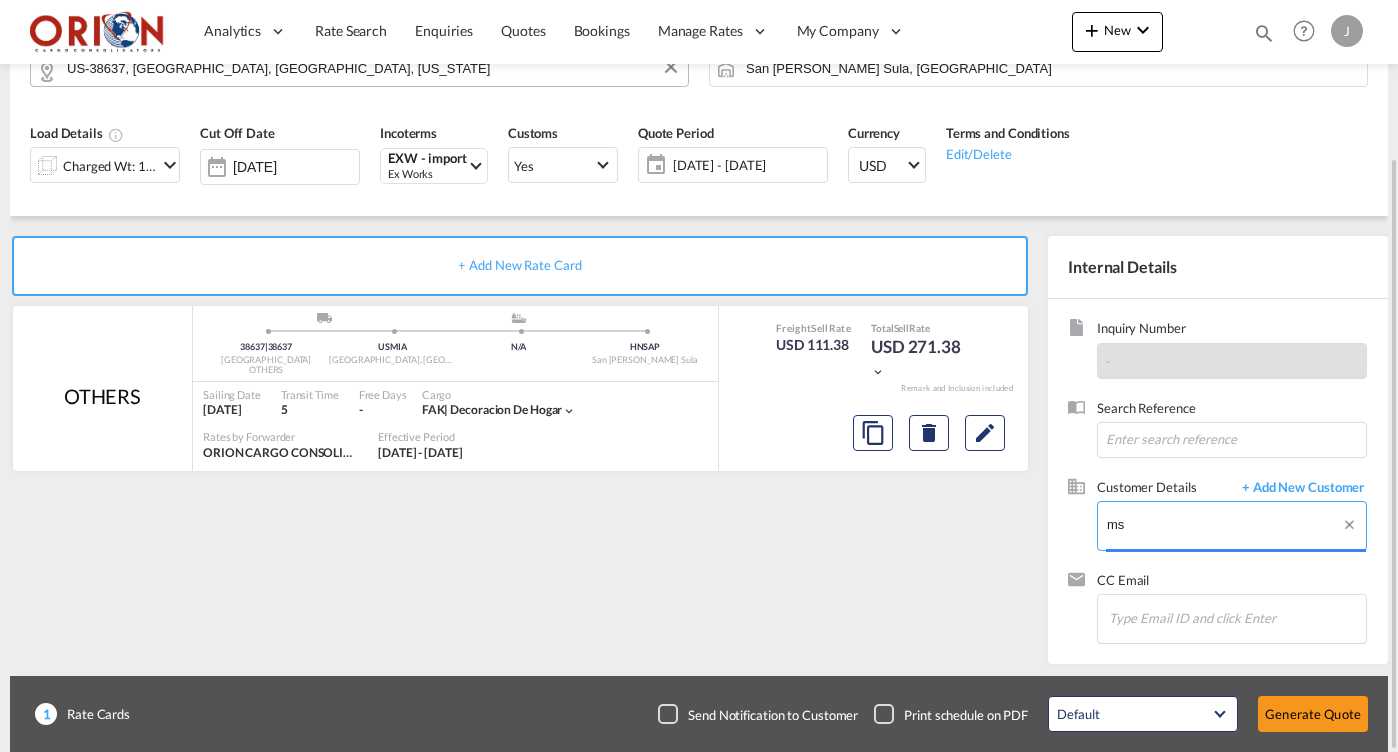 type on "m" 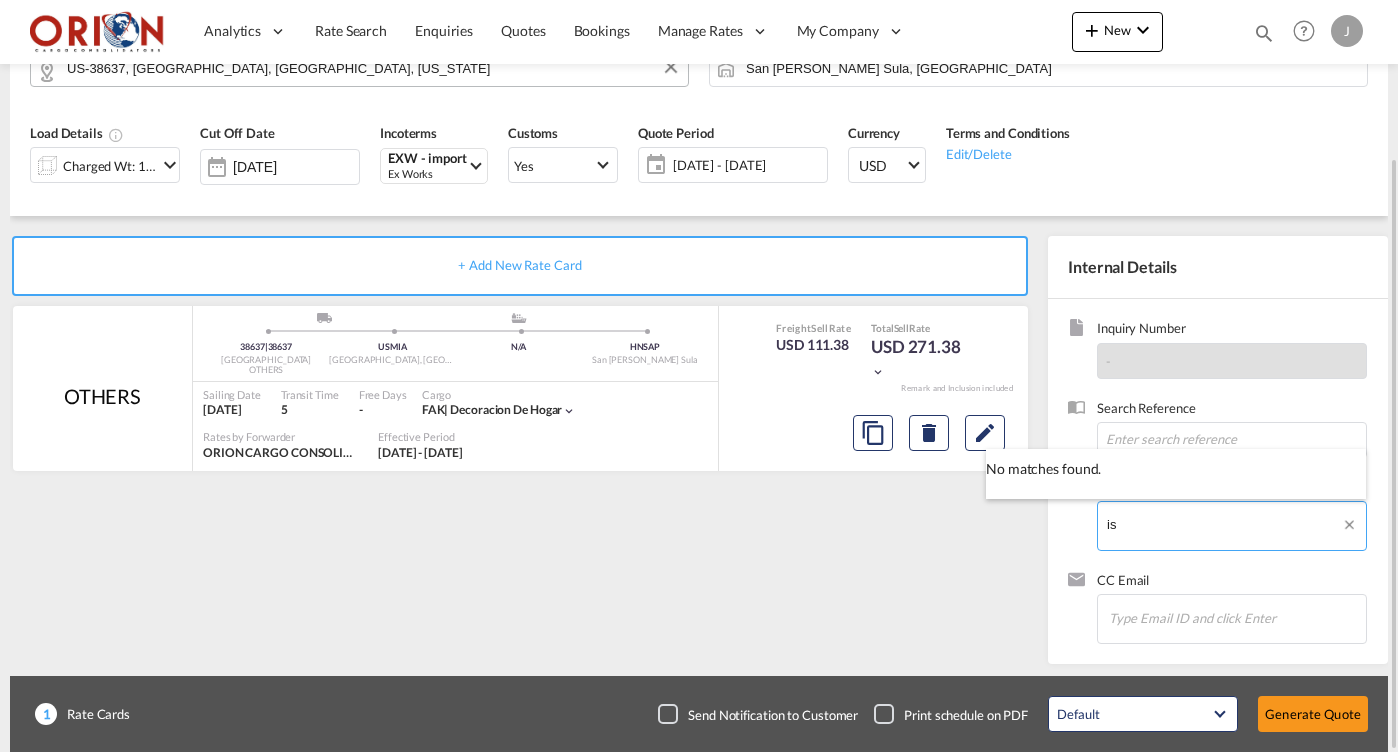 type on "i" 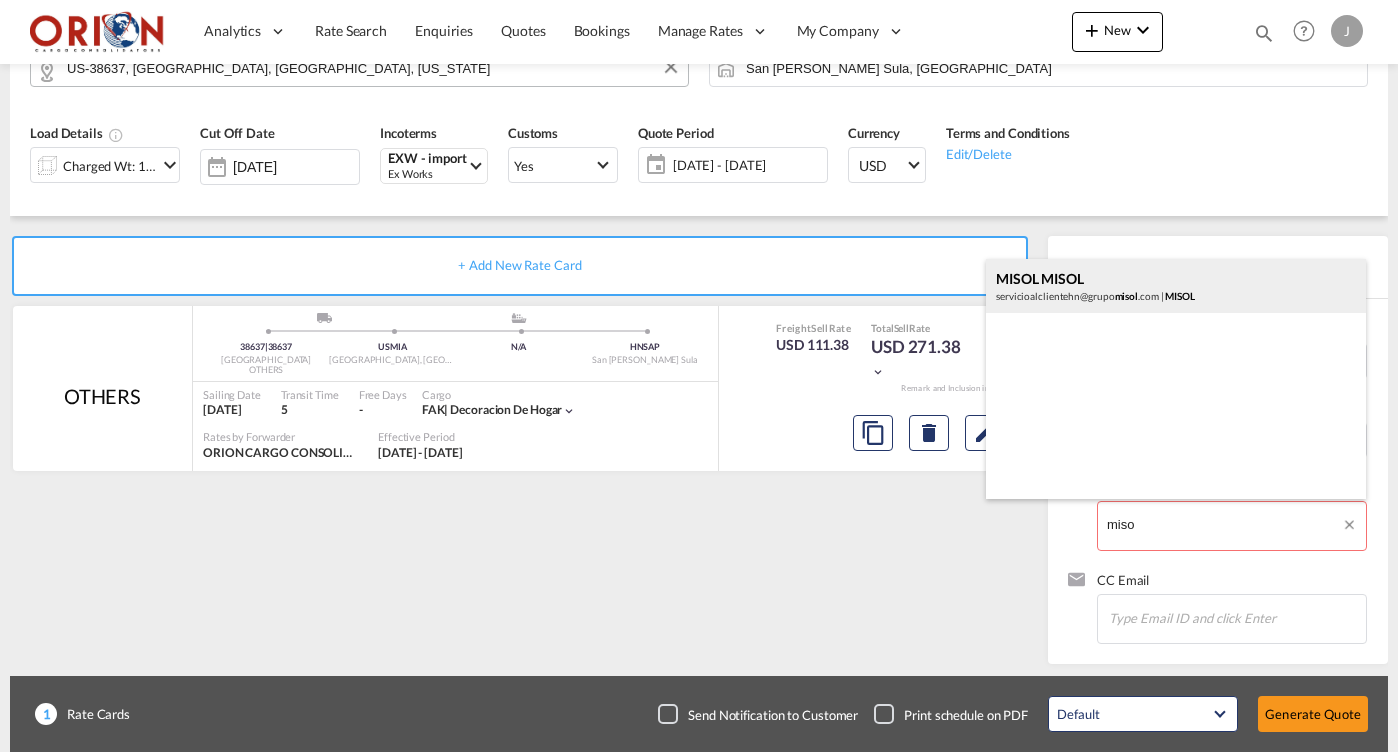 drag, startPoint x: 1155, startPoint y: 527, endPoint x: 1065, endPoint y: 276, distance: 266.6477 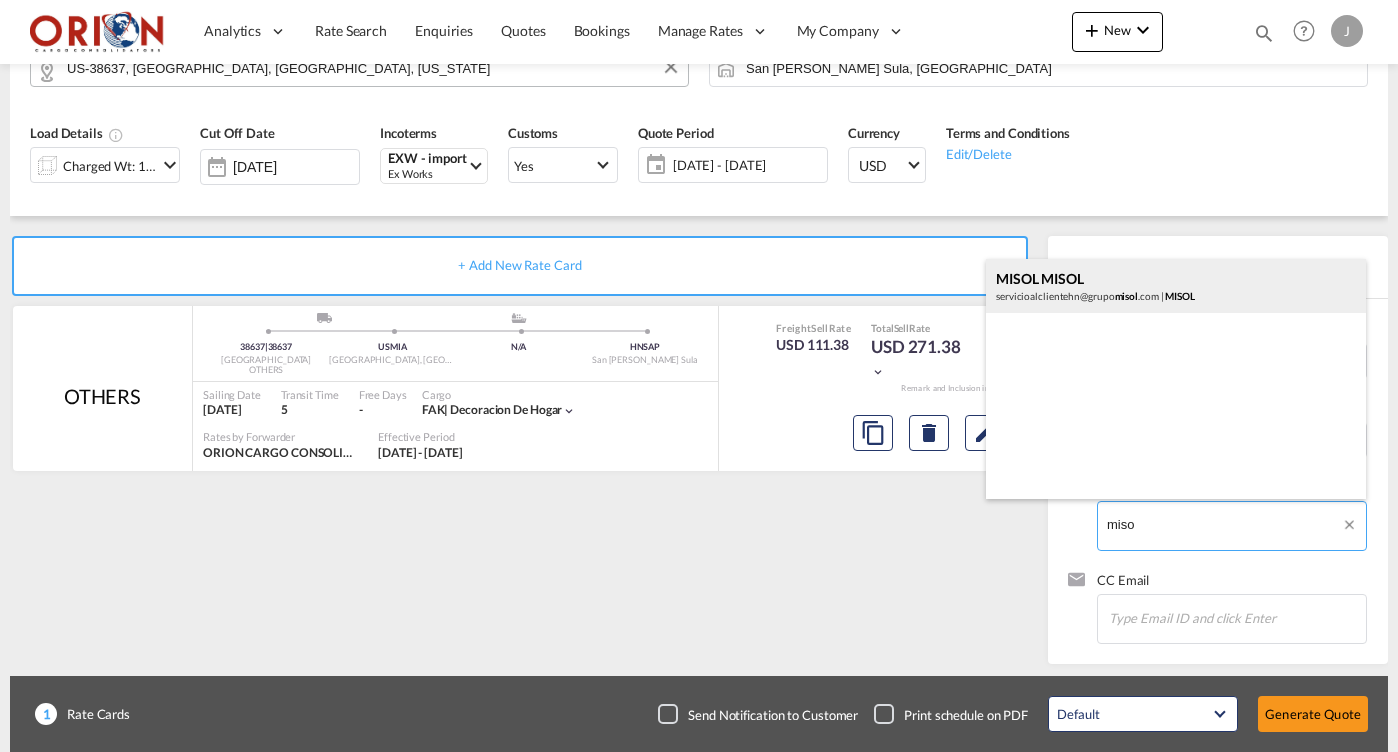 click on "MISOL   MISOL servicioalclientehn@grupo misol .com    |    MISOL" at bounding box center [1176, 286] 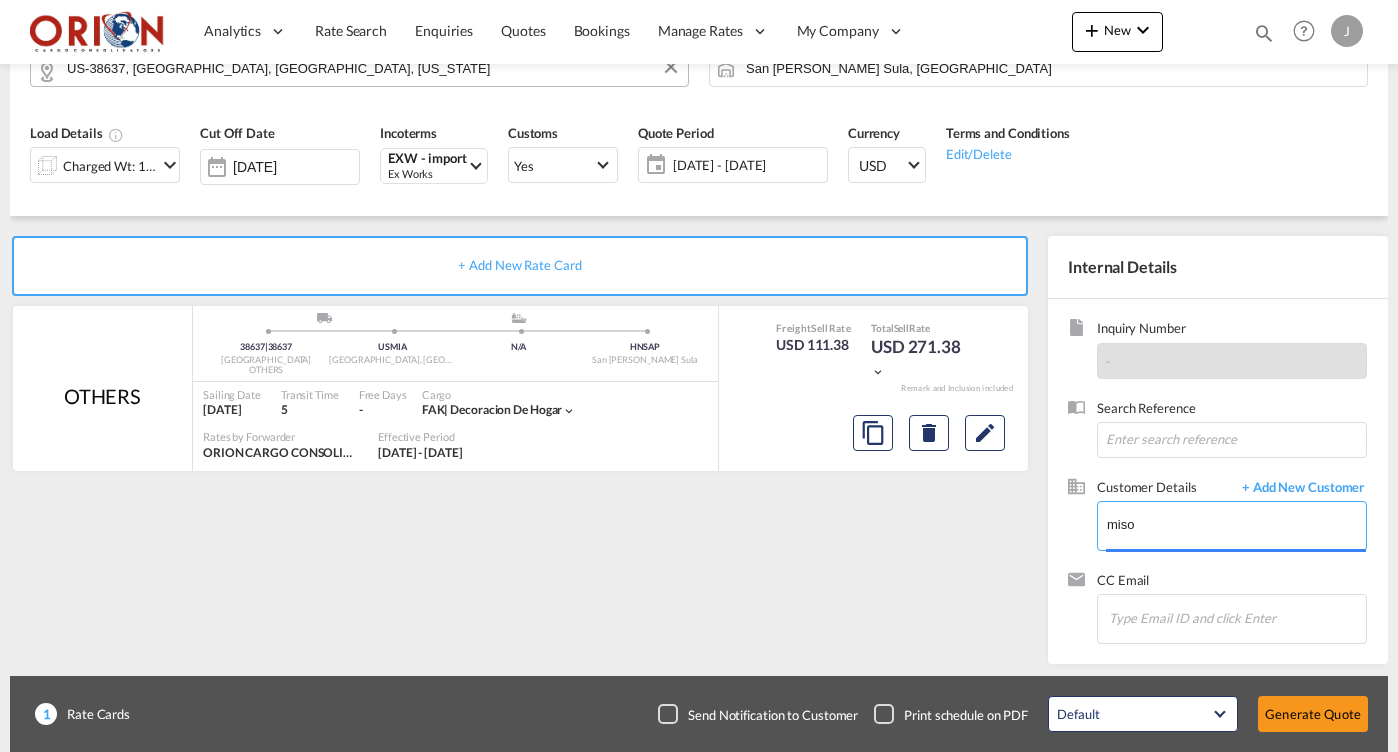 type on "MISOL, MISOL MISOL, [EMAIL_ADDRESS][DOMAIN_NAME]" 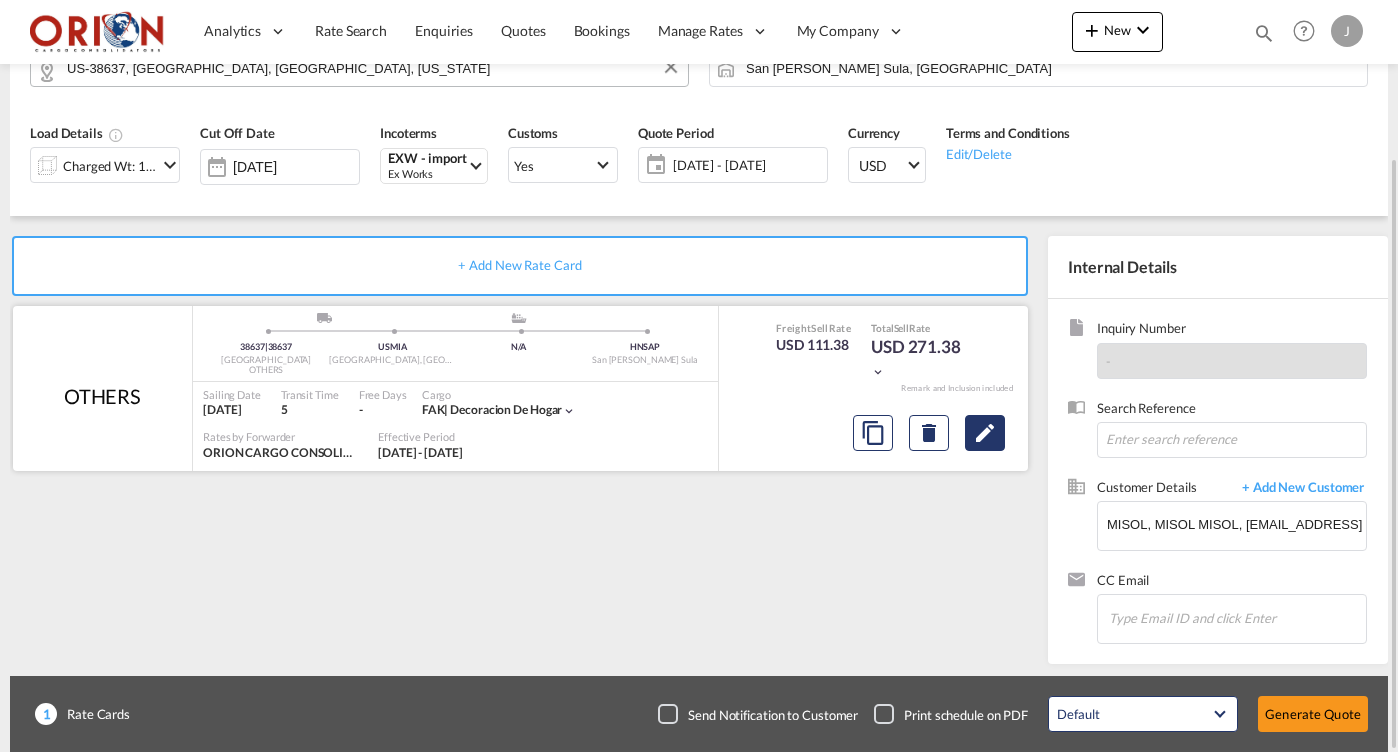 click at bounding box center (985, 433) 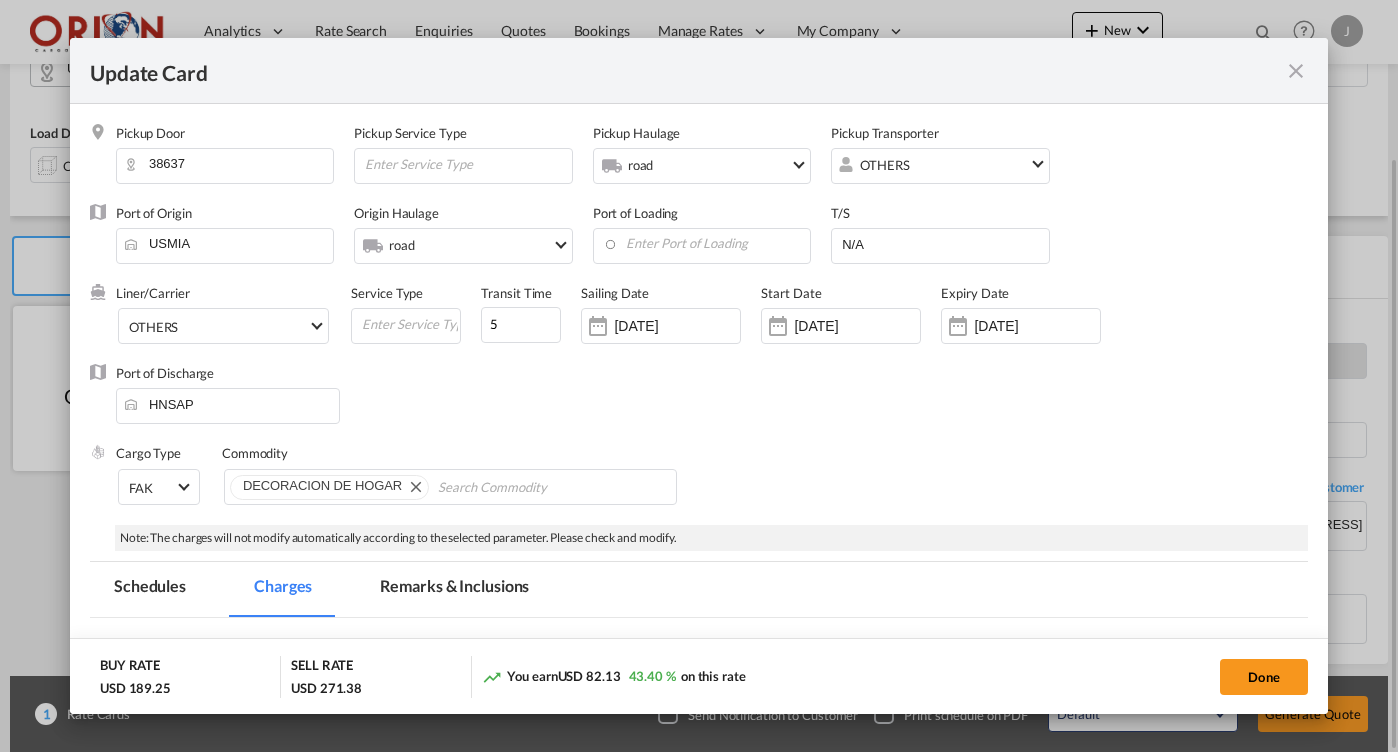 select on "per_w/m" 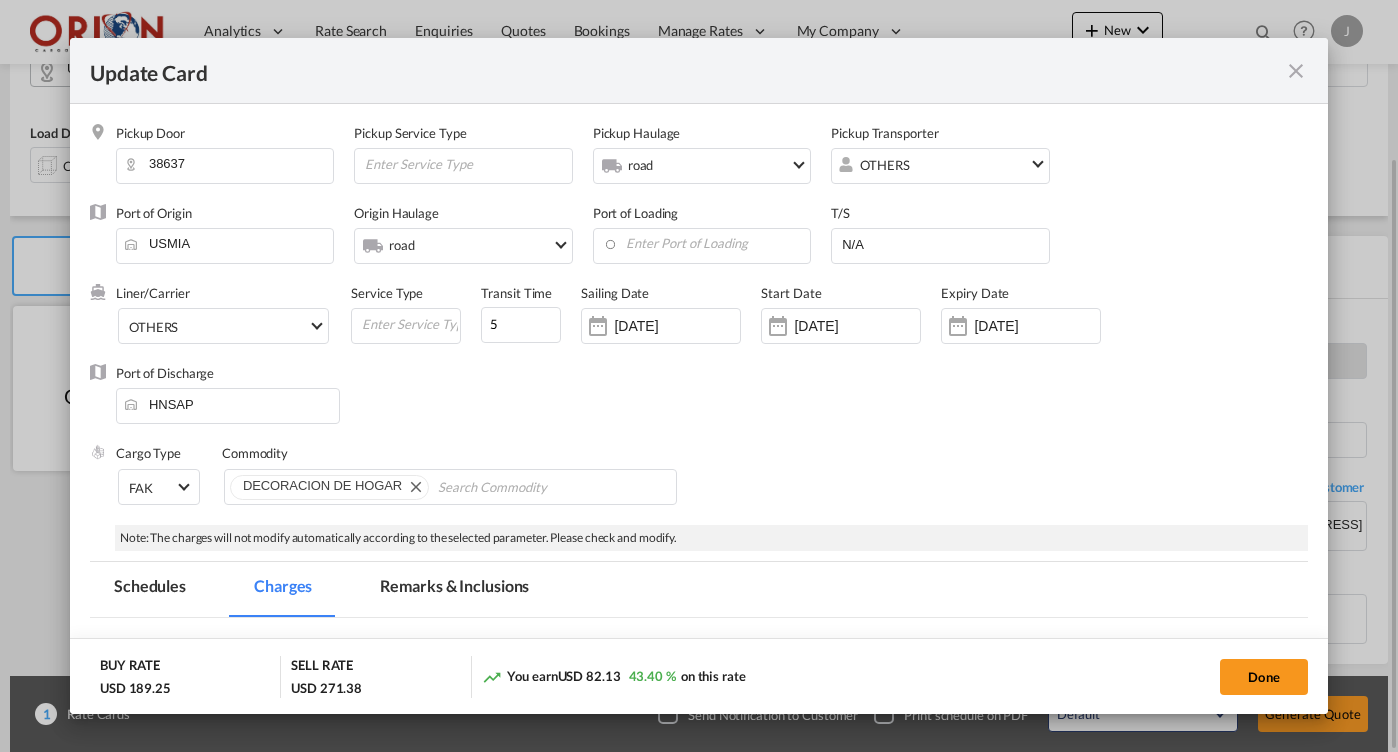 select on "flat" 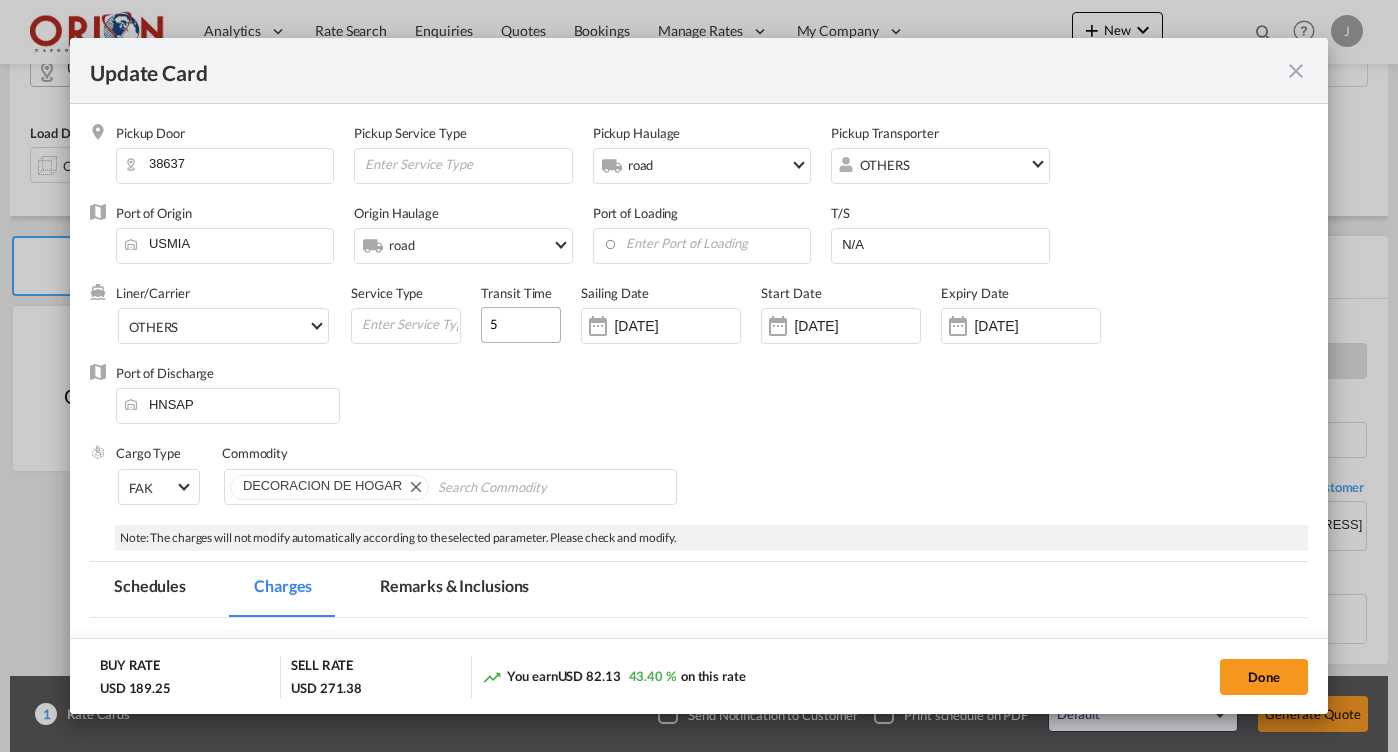 scroll, scrollTop: 22, scrollLeft: 0, axis: vertical 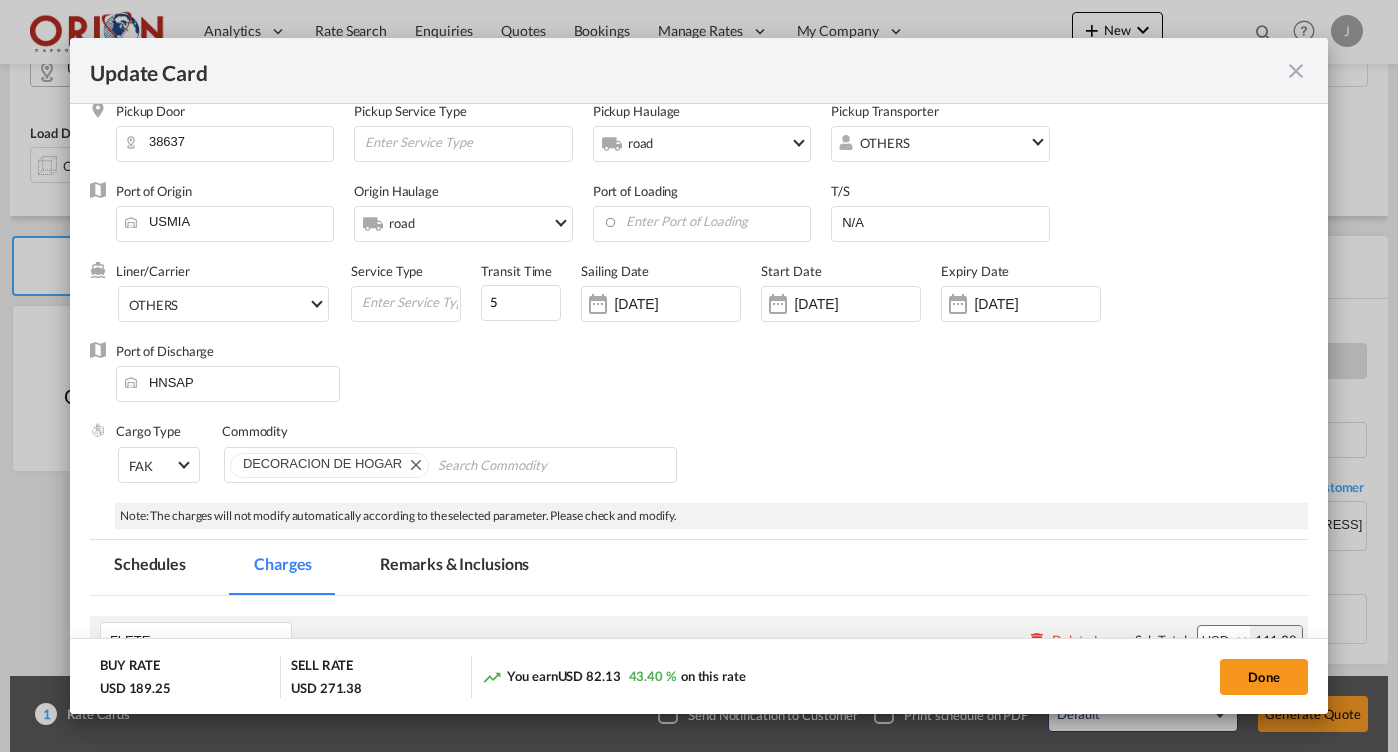 click on "[DATE]" at bounding box center (677, 304) 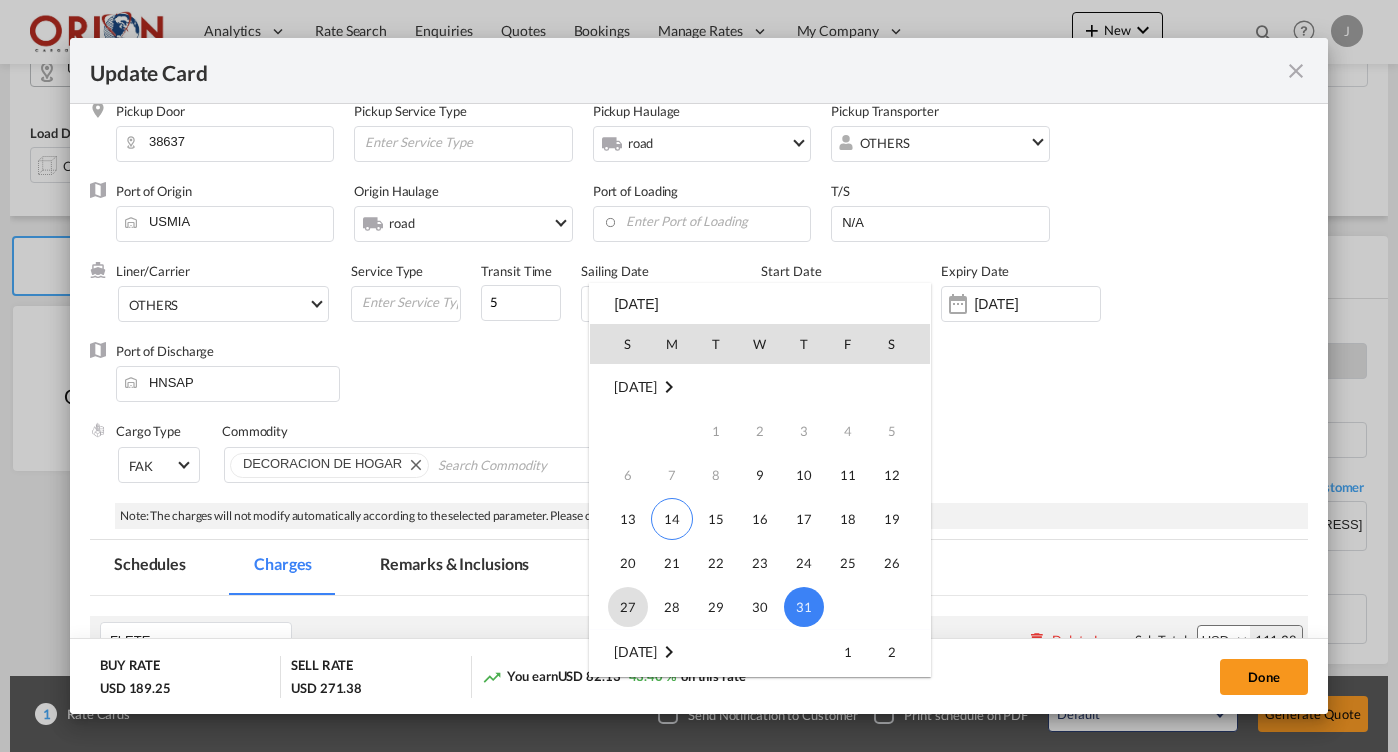 click on "27" at bounding box center (628, 607) 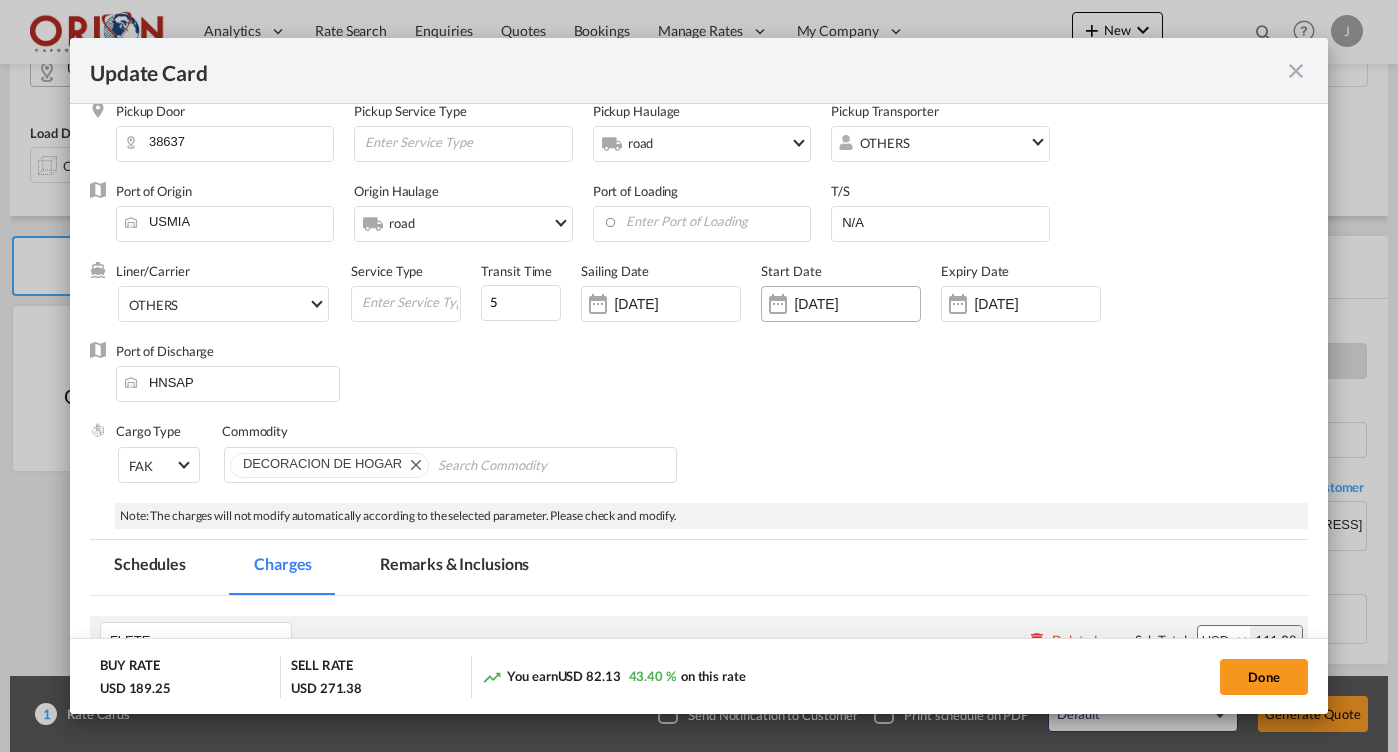 click on "[DATE]" at bounding box center (857, 304) 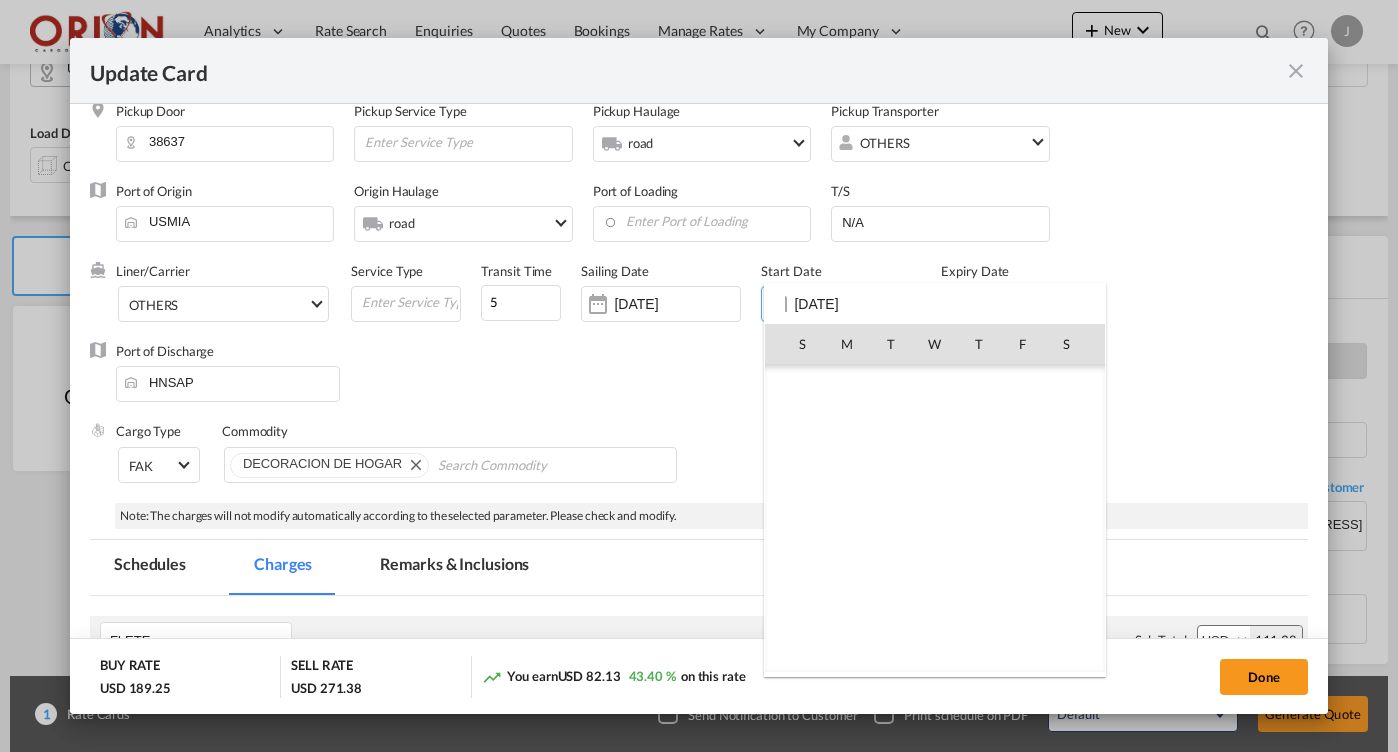 scroll, scrollTop: 462690, scrollLeft: 0, axis: vertical 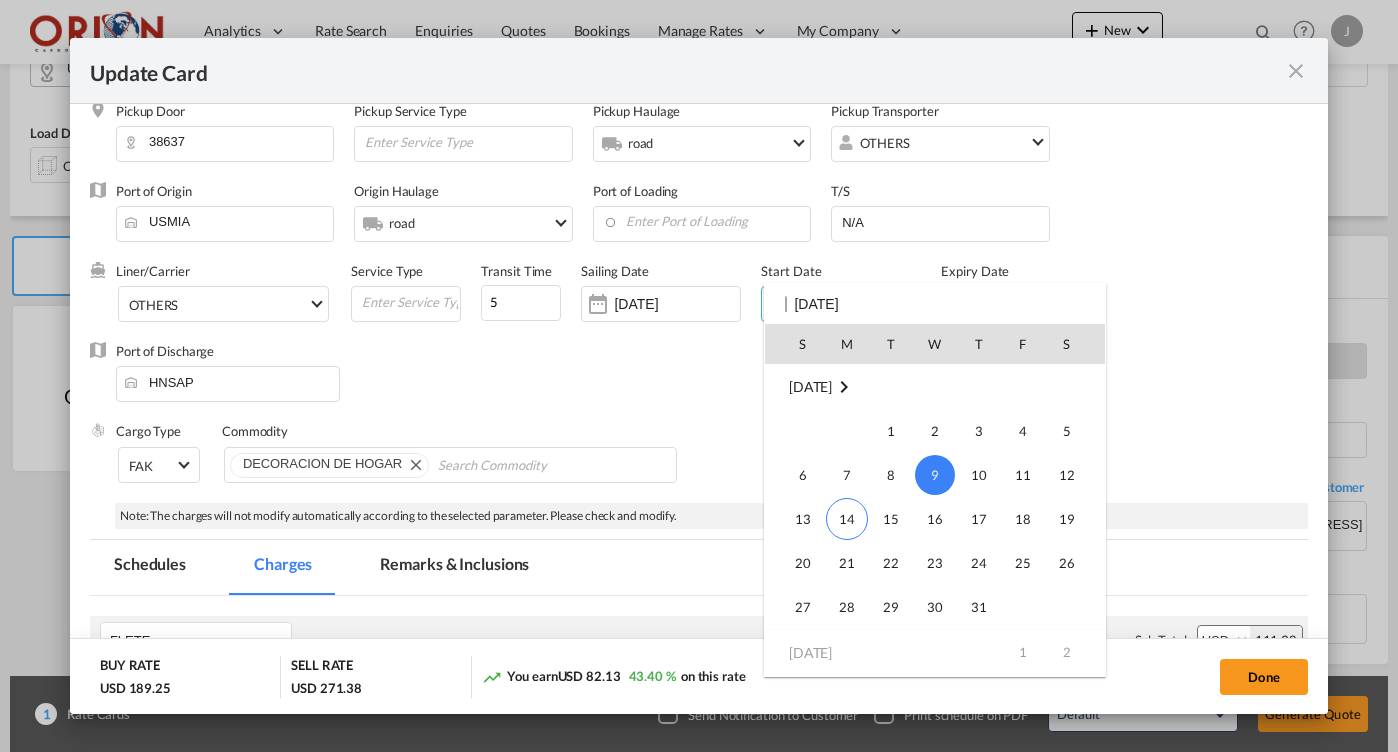click on "15" at bounding box center [891, 519] 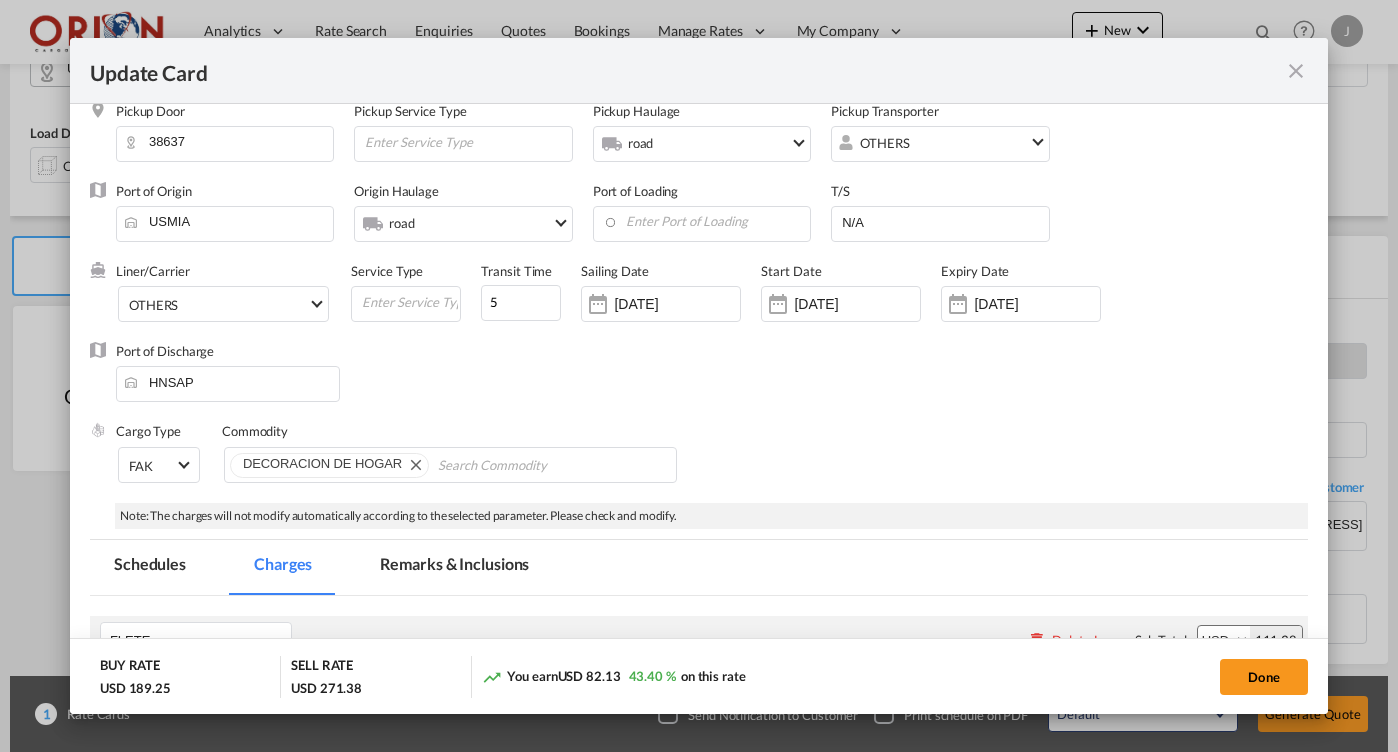click on "Start Date
[DATE]" at bounding box center [851, 302] 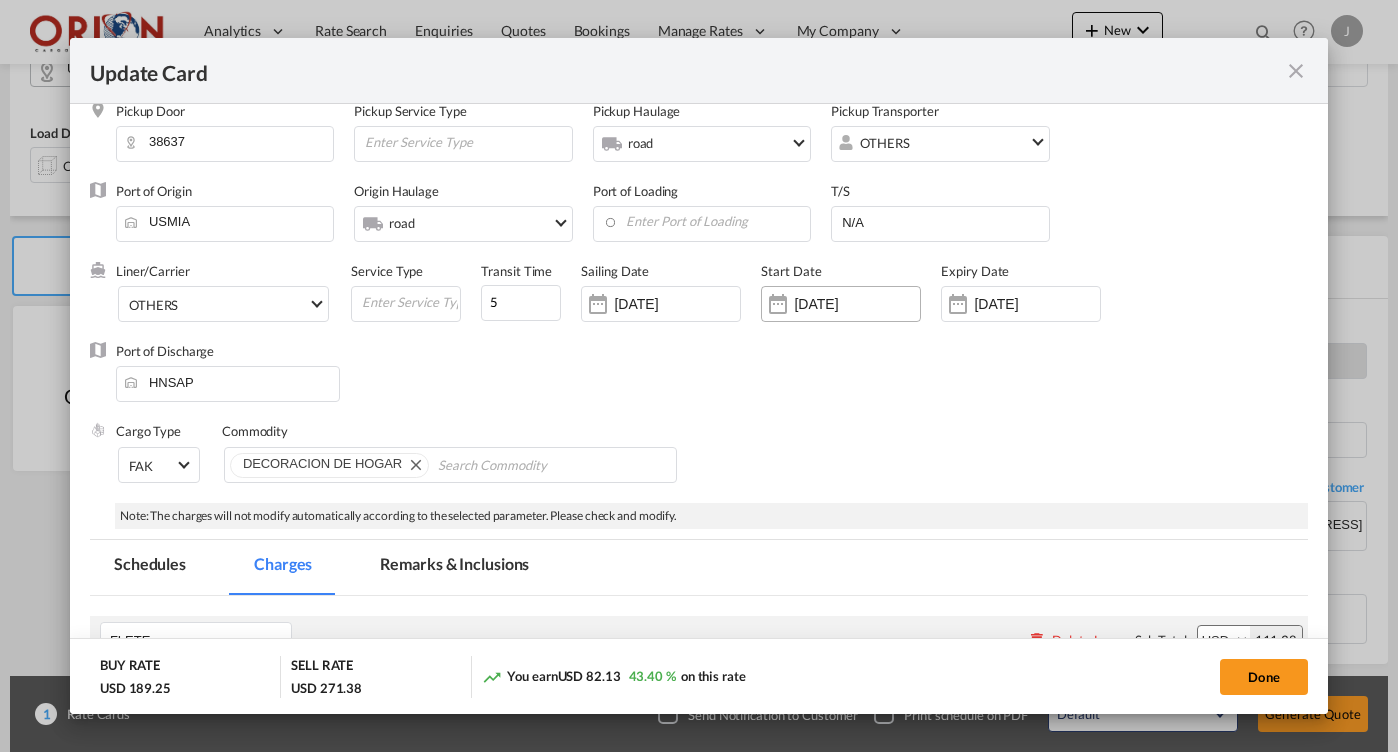 click on "[DATE]" at bounding box center [857, 304] 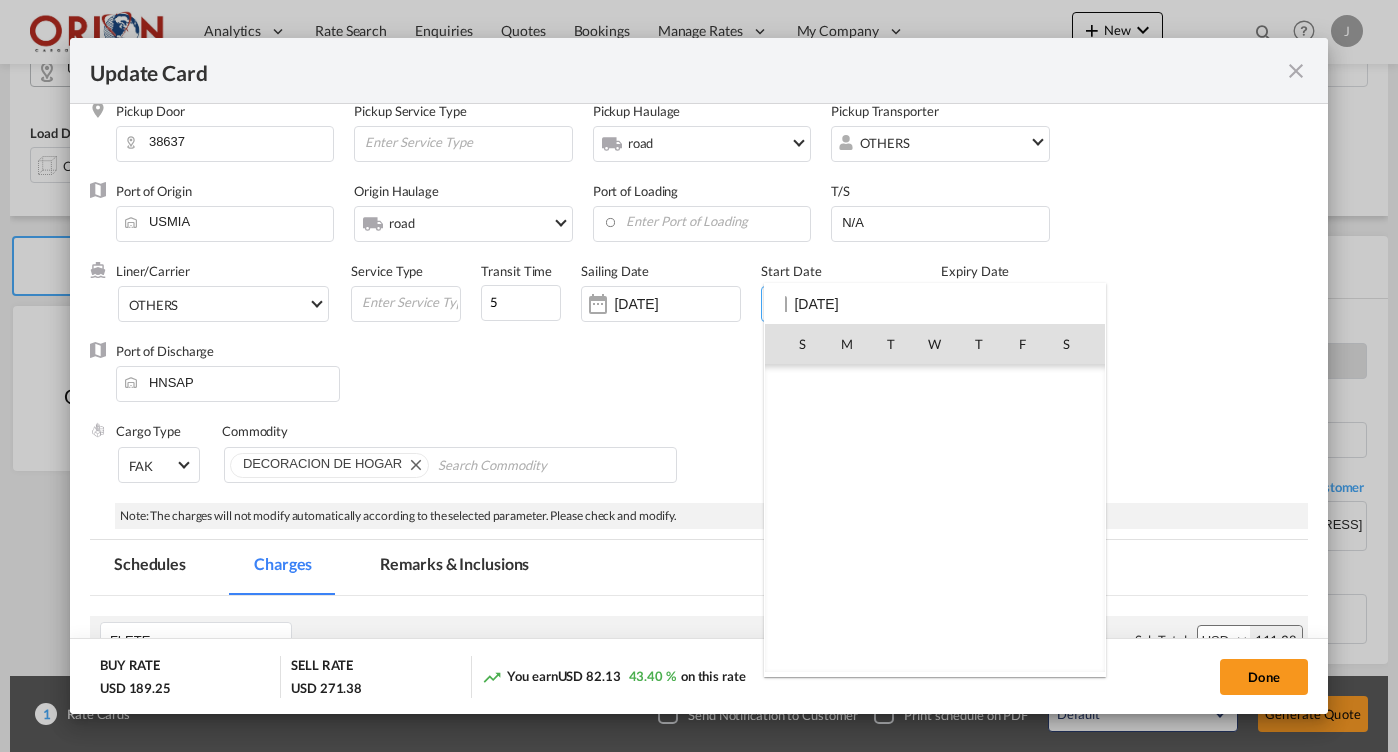 scroll, scrollTop: 462690, scrollLeft: 0, axis: vertical 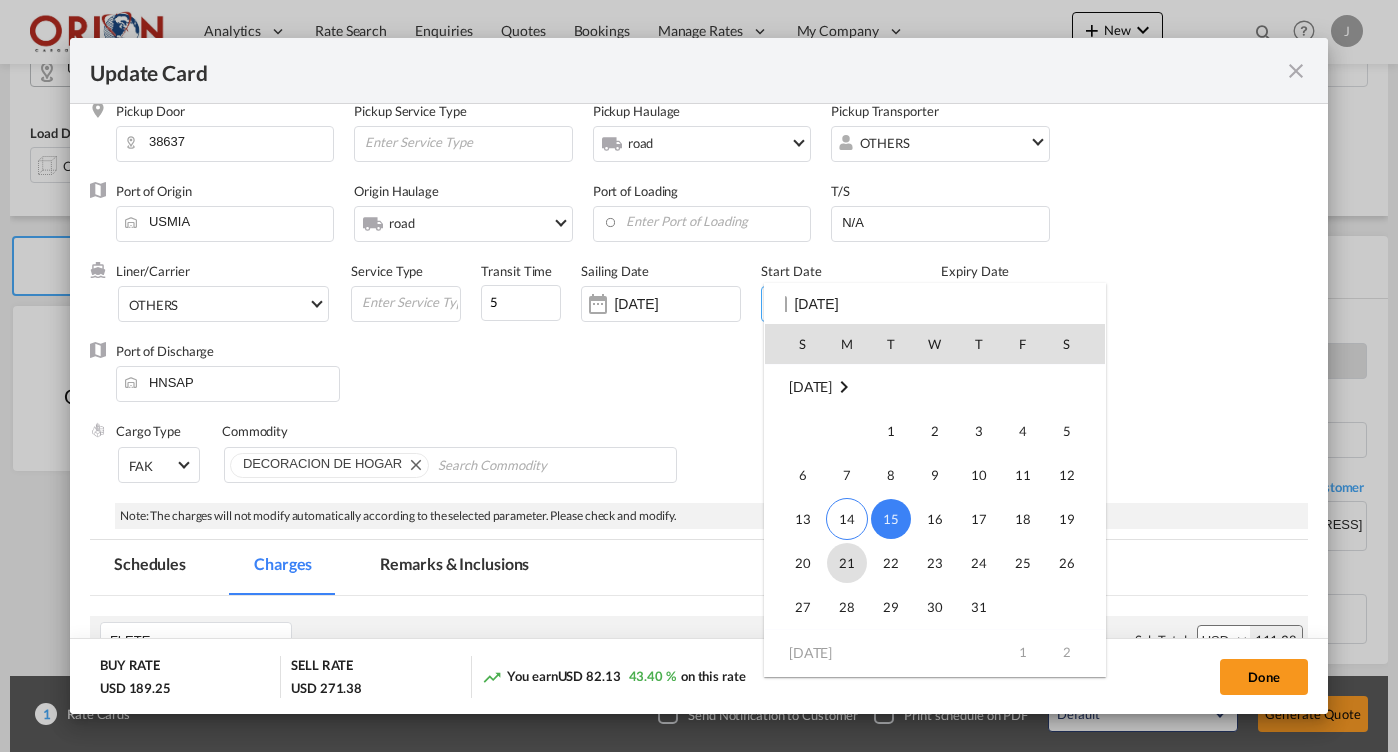 click on "14" at bounding box center (847, 519) 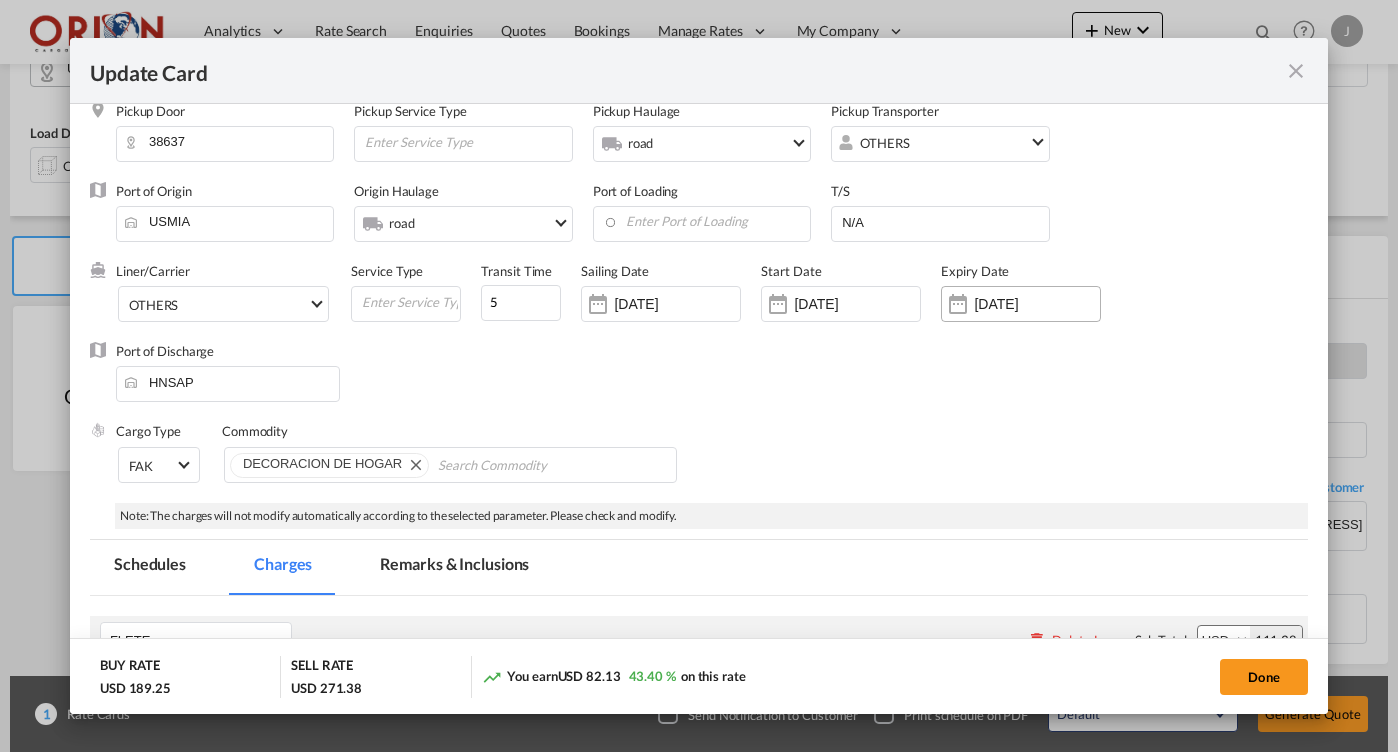 click on "[DATE]" at bounding box center [1037, 304] 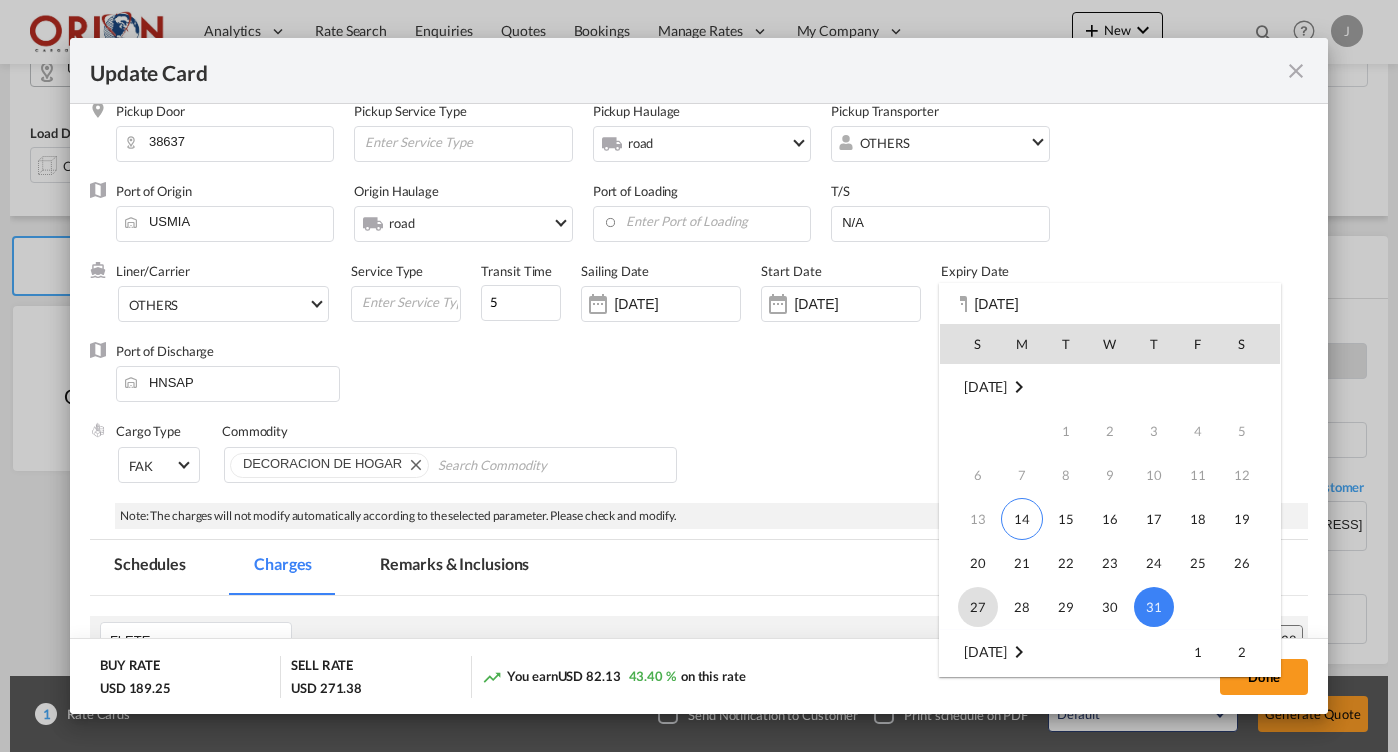click on "27" at bounding box center (978, 607) 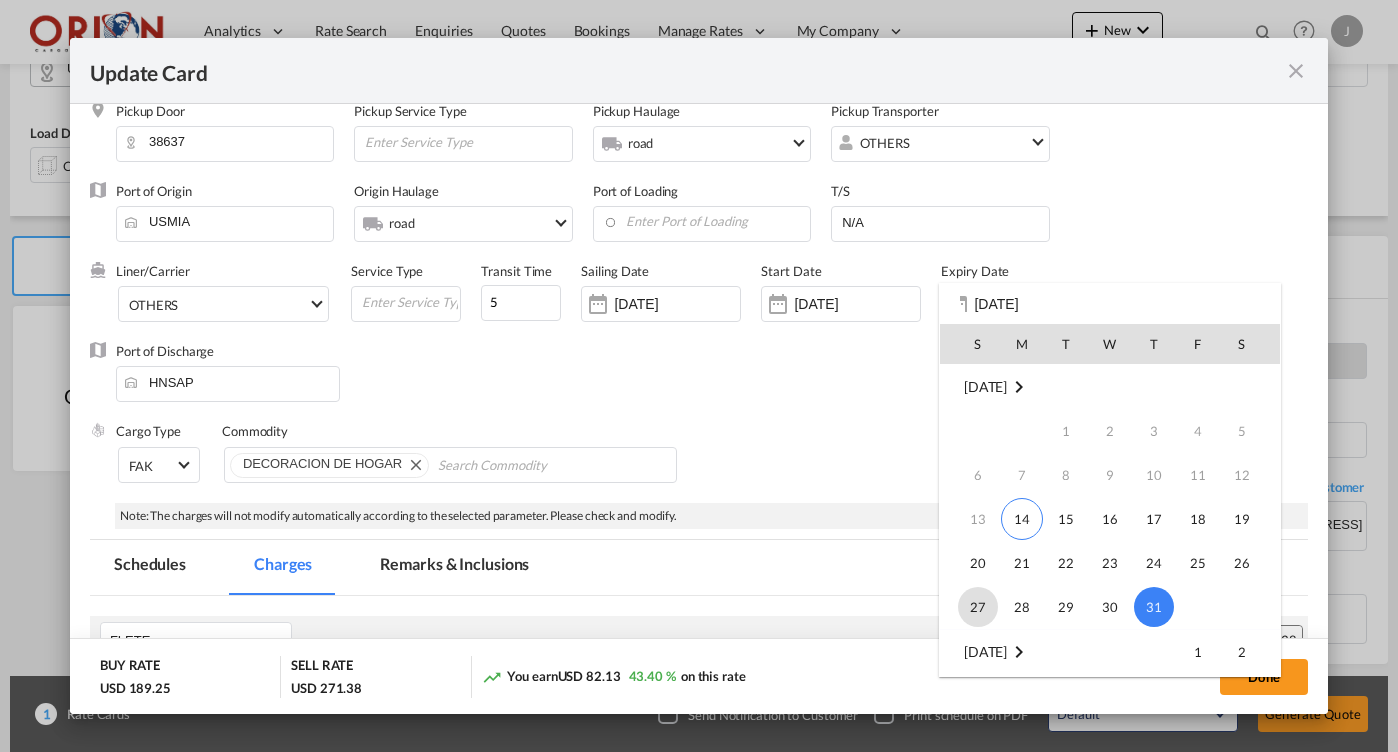 type on "[DATE]" 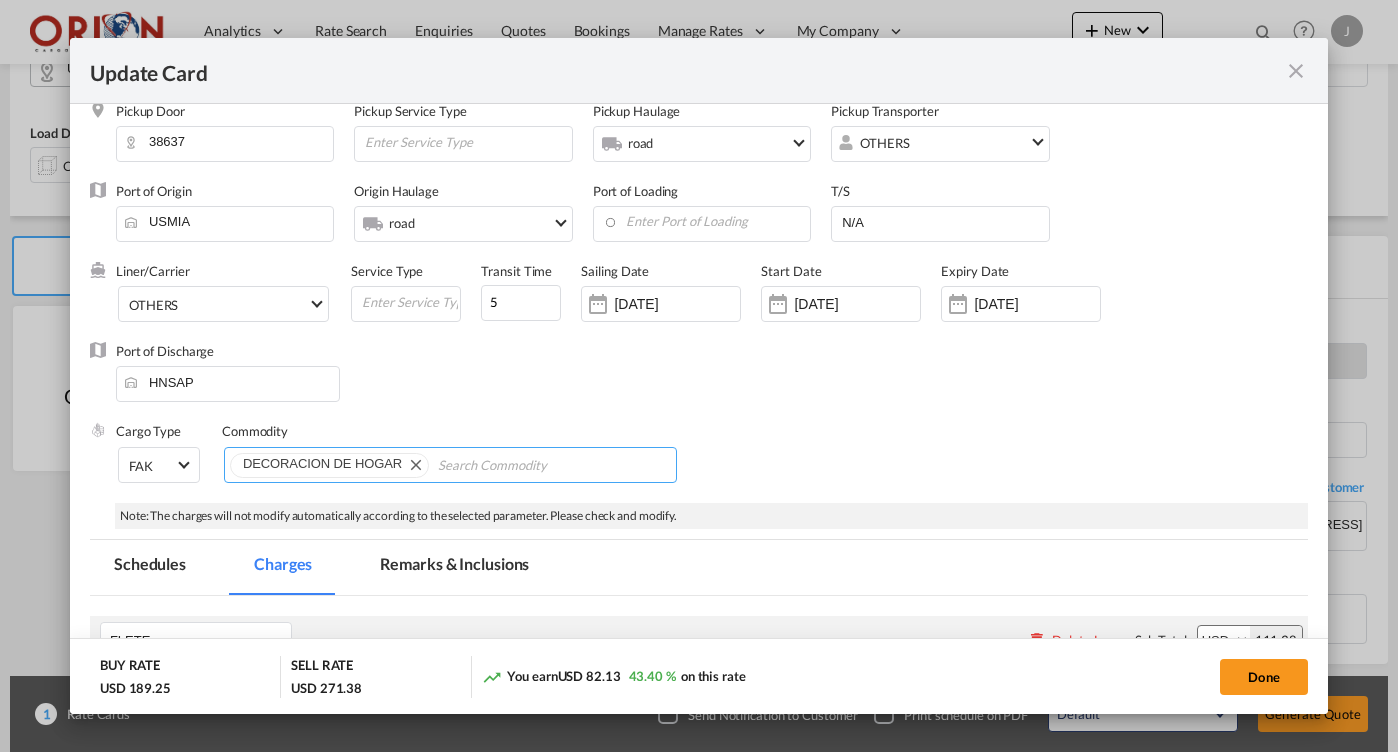 click at bounding box center [415, 464] 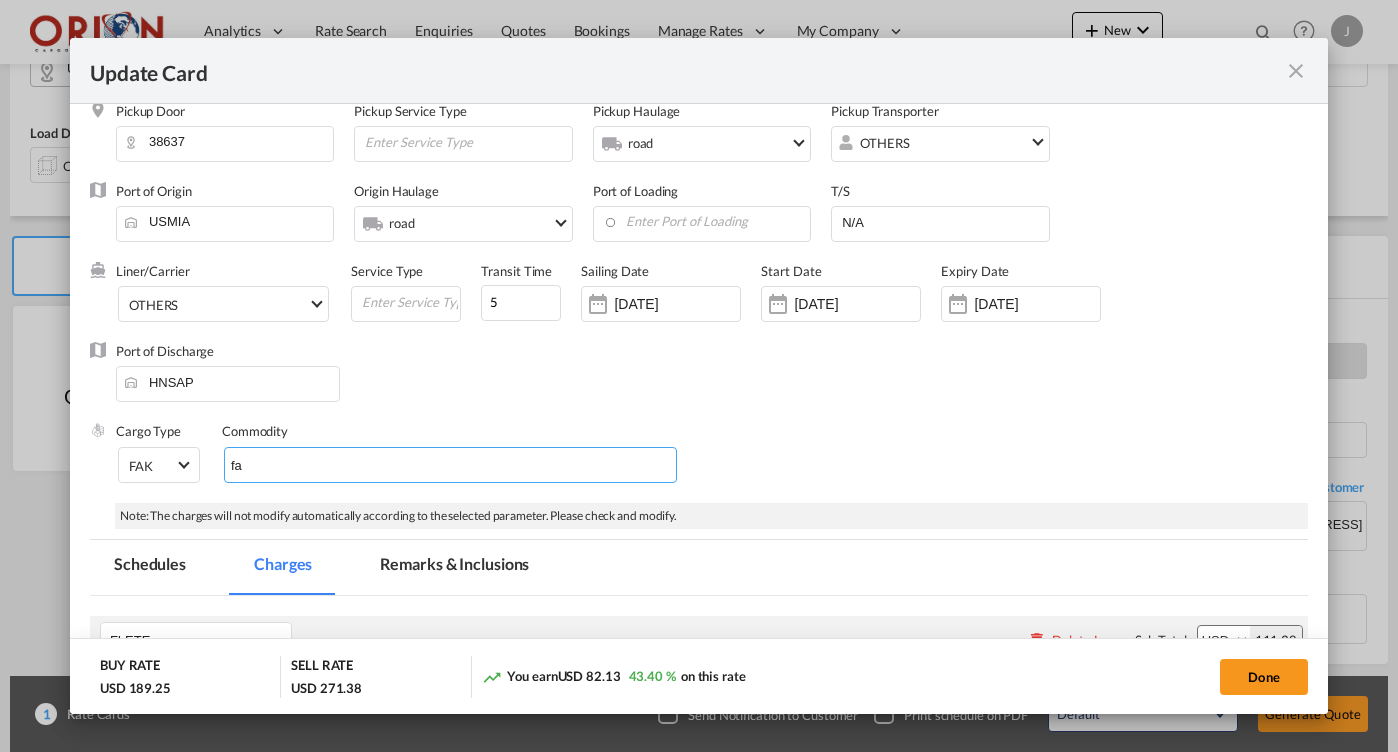 type on "fak" 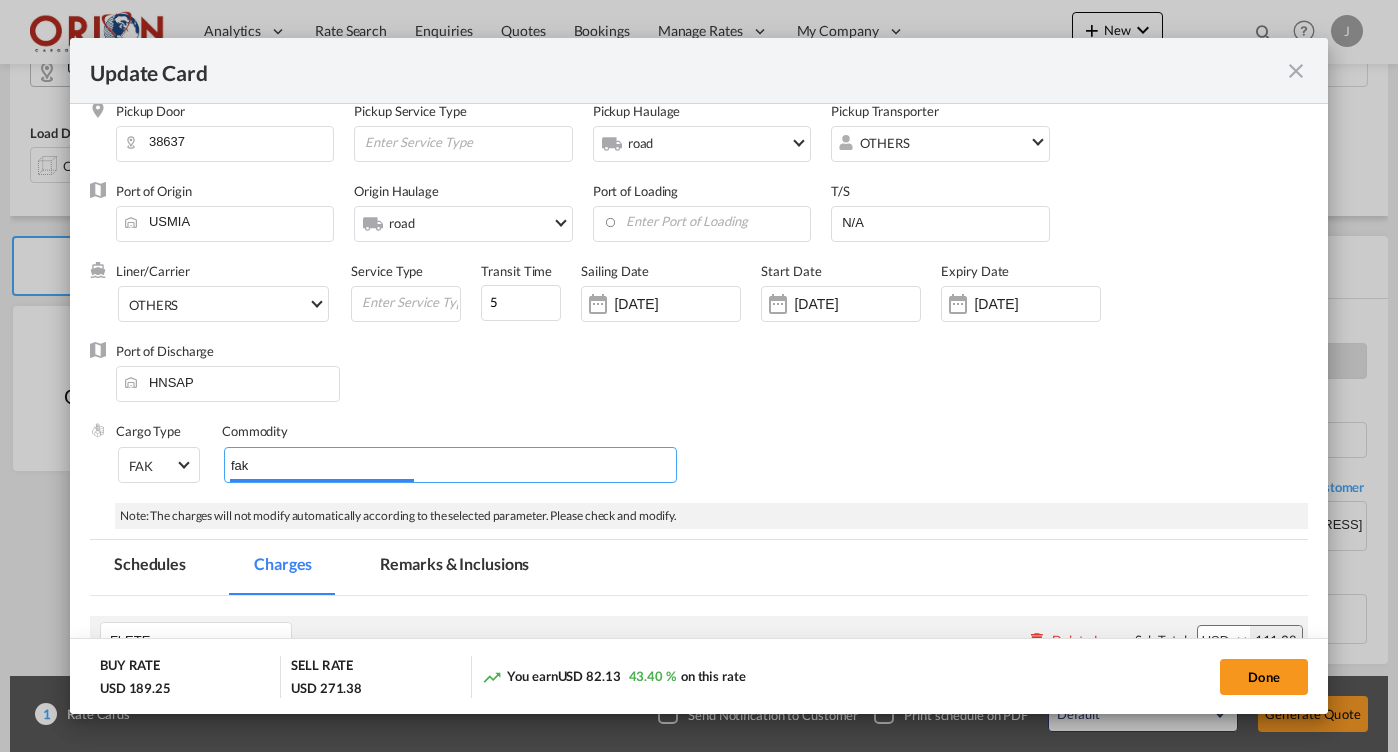 type 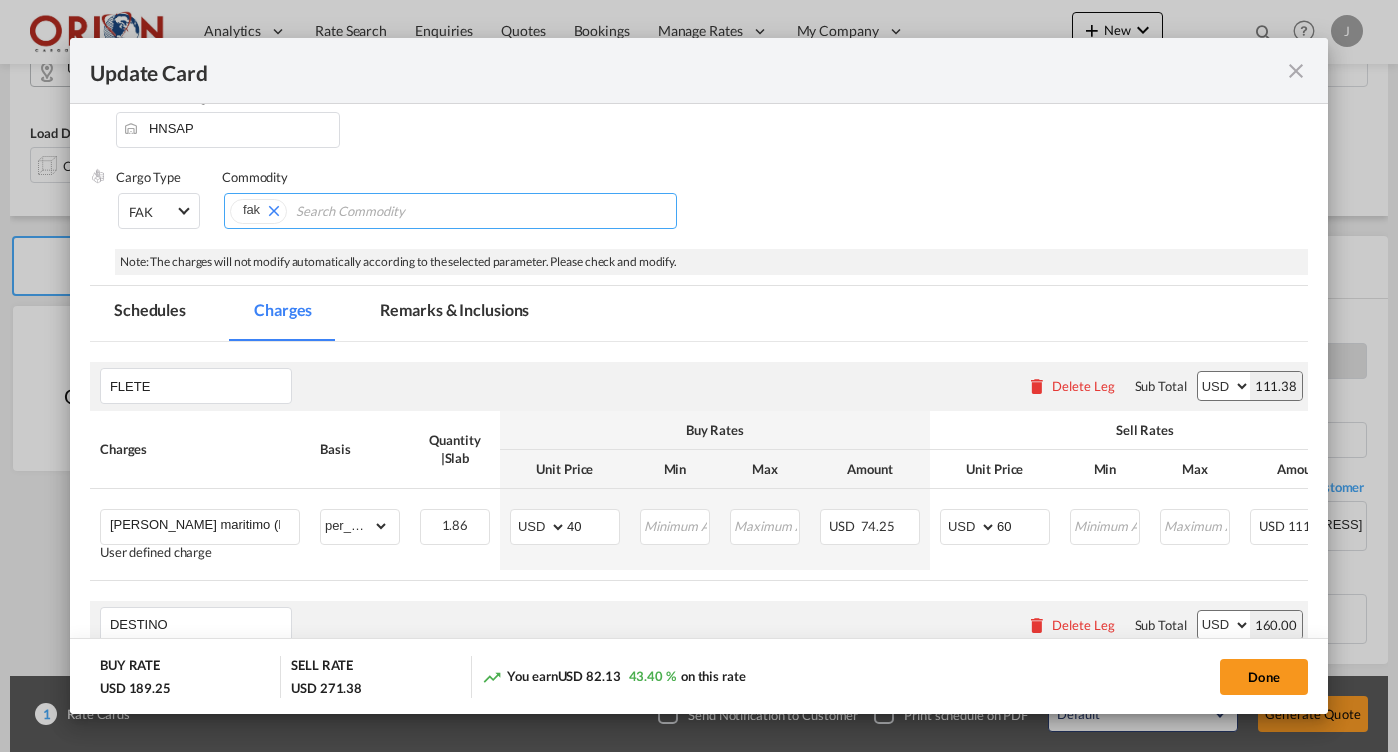 scroll, scrollTop: 453, scrollLeft: 0, axis: vertical 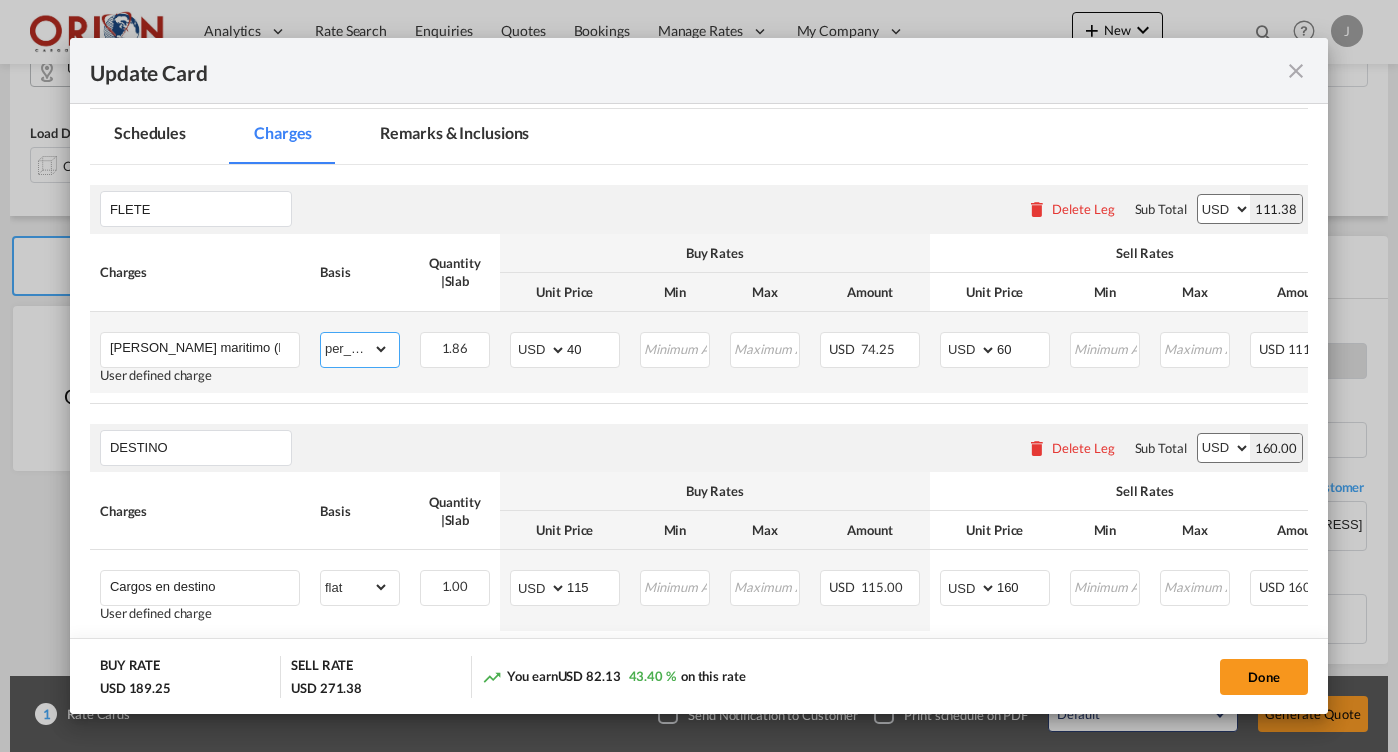 select on "flat" 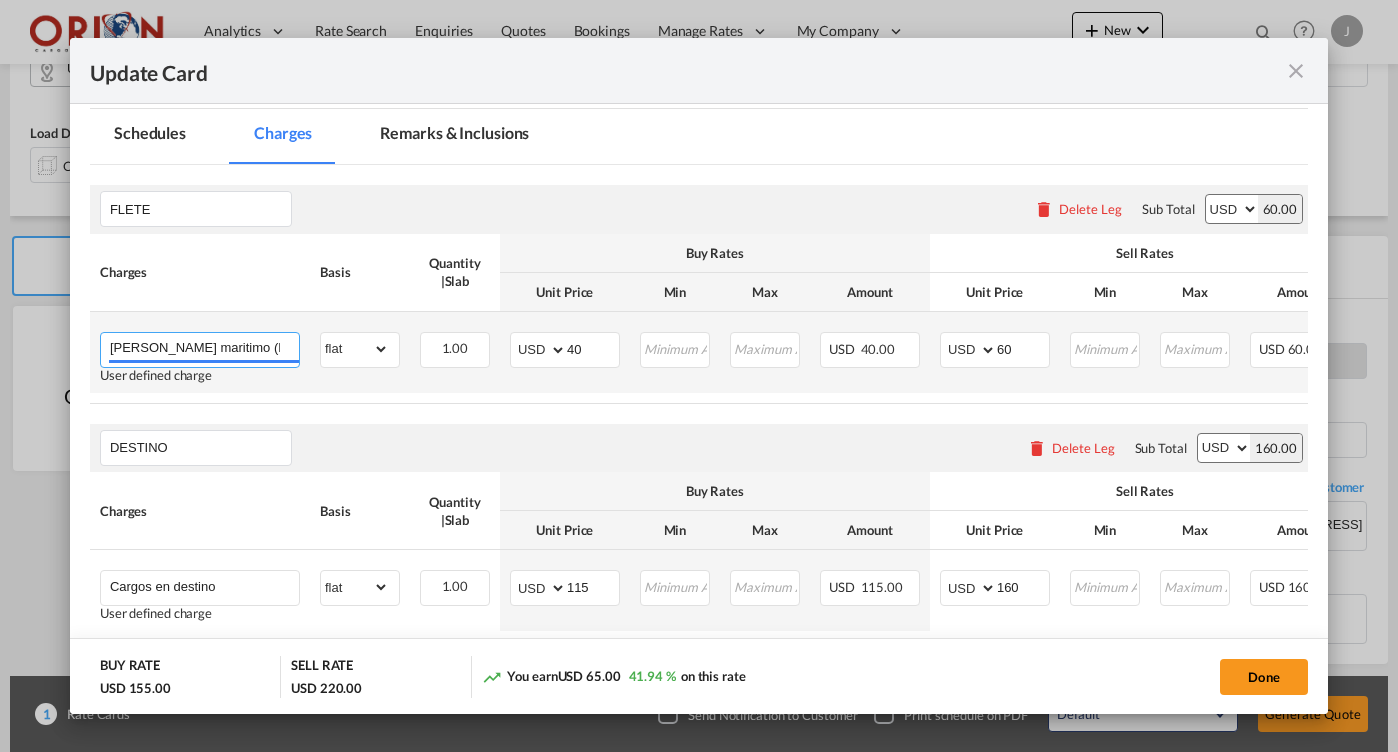 click on "[PERSON_NAME] maritimo (Desde [GEOGRAPHIC_DATA] en [GEOGRAPHIC_DATA] [GEOGRAPHIC_DATA] a [GEOGRAPHIC_DATA][PERSON_NAME])" at bounding box center (204, 348) 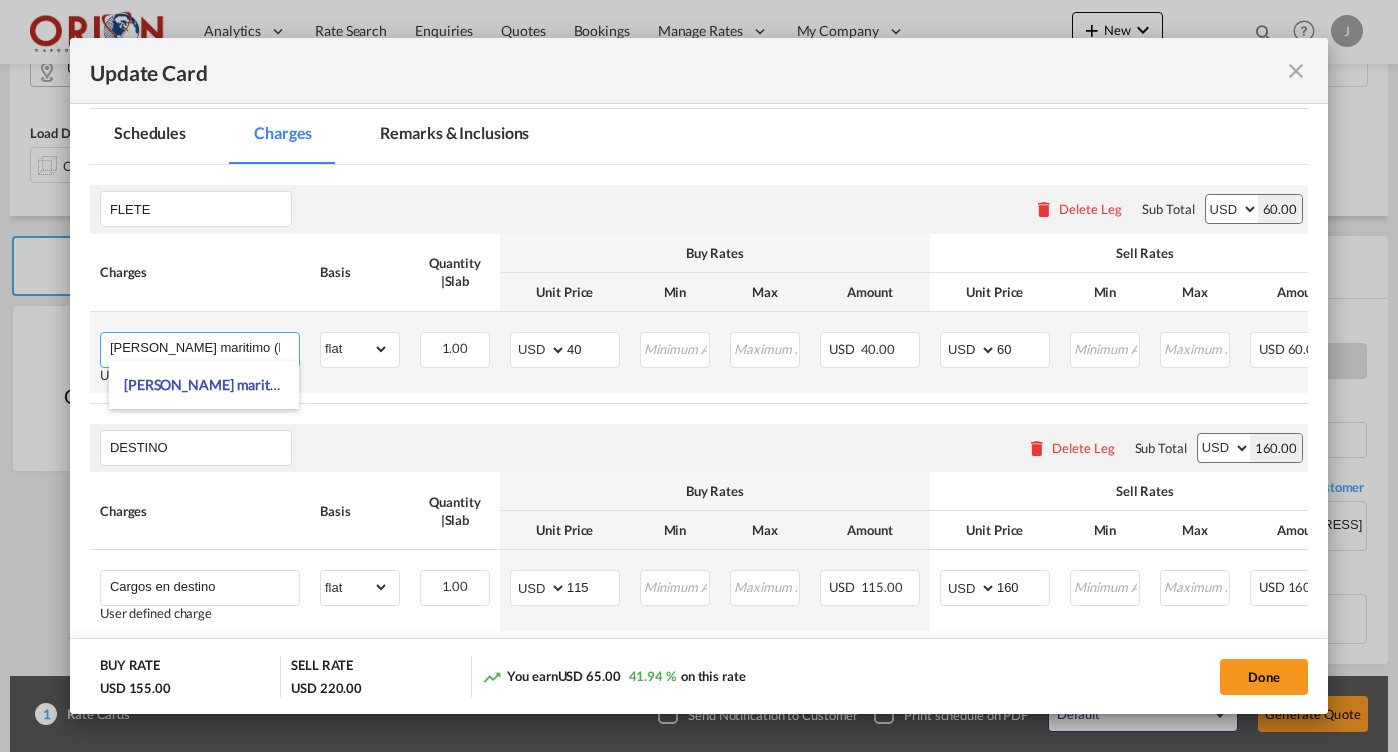 drag, startPoint x: 244, startPoint y: 344, endPoint x: 318, endPoint y: 345, distance: 74.00676 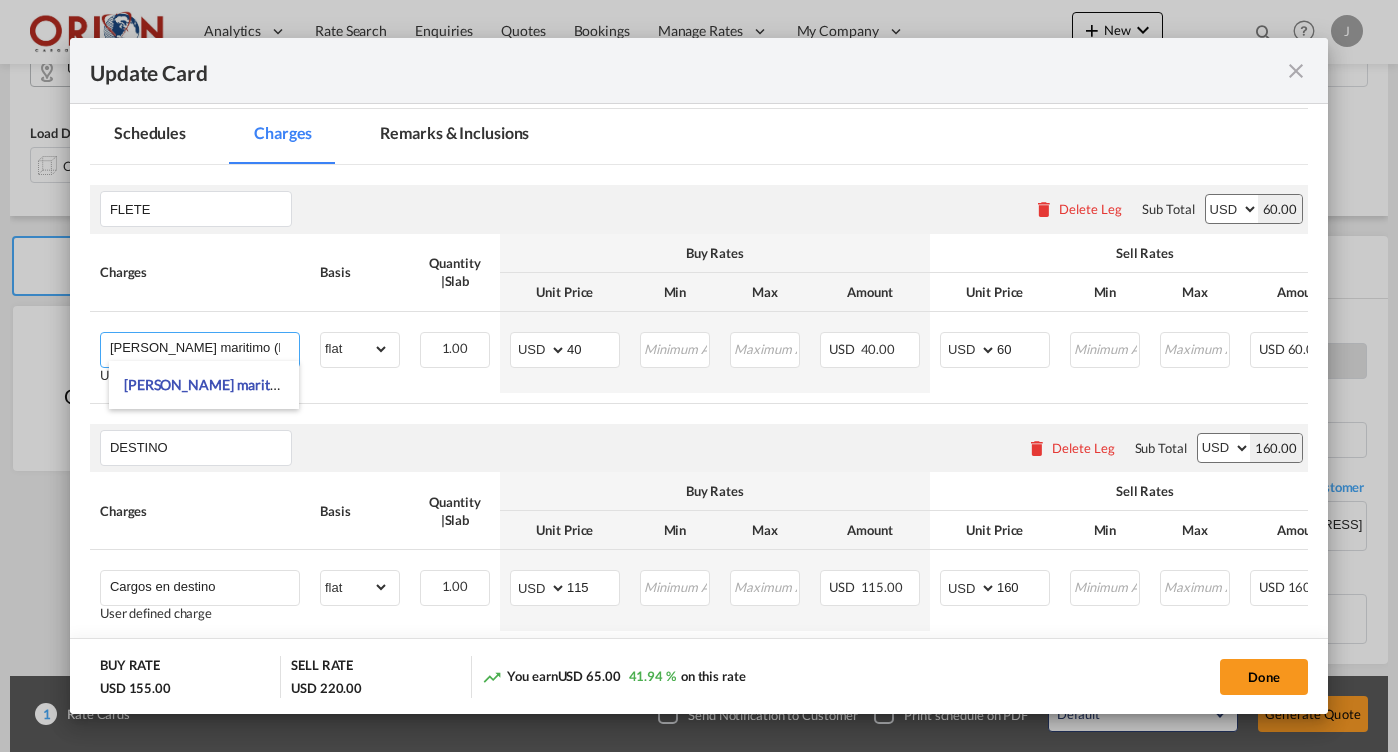 drag, startPoint x: 248, startPoint y: 353, endPoint x: 88, endPoint y: 351, distance: 160.0125 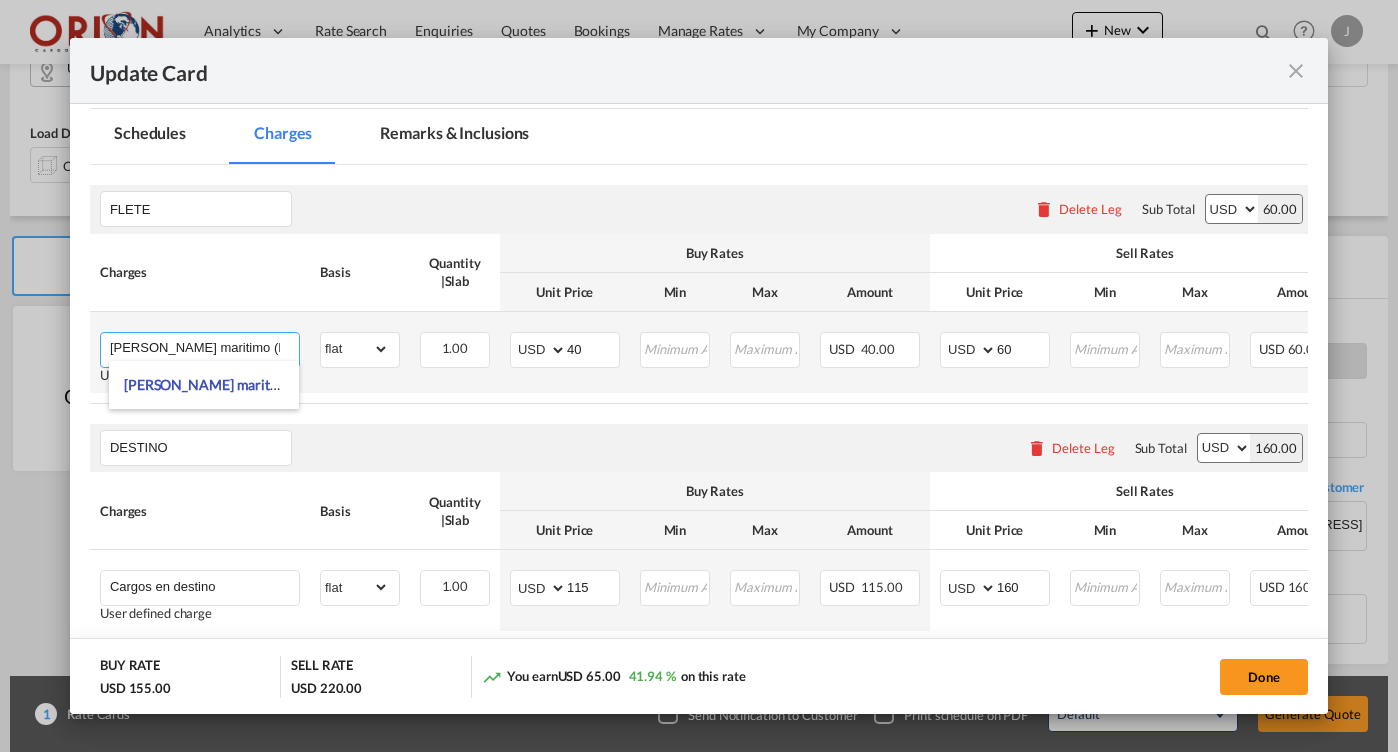 click on "[PERSON_NAME] maritimo (Desde [GEOGRAPHIC_DATA] en [GEOGRAPHIC_DATA] [GEOGRAPHIC_DATA] a [GEOGRAPHIC_DATA][PERSON_NAME])" at bounding box center [204, 348] 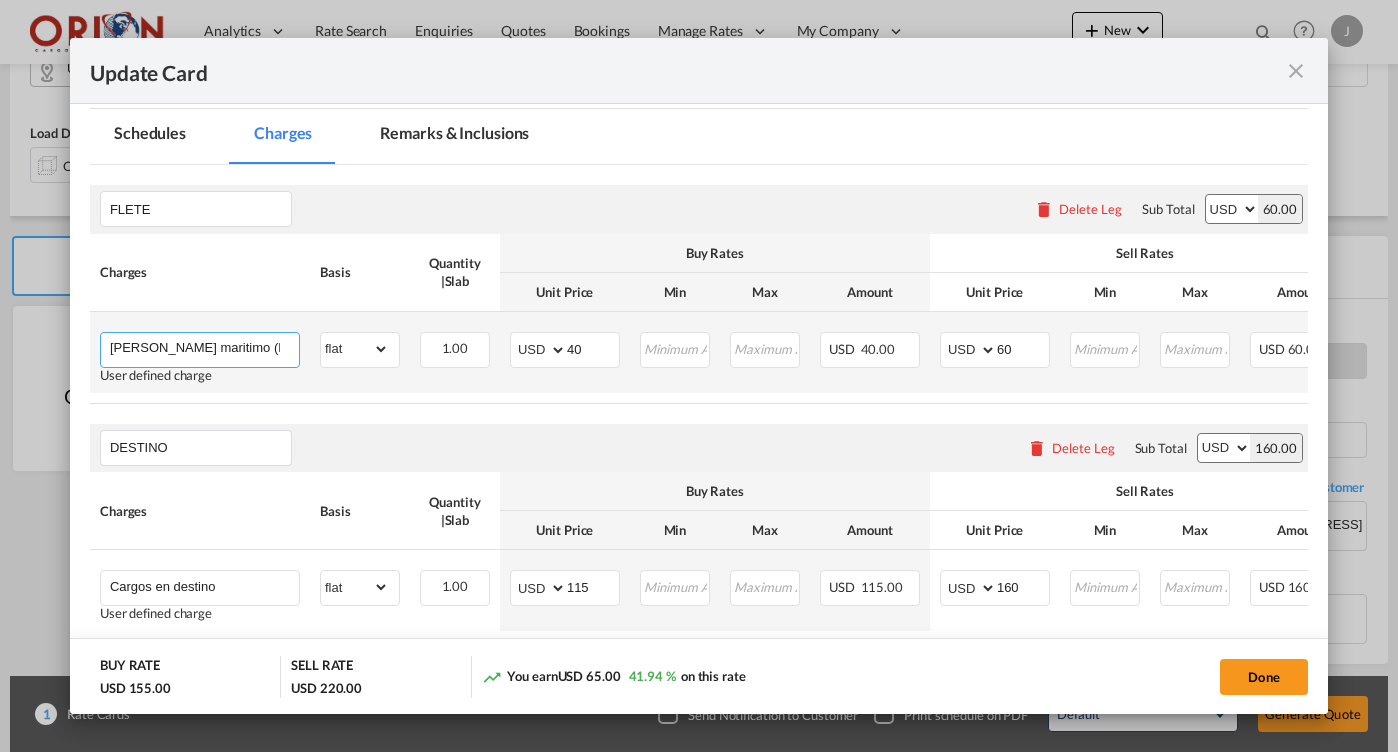 paste on "MS 38637" 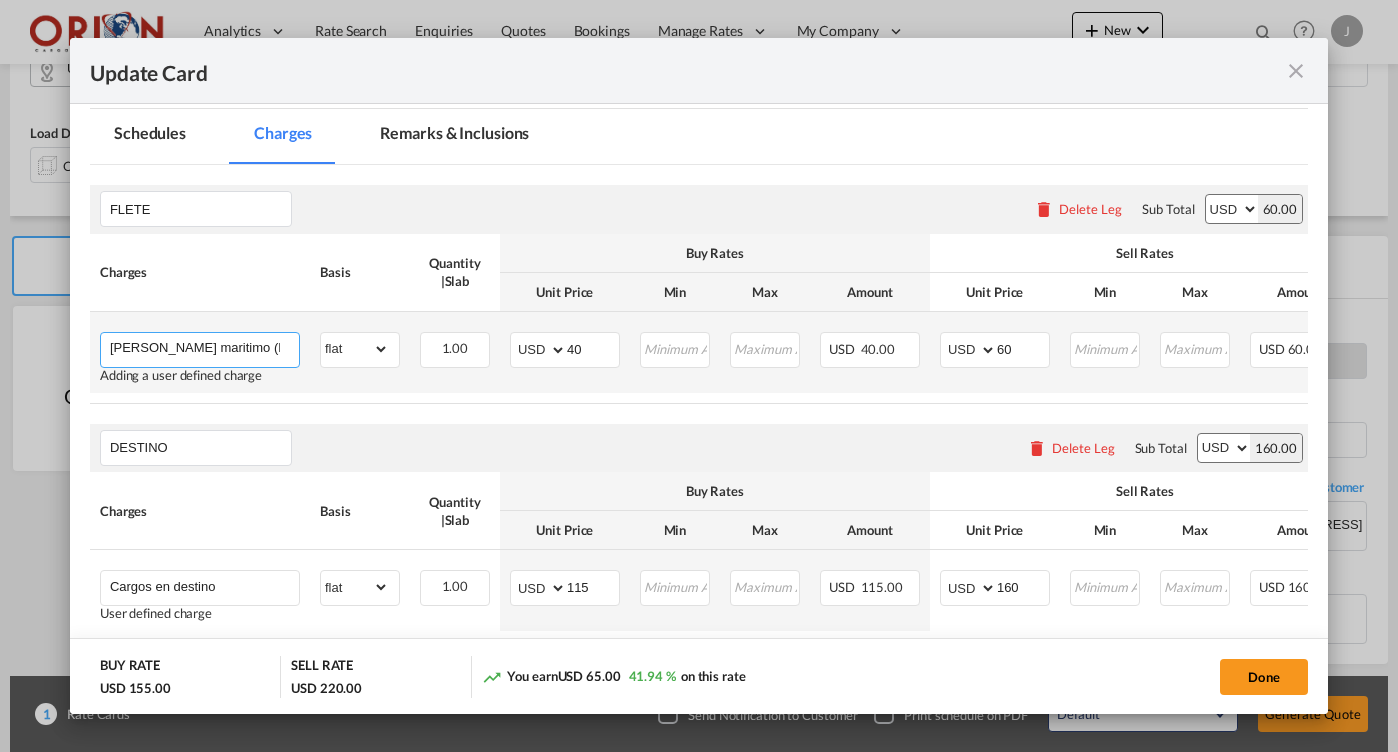 drag, startPoint x: 220, startPoint y: 343, endPoint x: 282, endPoint y: 343, distance: 62 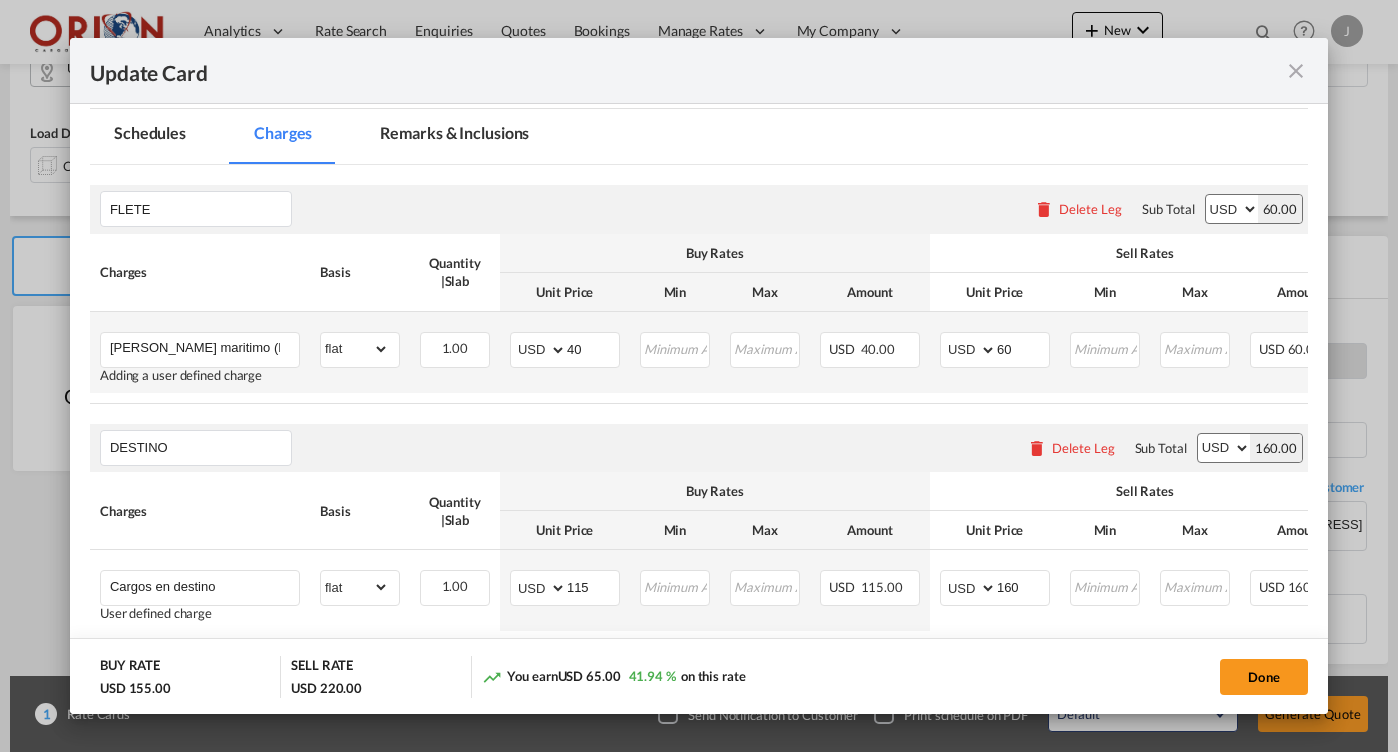 click on "[PERSON_NAME] maritimo (Desde MS 38637 en [GEOGRAPHIC_DATA] [GEOGRAPHIC_DATA] a [GEOGRAPHIC_DATA][PERSON_NAME])                                                     Adding a user defined charge Please Enter
Already Exists" at bounding box center [200, 352] 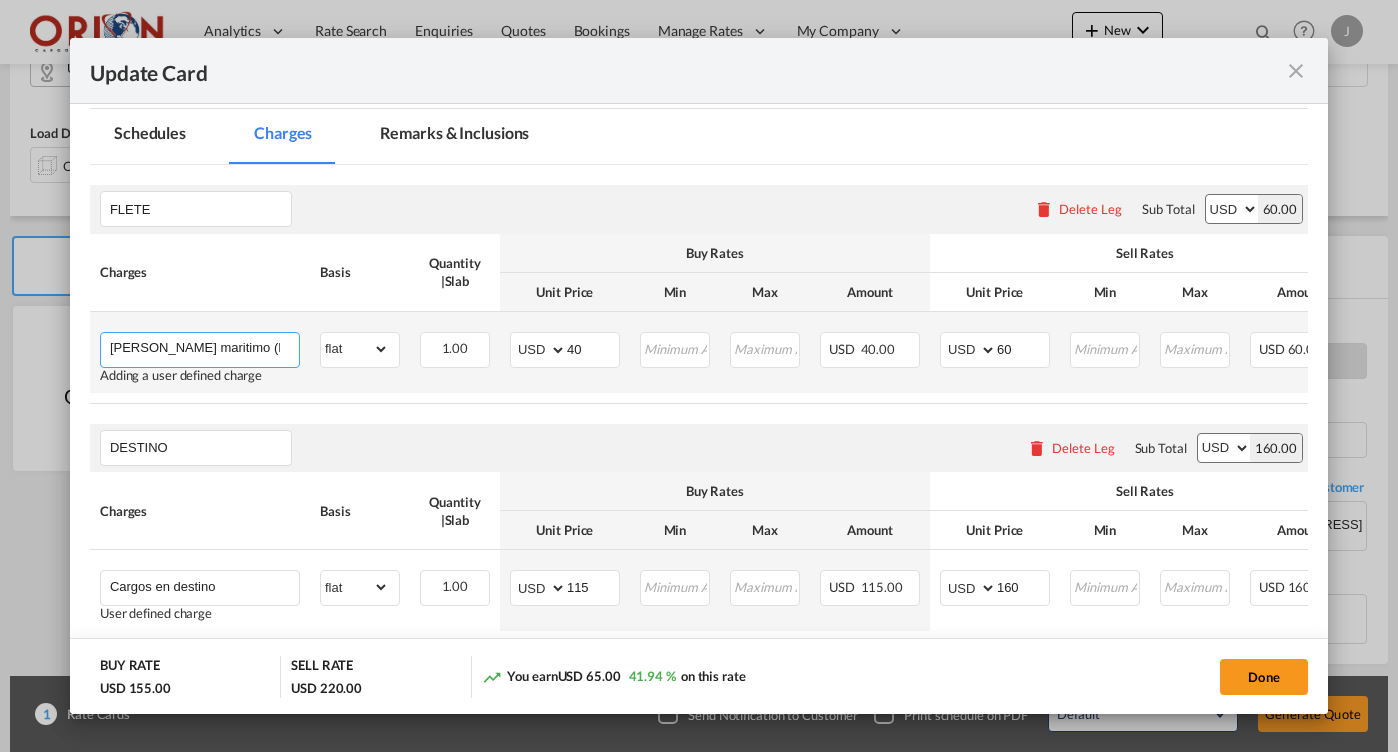 drag, startPoint x: 237, startPoint y: 346, endPoint x: 292, endPoint y: 345, distance: 55.00909 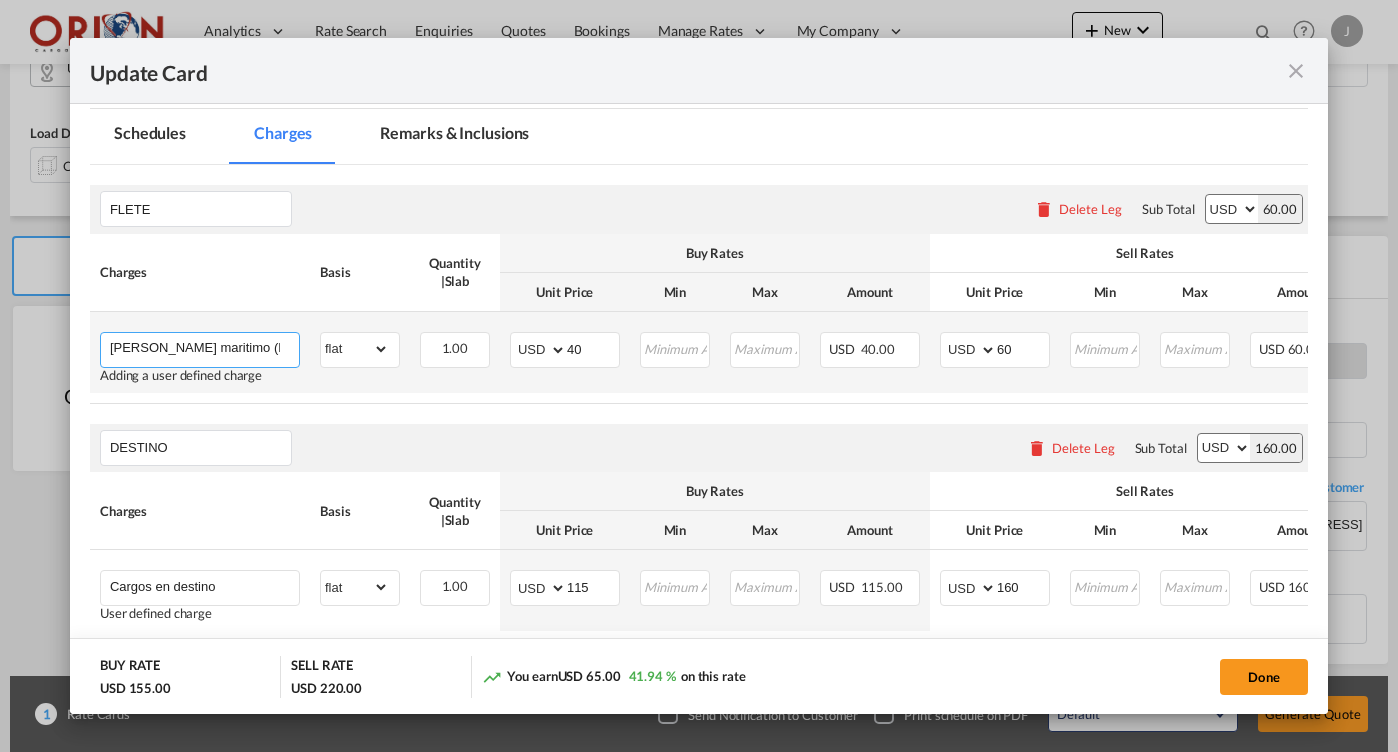 drag, startPoint x: 236, startPoint y: 346, endPoint x: 171, endPoint y: 343, distance: 65.06919 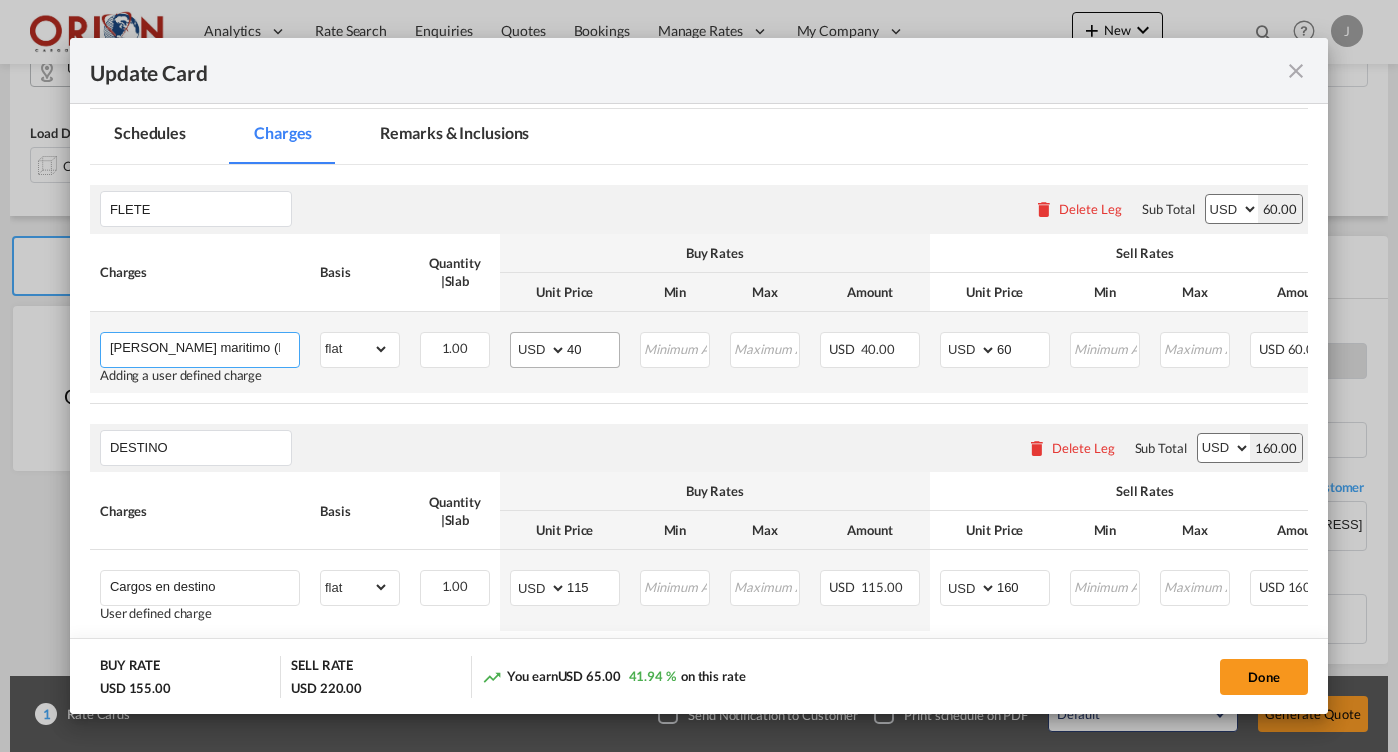 type on "[PERSON_NAME] maritimo (Desde MS 38637 a Almacen Fiscal [GEOGRAPHIC_DATA][PERSON_NAME])" 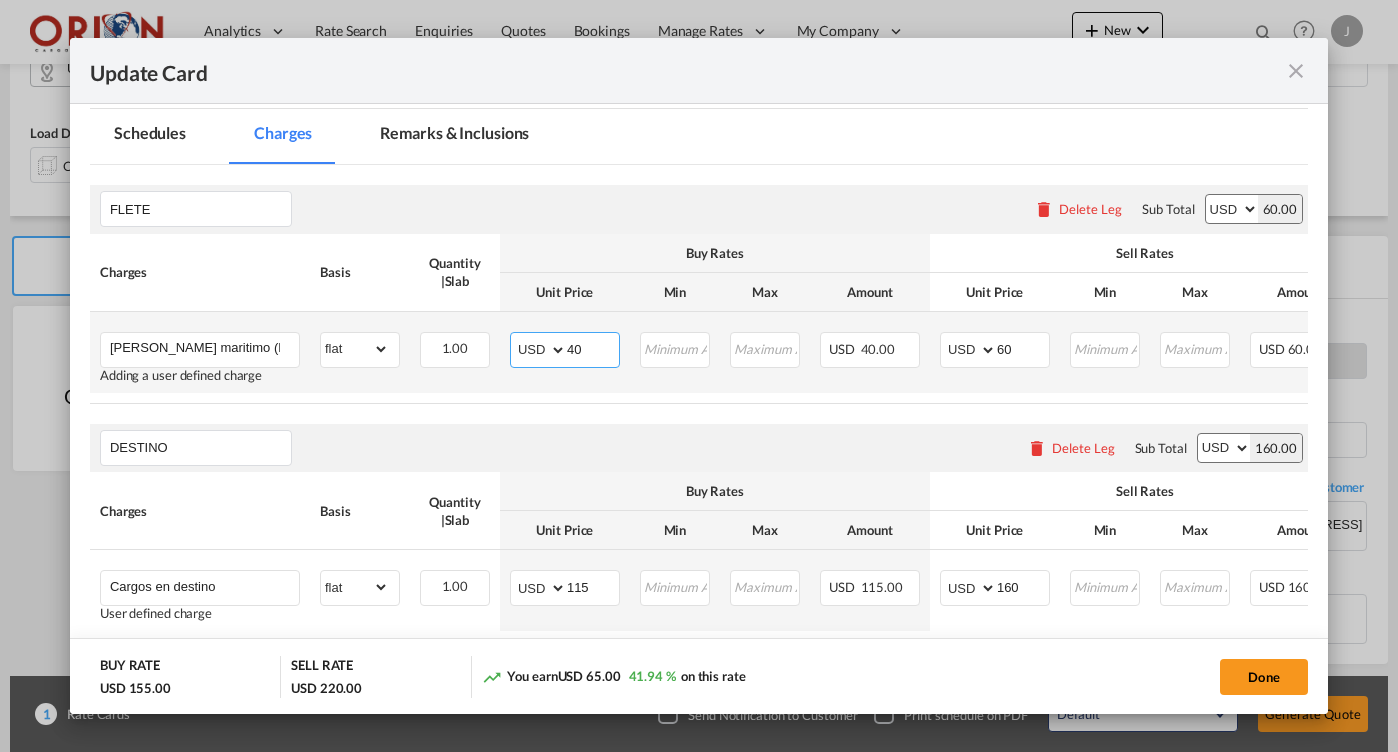 click on "40" at bounding box center [593, 348] 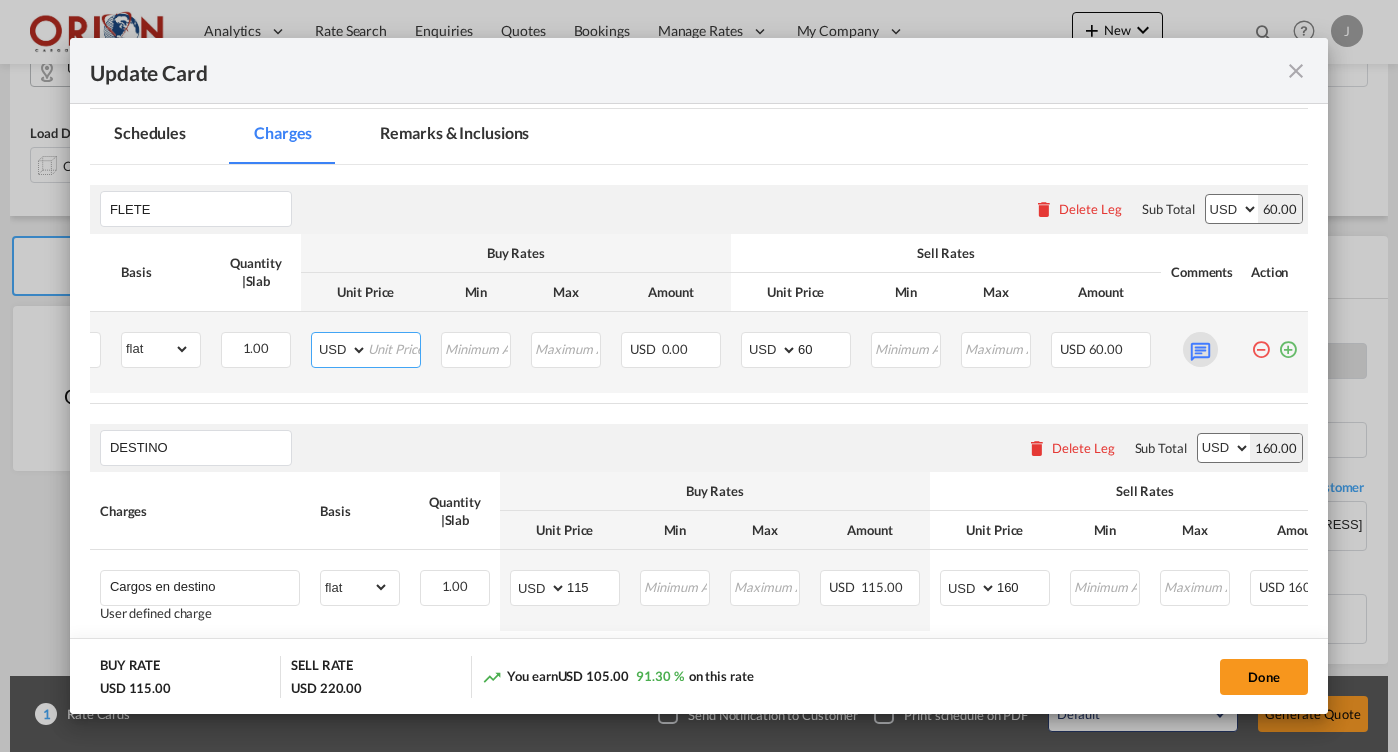 scroll, scrollTop: 0, scrollLeft: 199, axis: horizontal 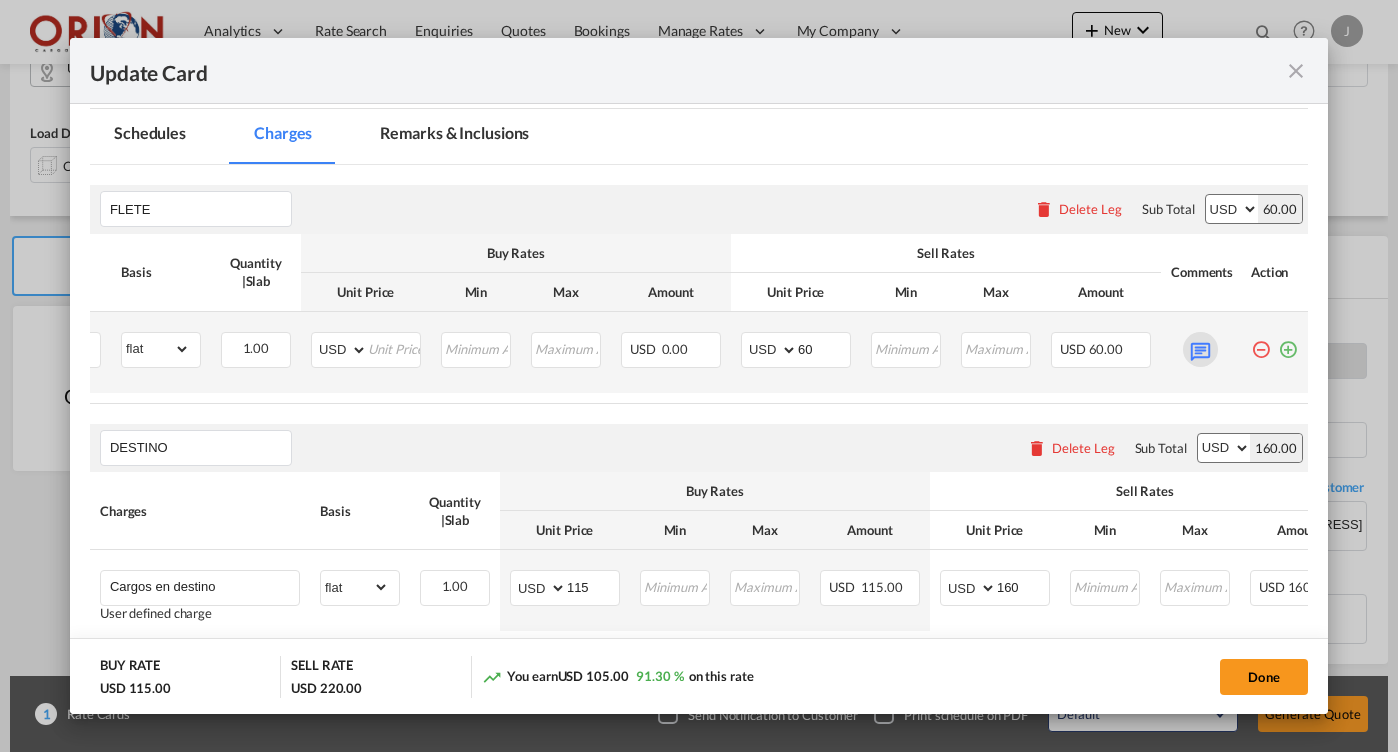 click at bounding box center [1200, 349] 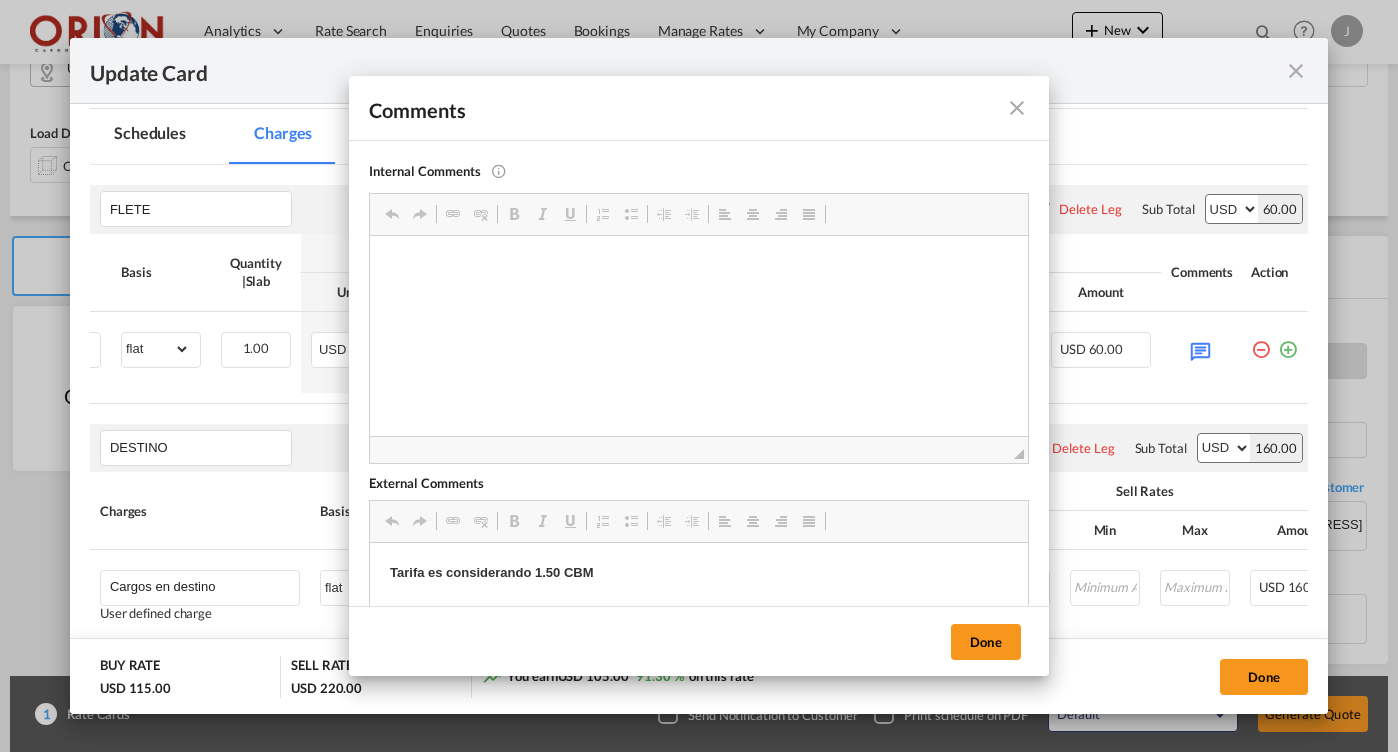 scroll, scrollTop: 0, scrollLeft: 0, axis: both 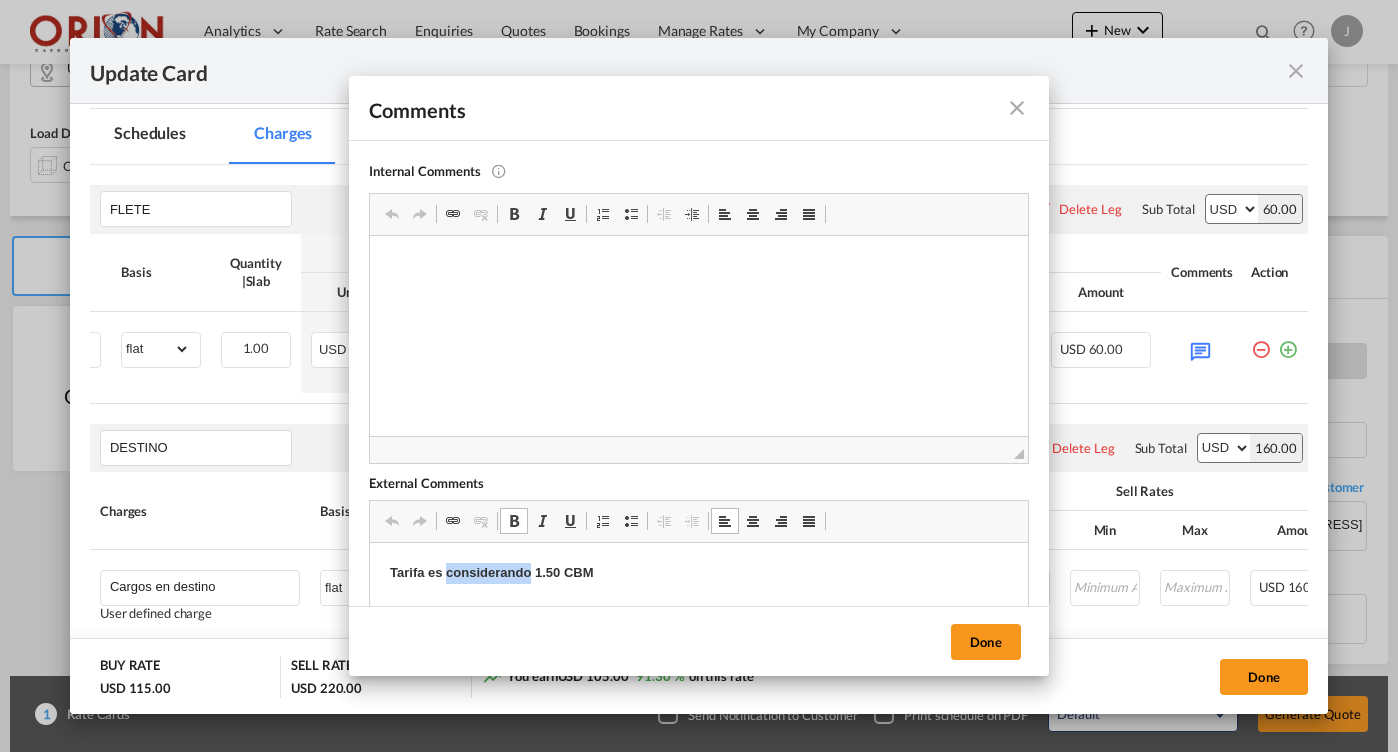 click on "Tarifa es considerando 1.50 CBM  Tarifa es considerando la carga es entregada en bodega de [GEOGRAPHIC_DATA], [GEOGRAPHIC_DATA].  Tarifa es considerando la carga es apilable & no tiene sobredimensiones." at bounding box center [683, 624] 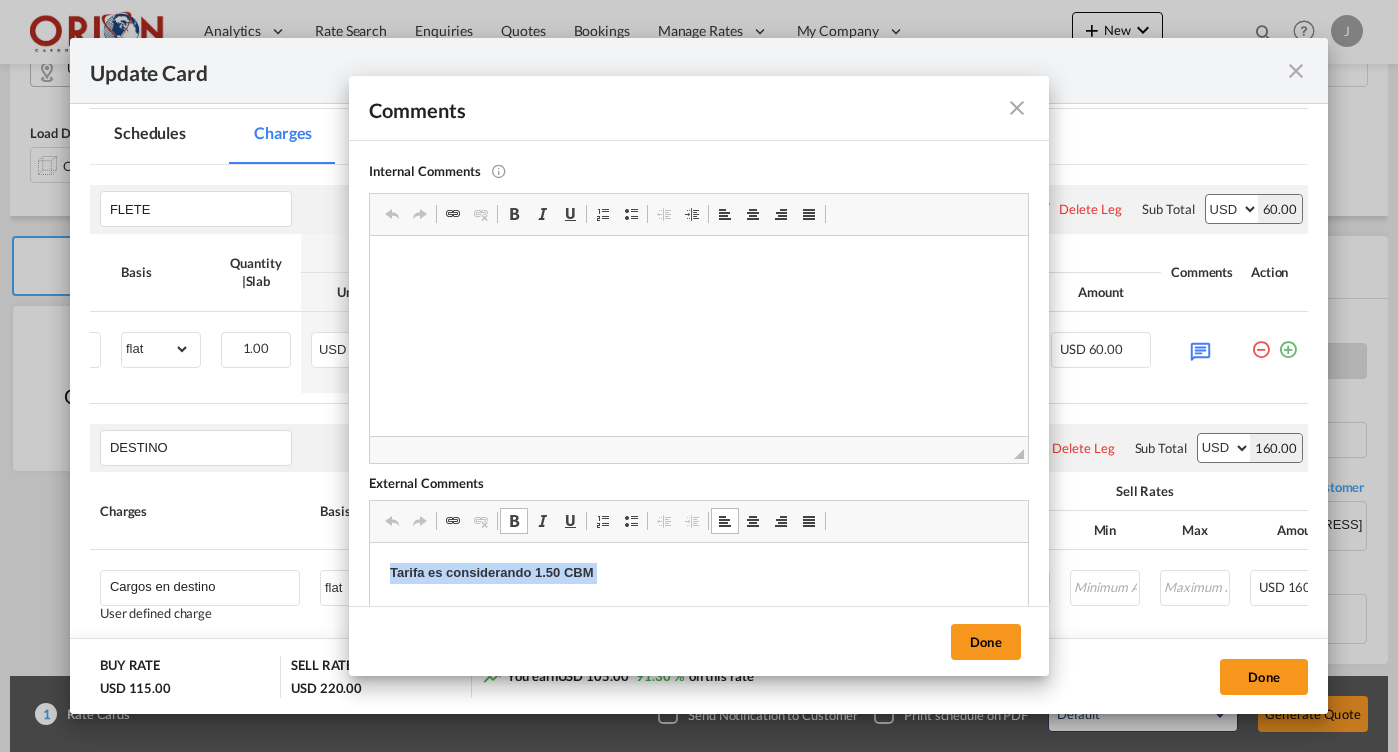 click on "Tarifa es considerando 1.50 CBM  Tarifa es considerando la carga es entregada en bodega de [GEOGRAPHIC_DATA], [GEOGRAPHIC_DATA].  Tarifa es considerando la carga es apilable & no tiene sobredimensiones." at bounding box center (683, 624) 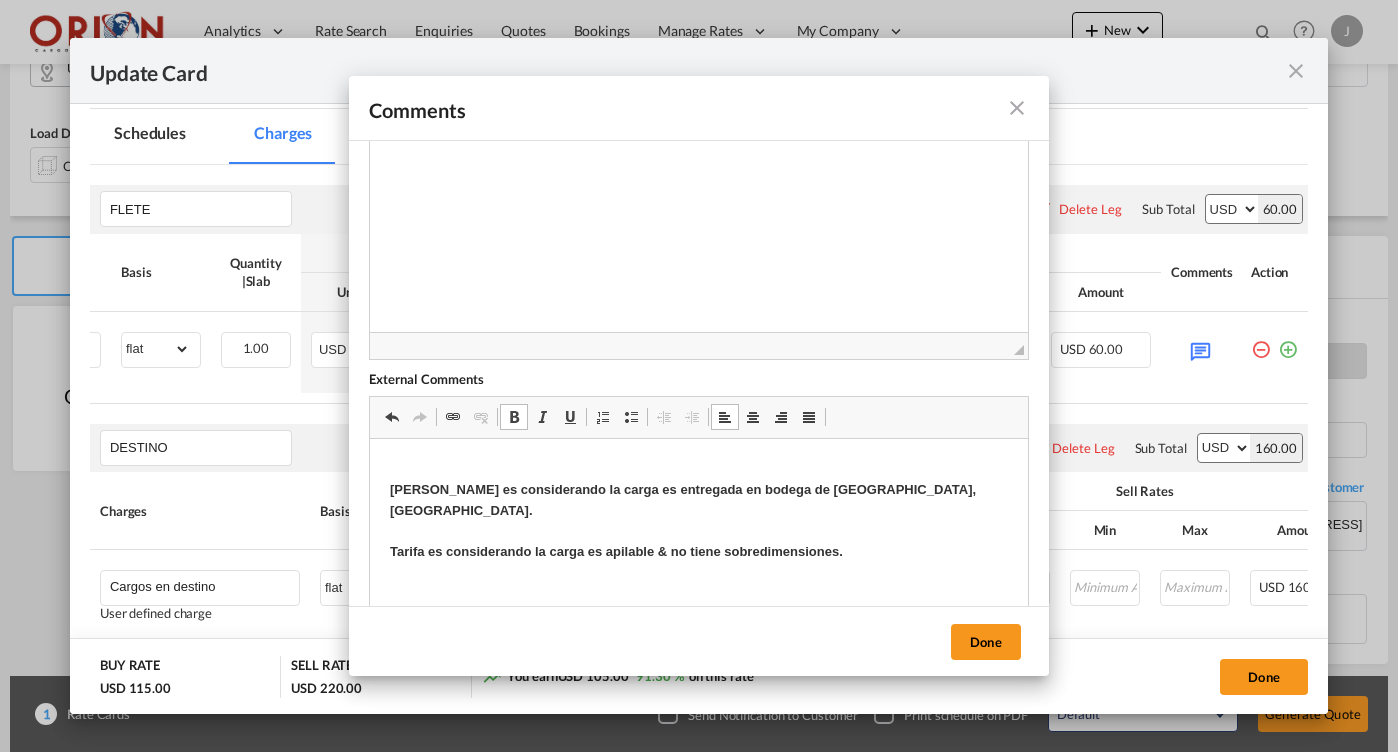 scroll, scrollTop: 105, scrollLeft: 0, axis: vertical 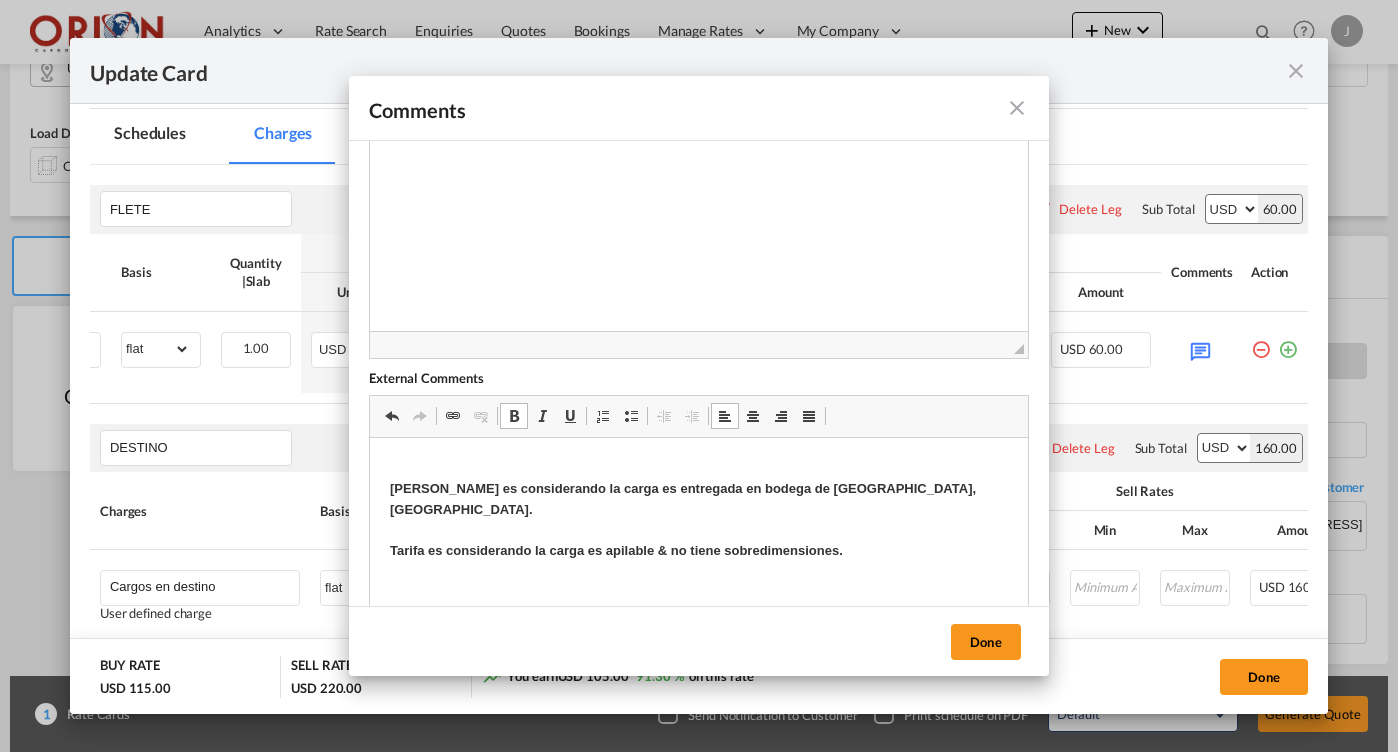 click on "[PERSON_NAME] es considerando la carga es entregada en bodega de [GEOGRAPHIC_DATA], [GEOGRAPHIC_DATA].  Tarifa es considerando la carga es apilable & no tiene sobredimensiones." at bounding box center (683, 519) 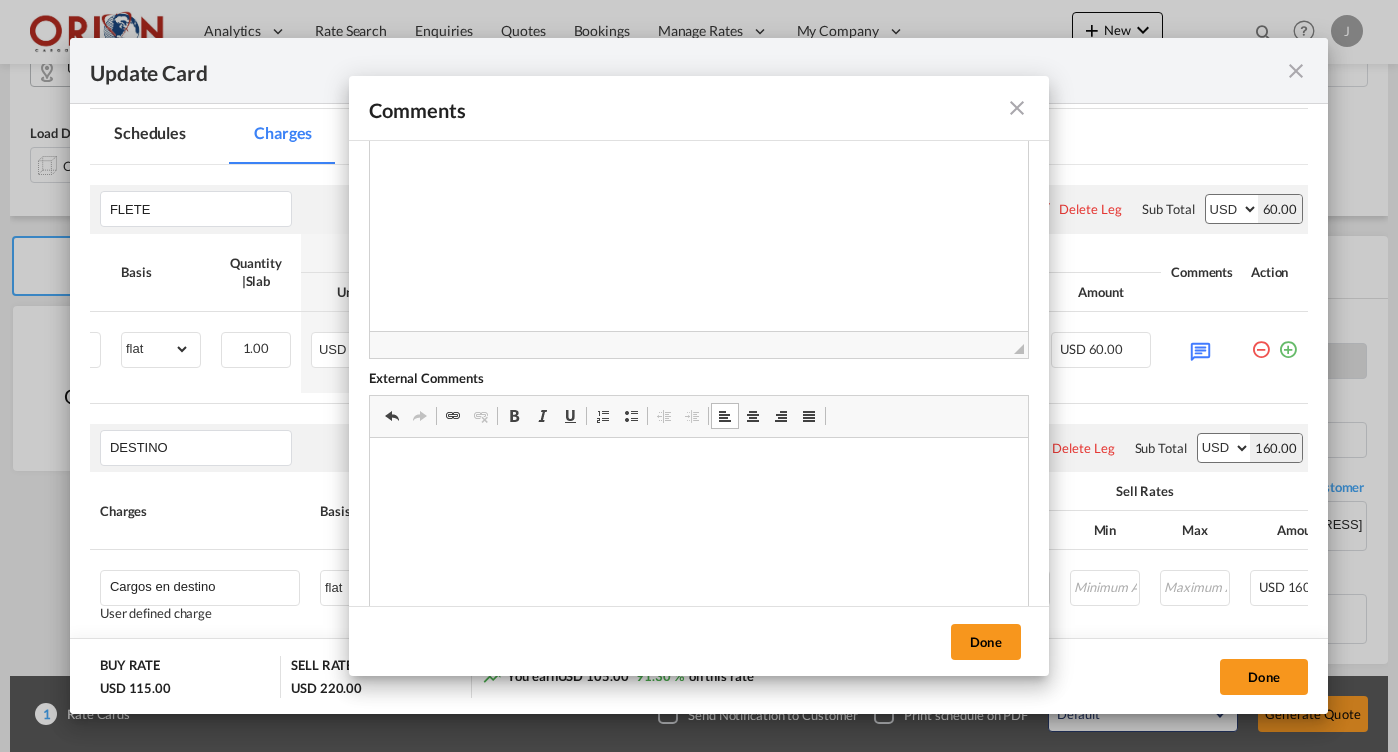 scroll, scrollTop: 0, scrollLeft: 0, axis: both 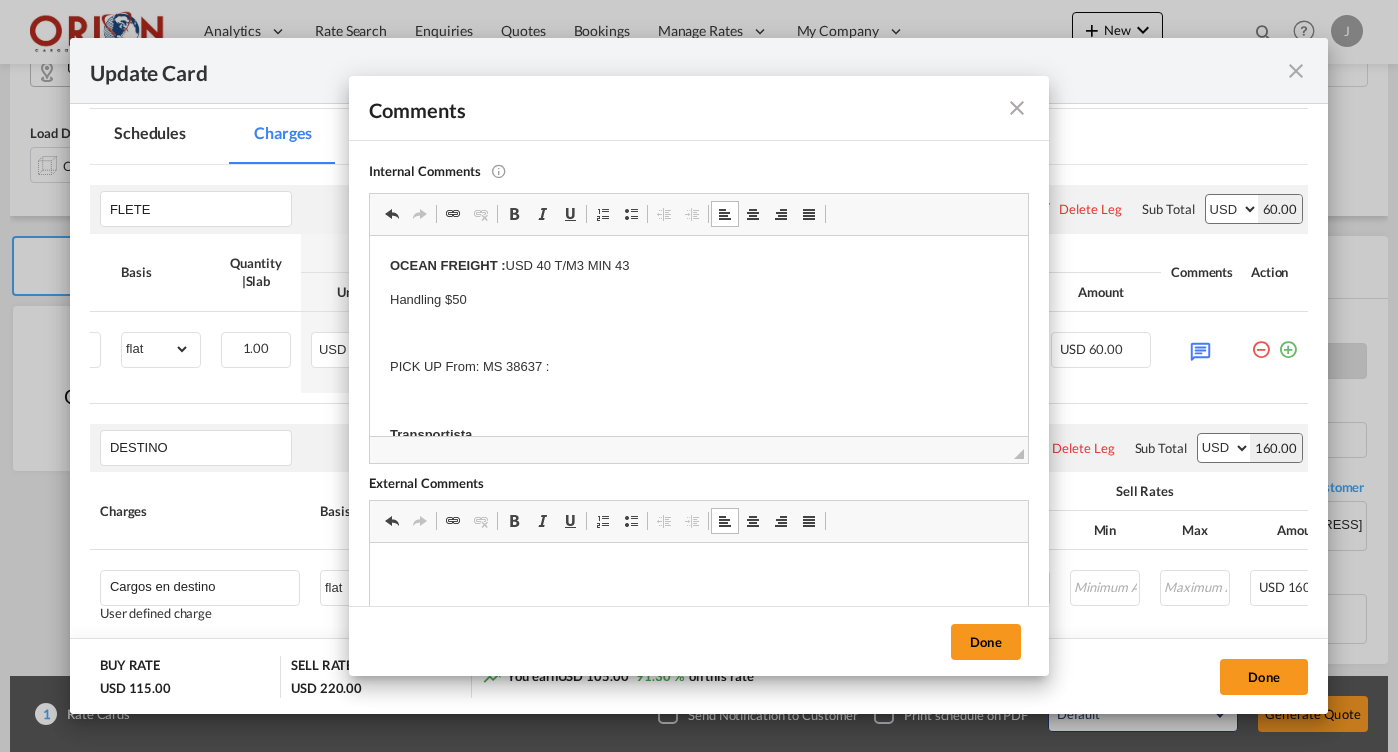 click on "Handling $50" at bounding box center (699, 300) 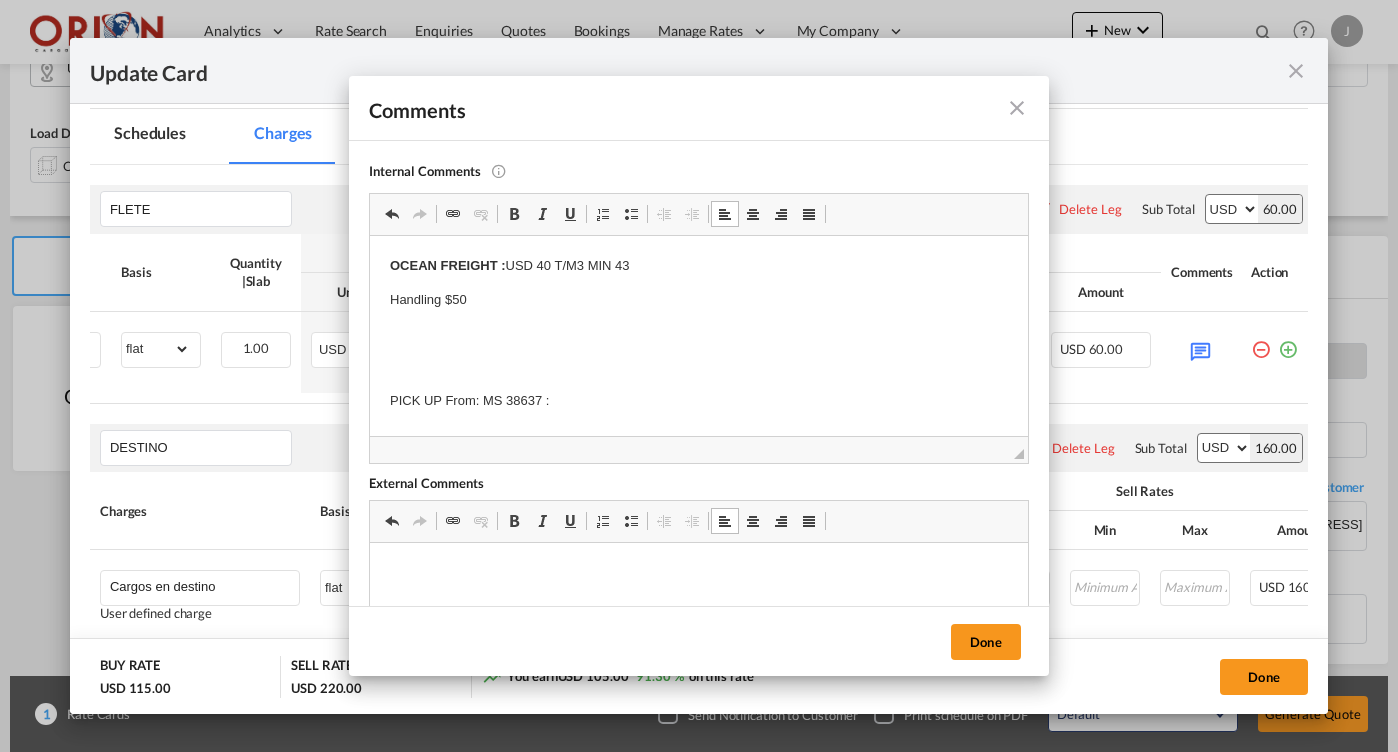 type 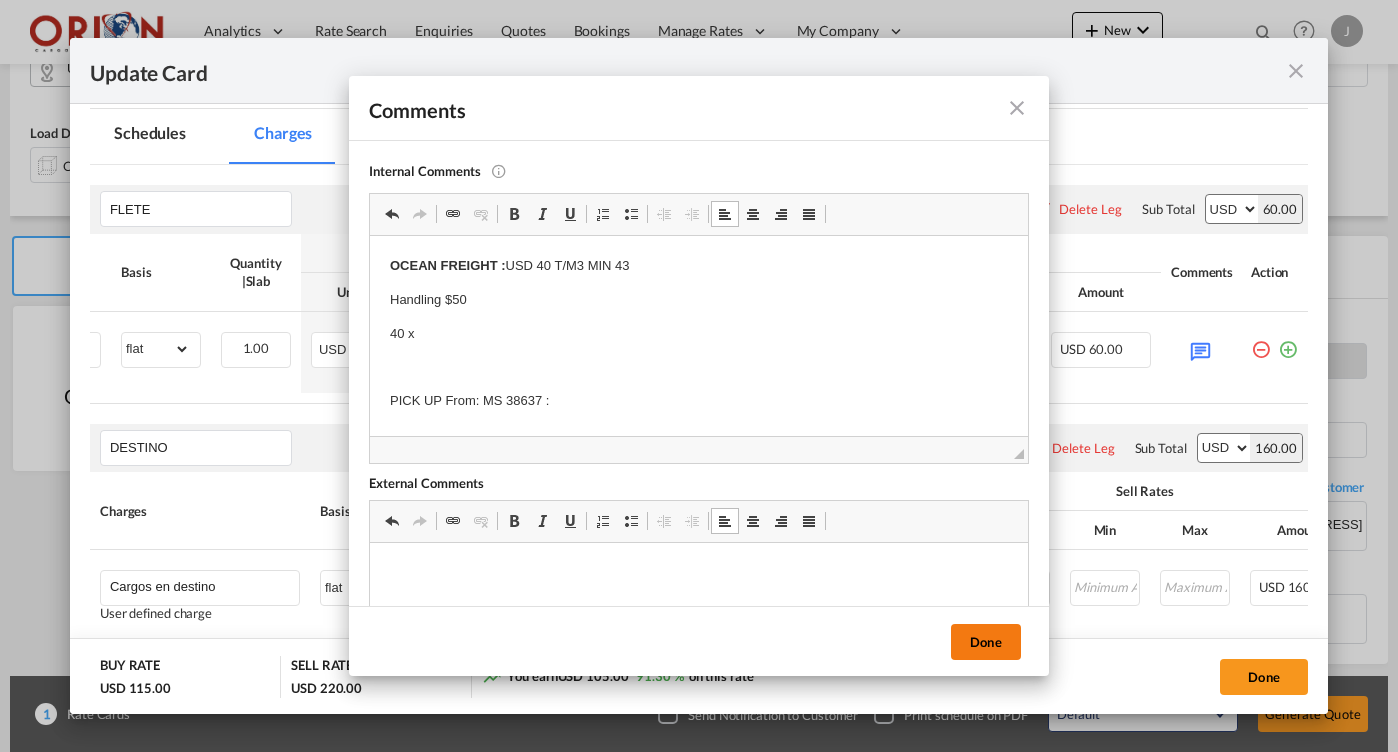 click on "Done" at bounding box center [986, 642] 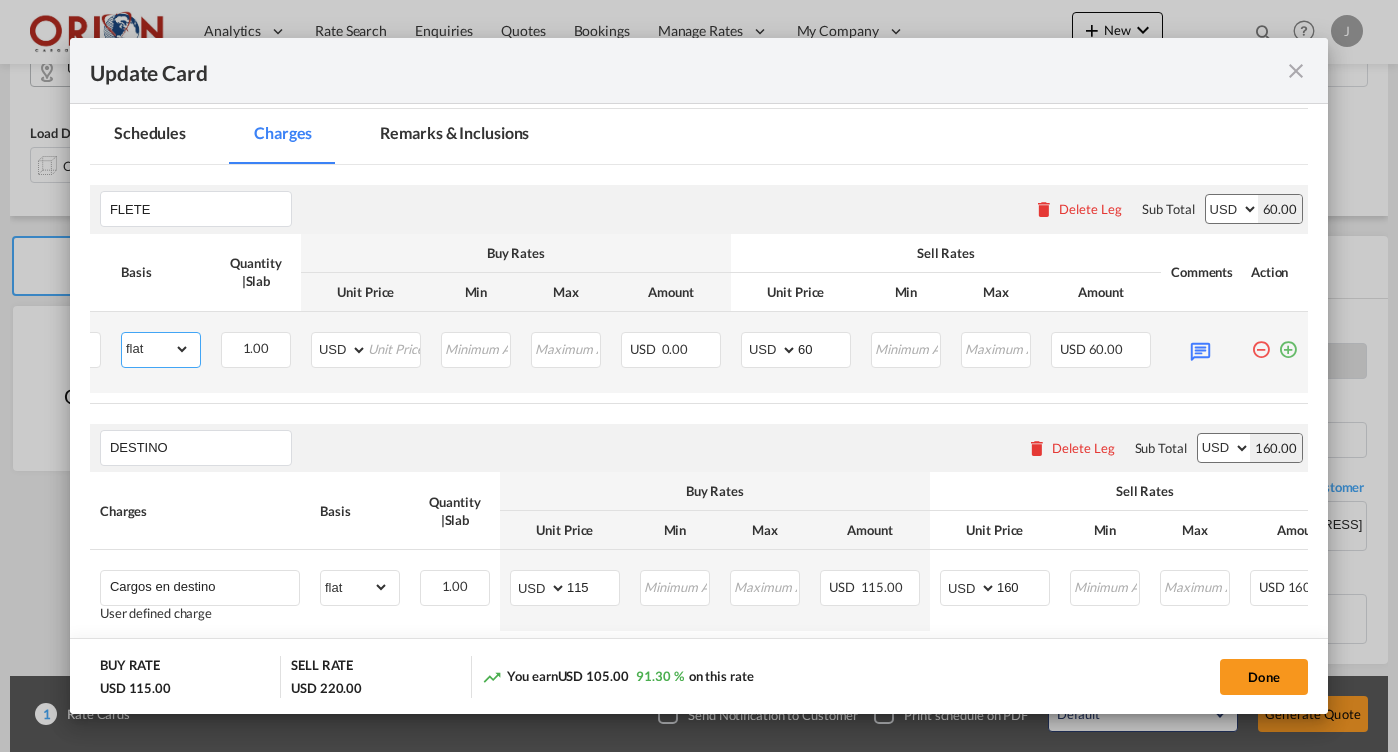 select on "volumetric_weight" 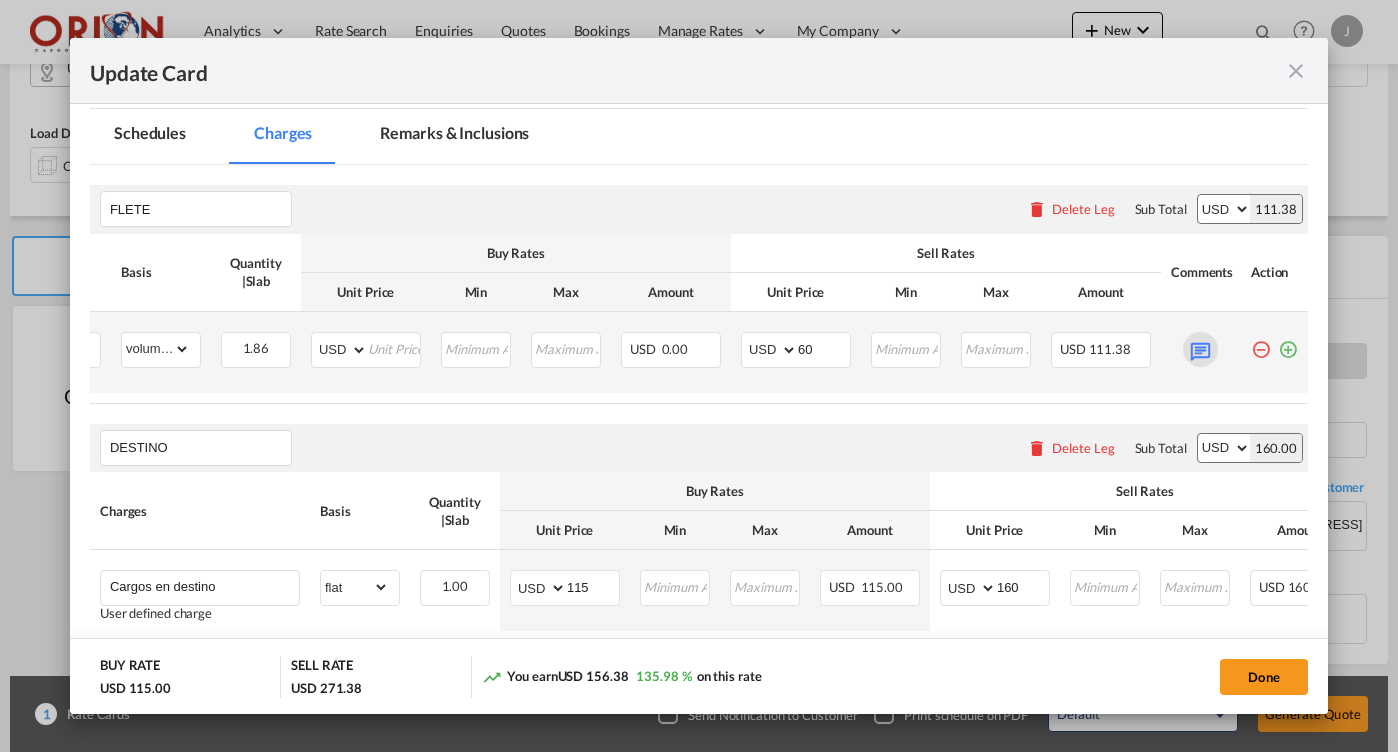 click at bounding box center (1200, 349) 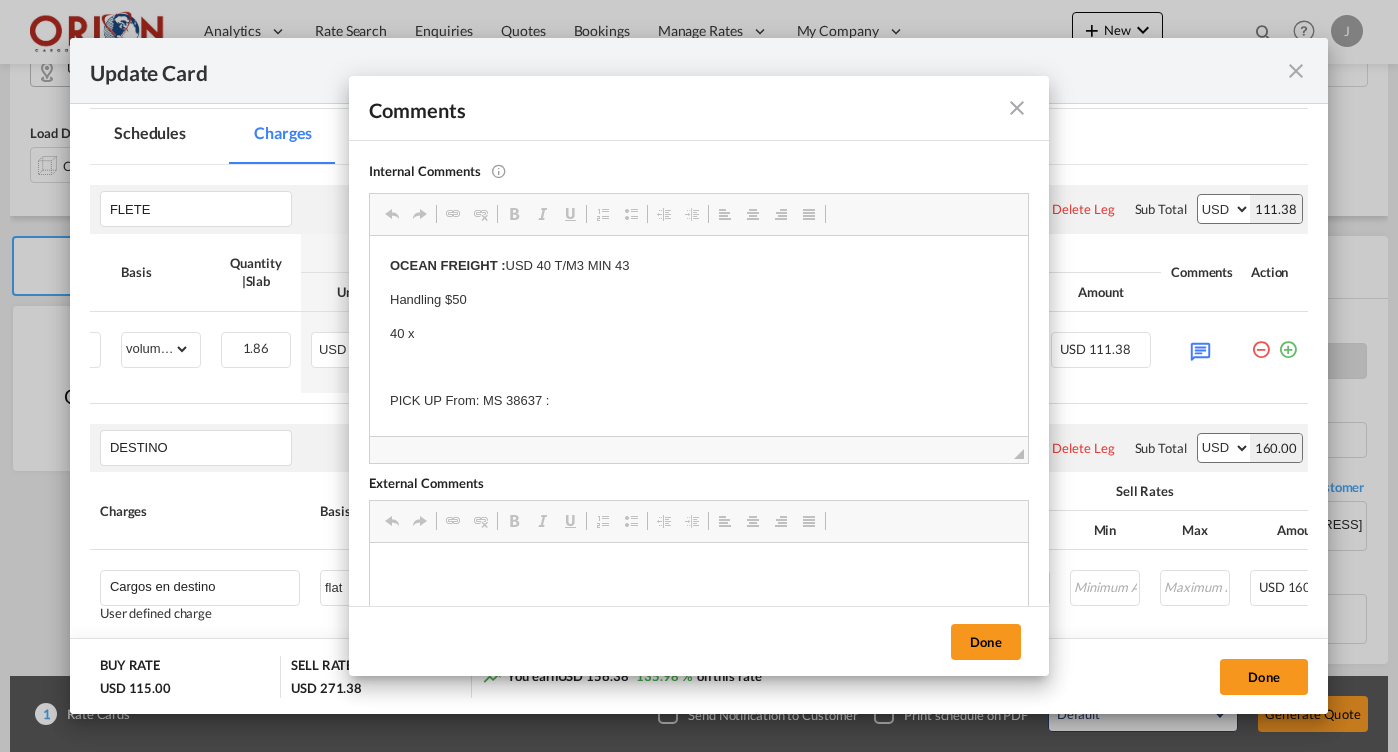 scroll, scrollTop: 0, scrollLeft: 0, axis: both 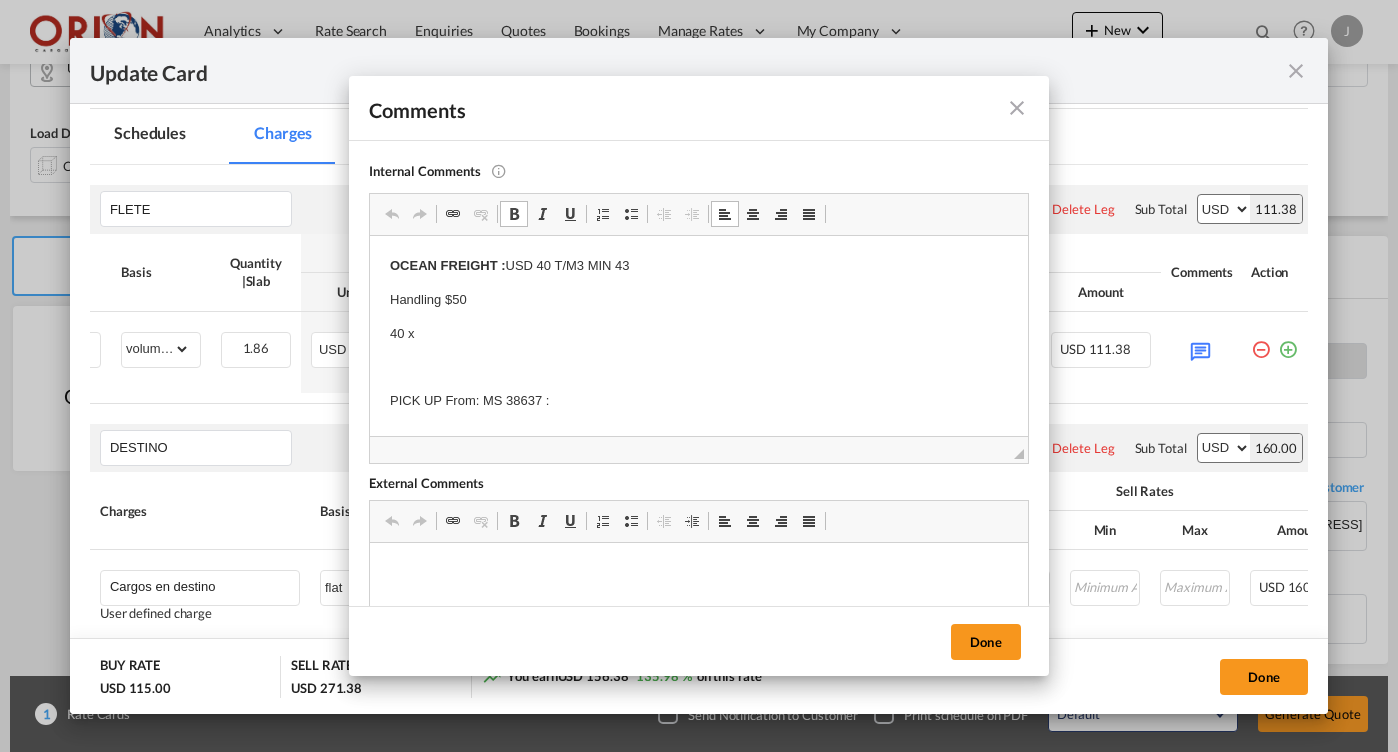 click on "40 x" at bounding box center [699, 334] 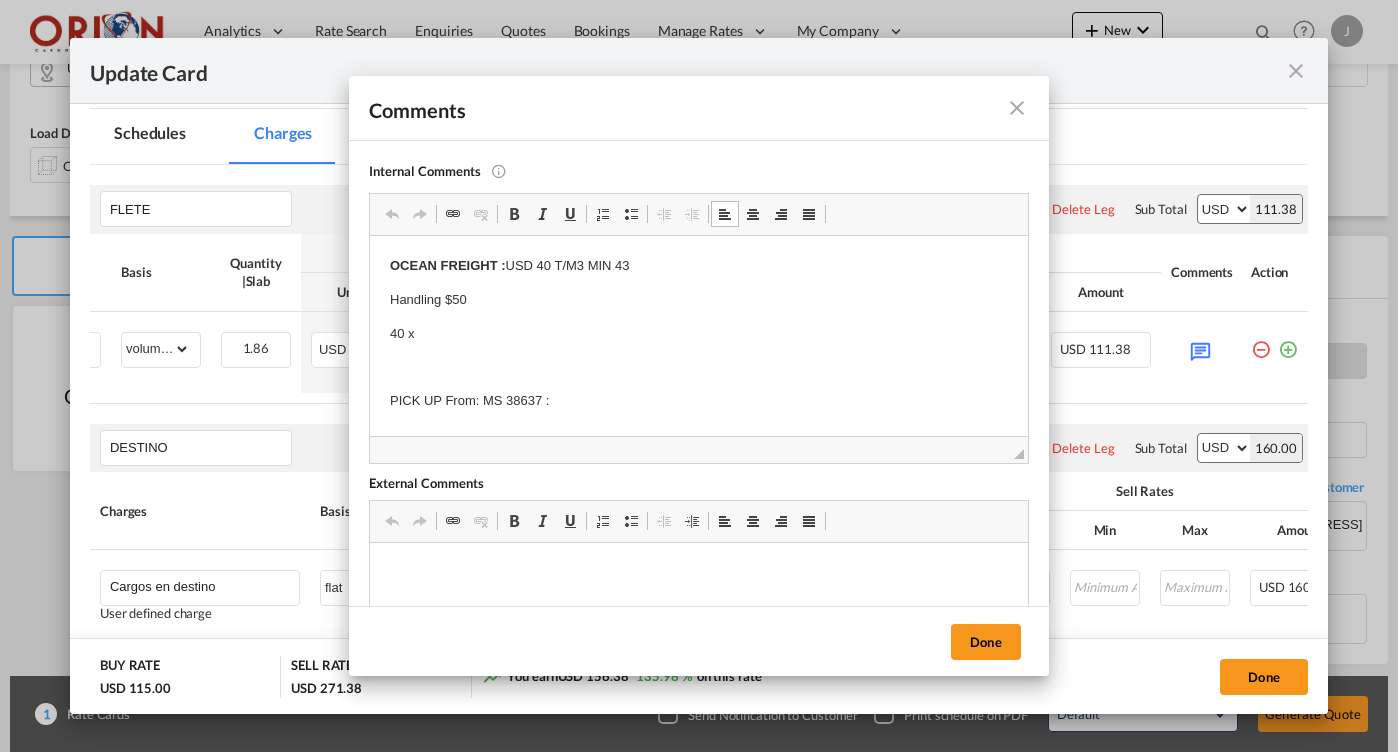 type 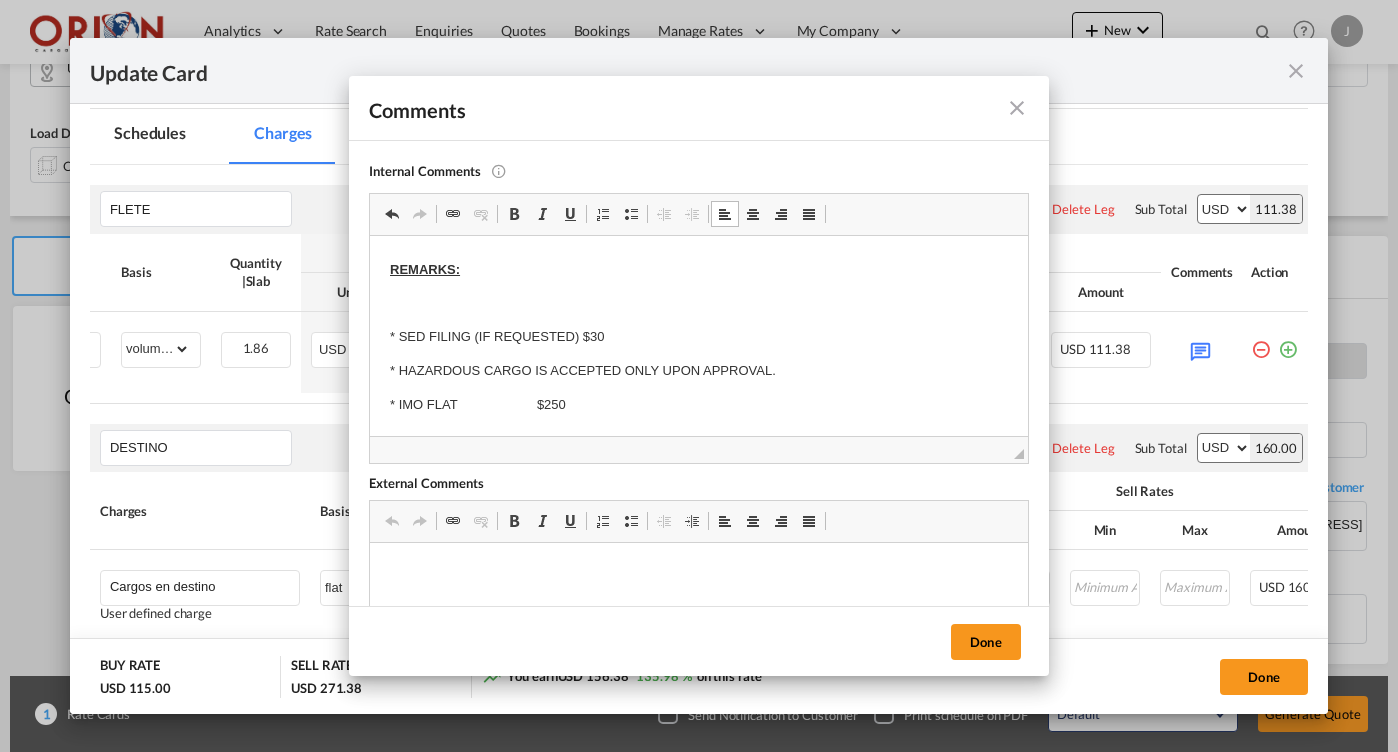 scroll, scrollTop: 520, scrollLeft: 0, axis: vertical 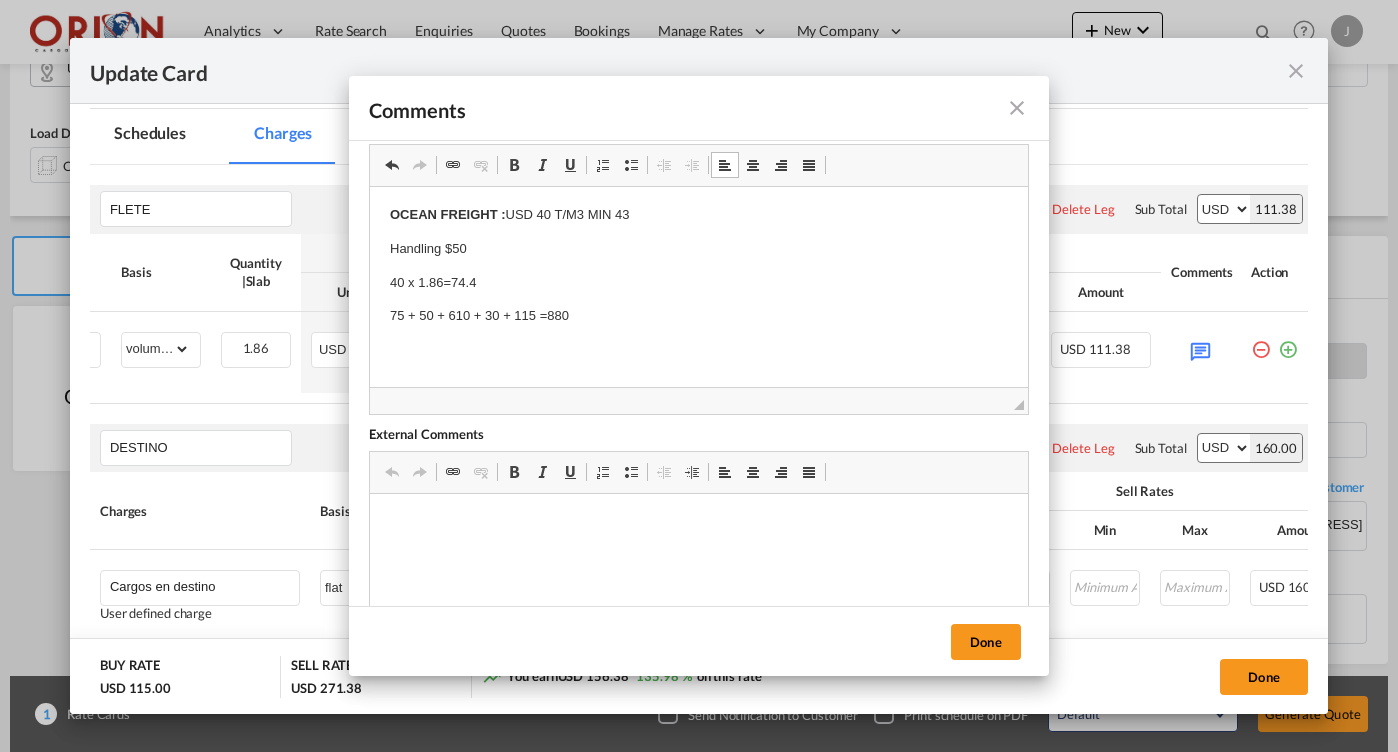 click on "75 + 50 + 610 + 30 + 115 =880" at bounding box center [699, 316] 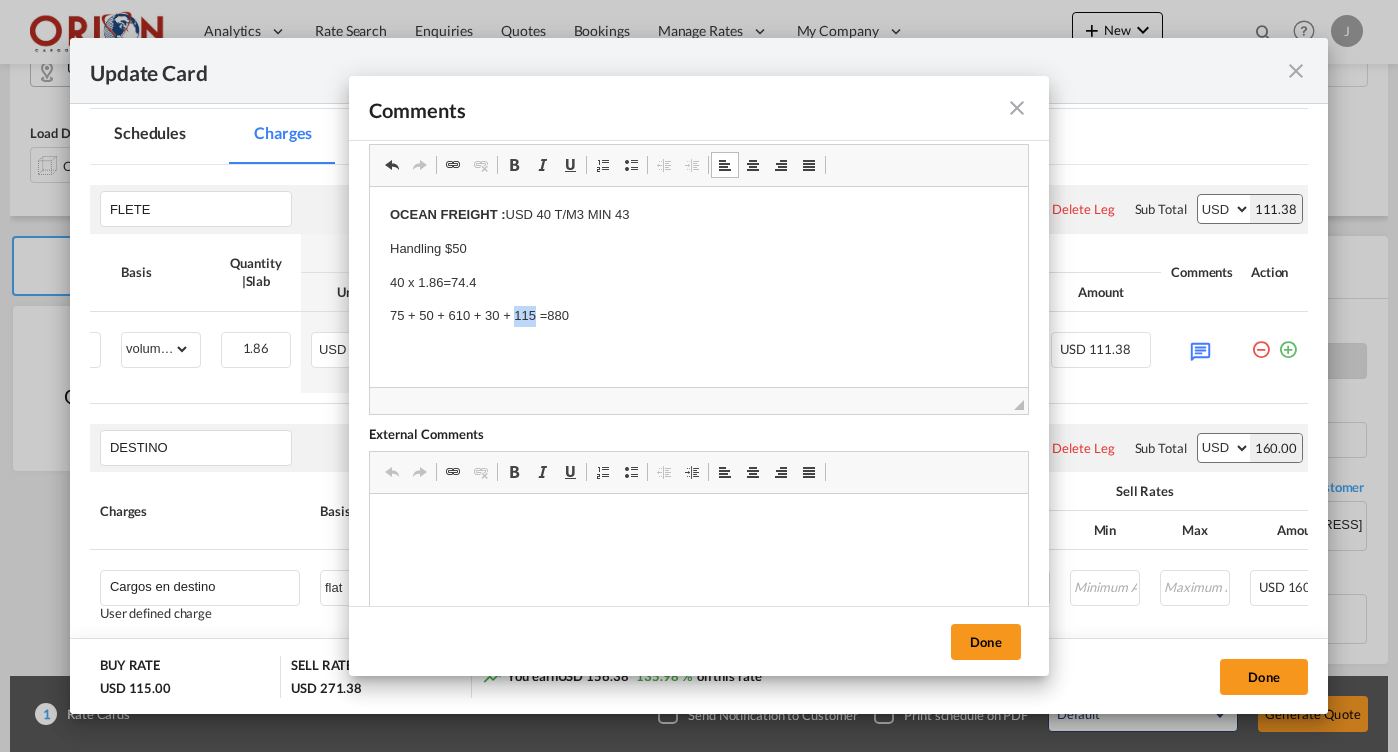 click on "75 + 50 + 610 + 30 + 115 =880" at bounding box center [699, 316] 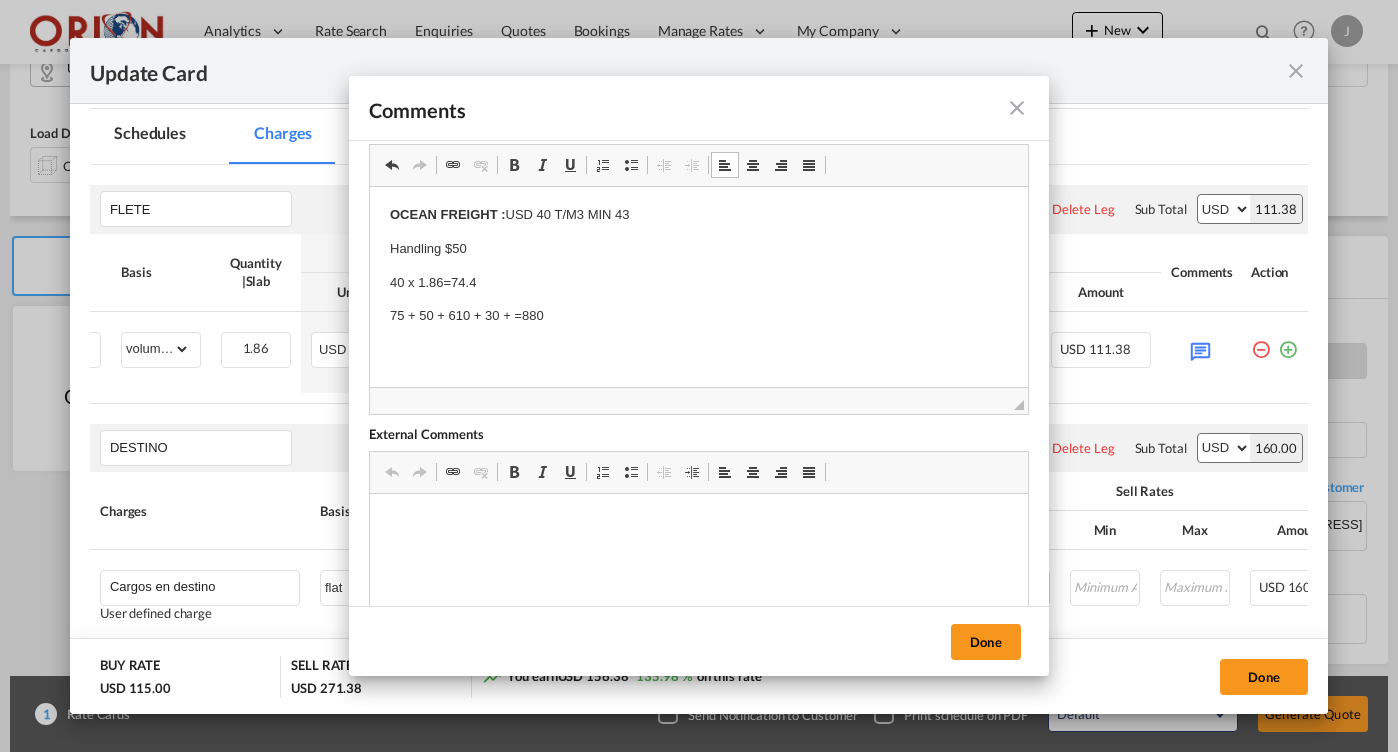 click on "75 + 50 + 610 + 30 + =880" at bounding box center (699, 316) 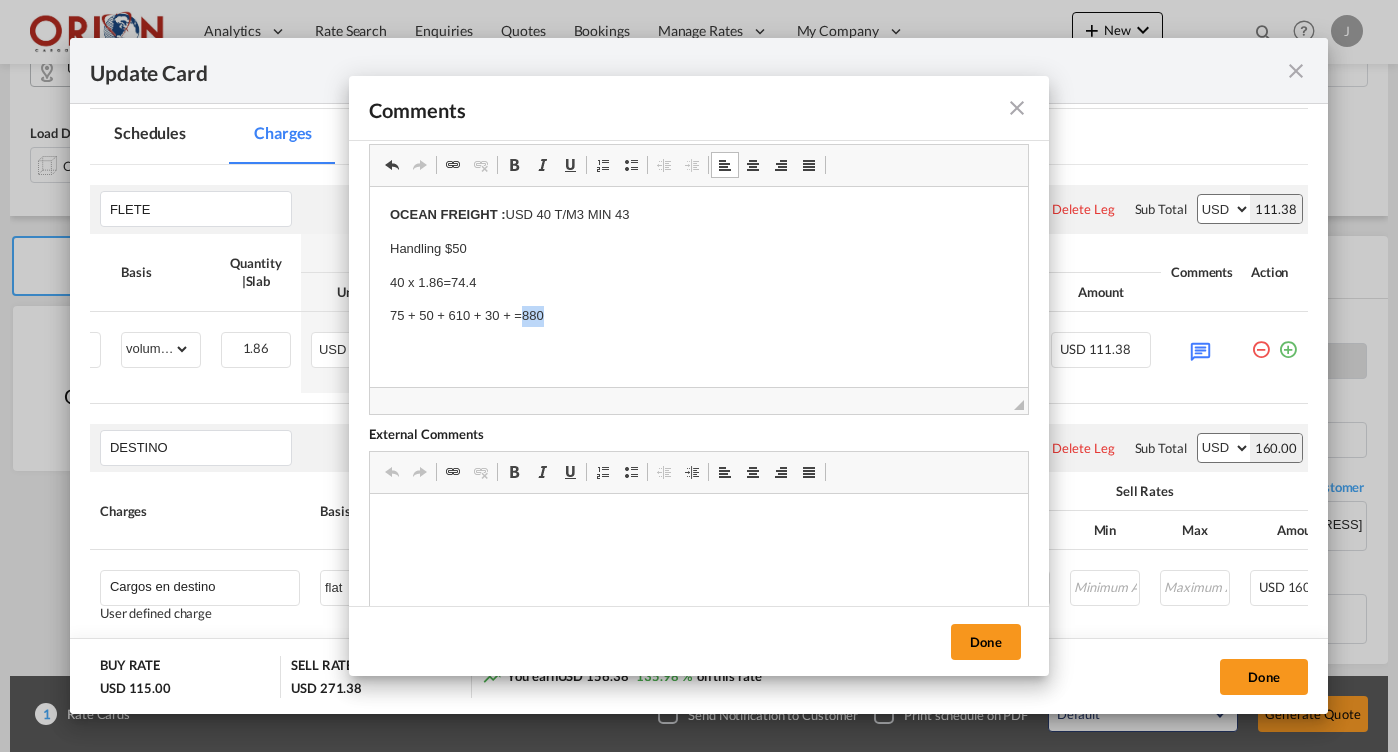 click on "75 + 50 + 610 + 30 + =880" at bounding box center (699, 316) 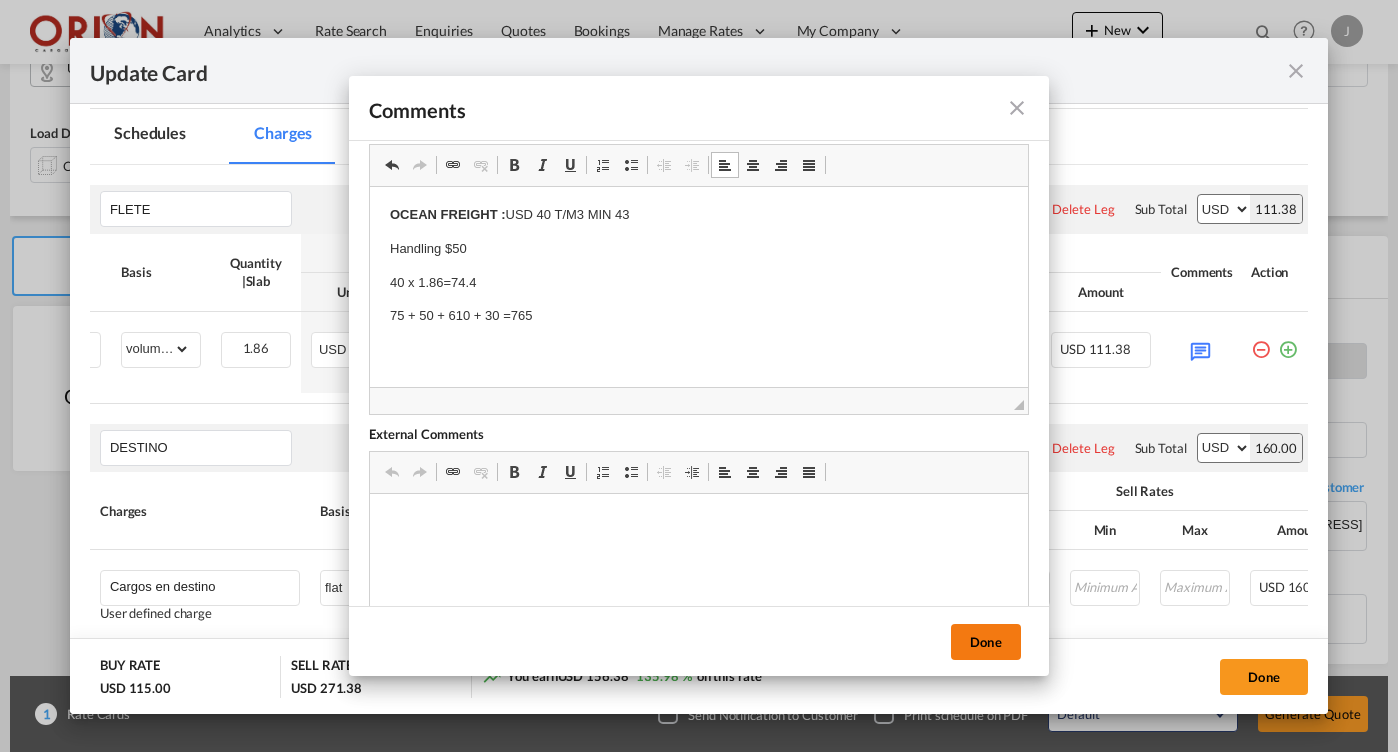 click on "Done" at bounding box center (986, 642) 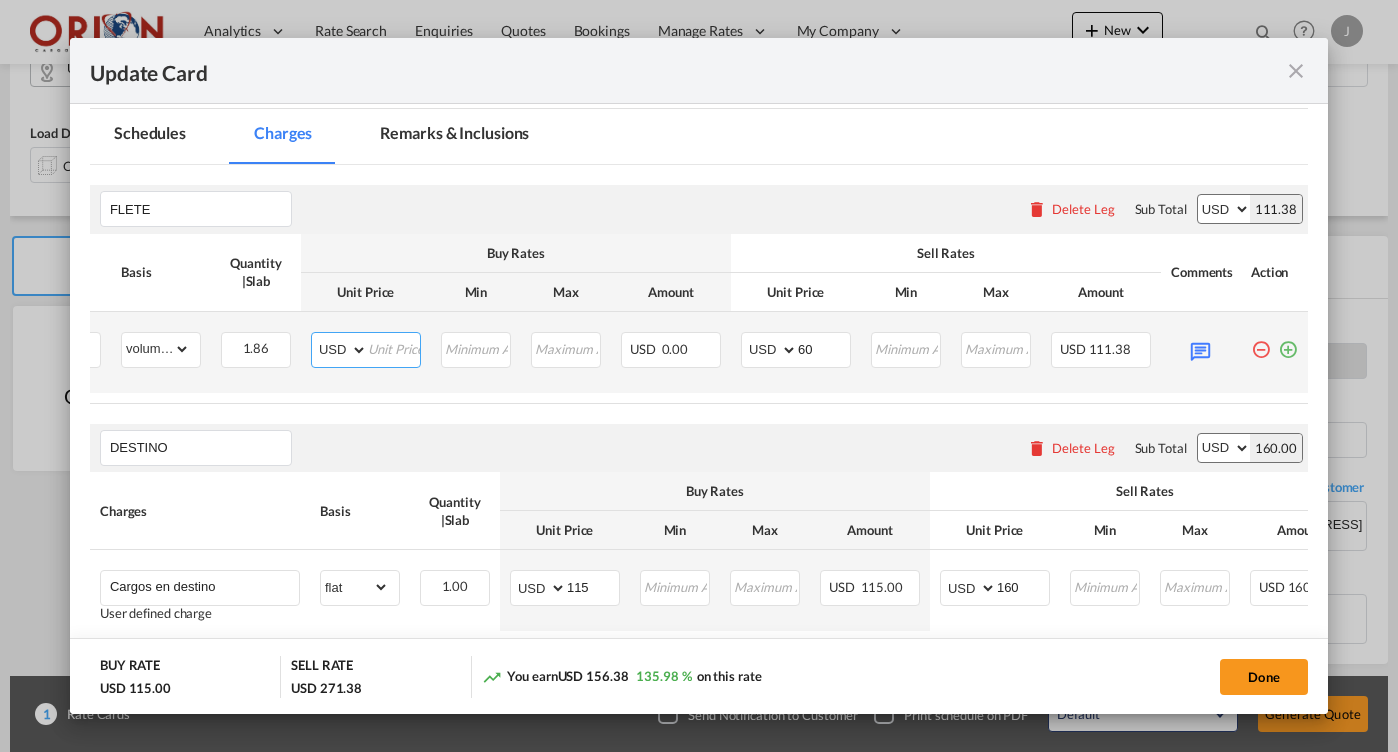 click at bounding box center [394, 348] 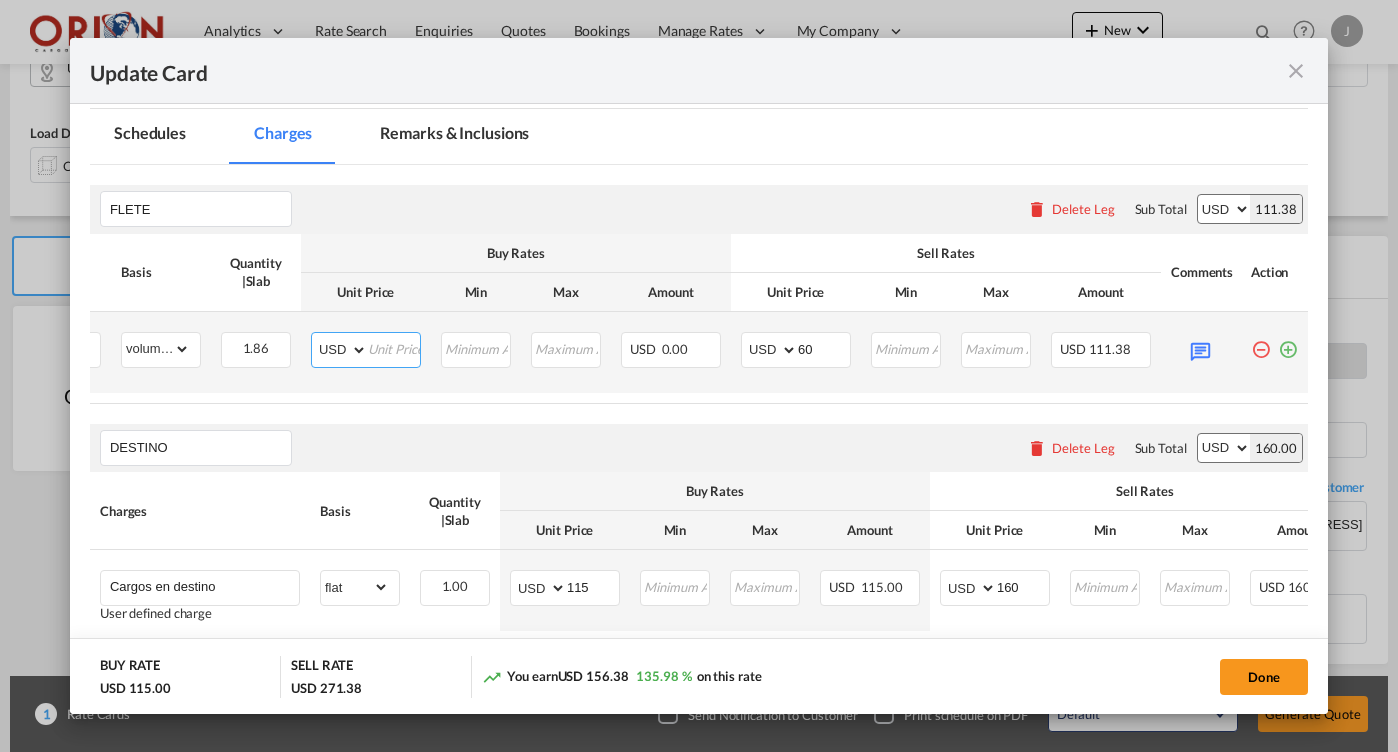 click at bounding box center [394, 348] 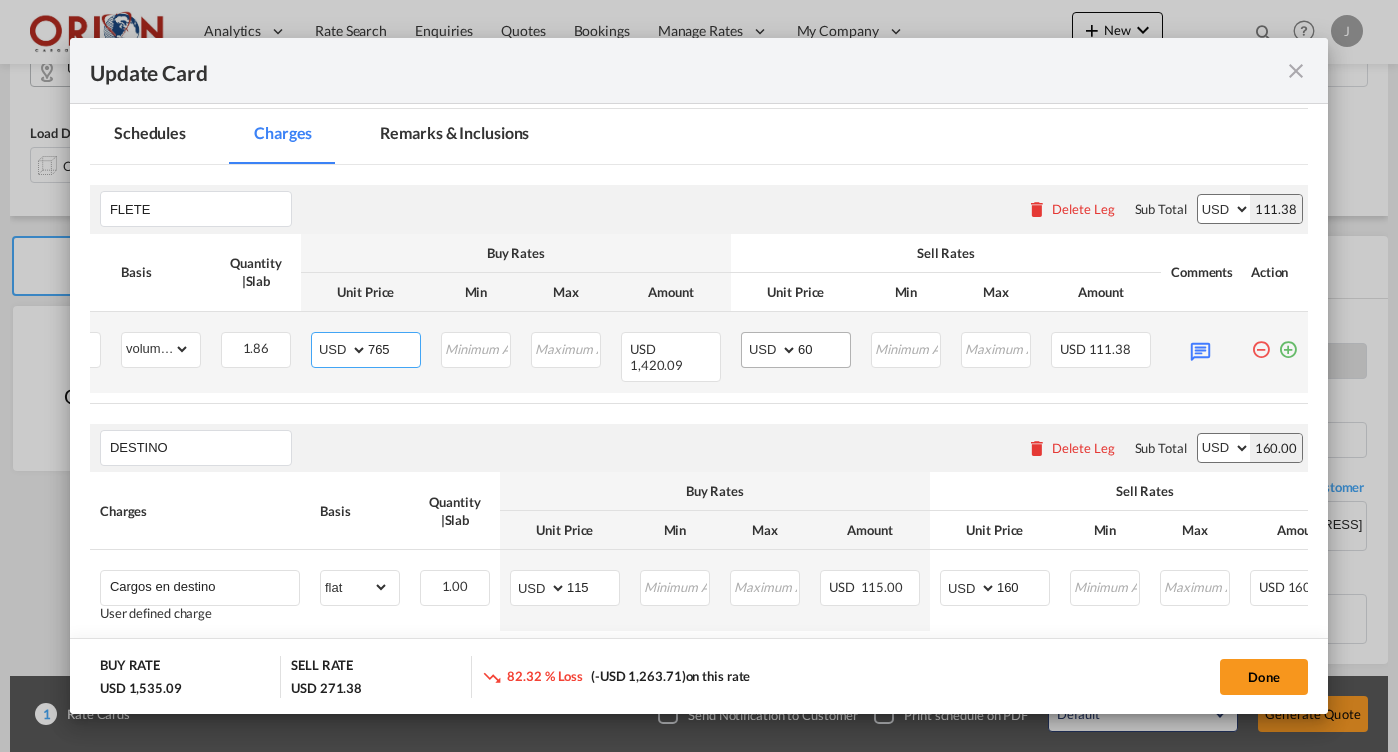 type on "765" 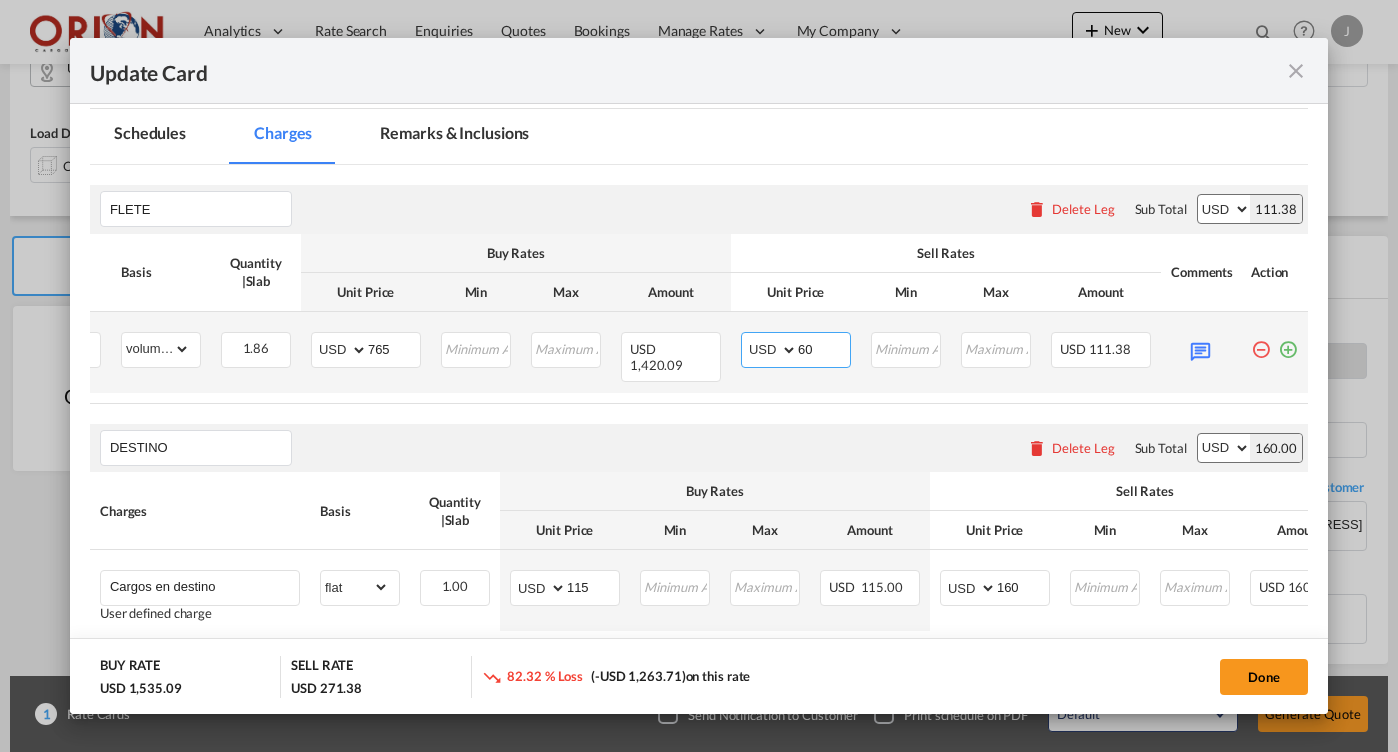 click on "60" at bounding box center (824, 348) 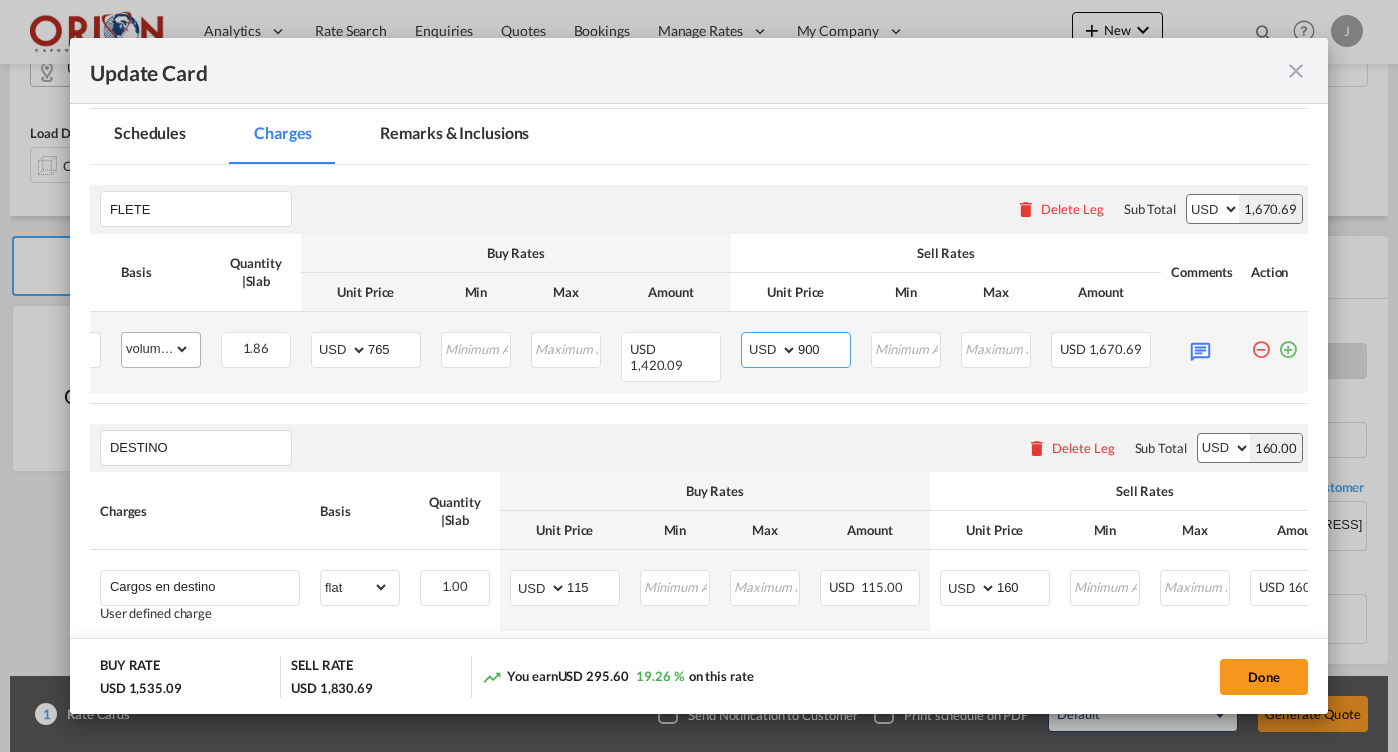 type on "900" 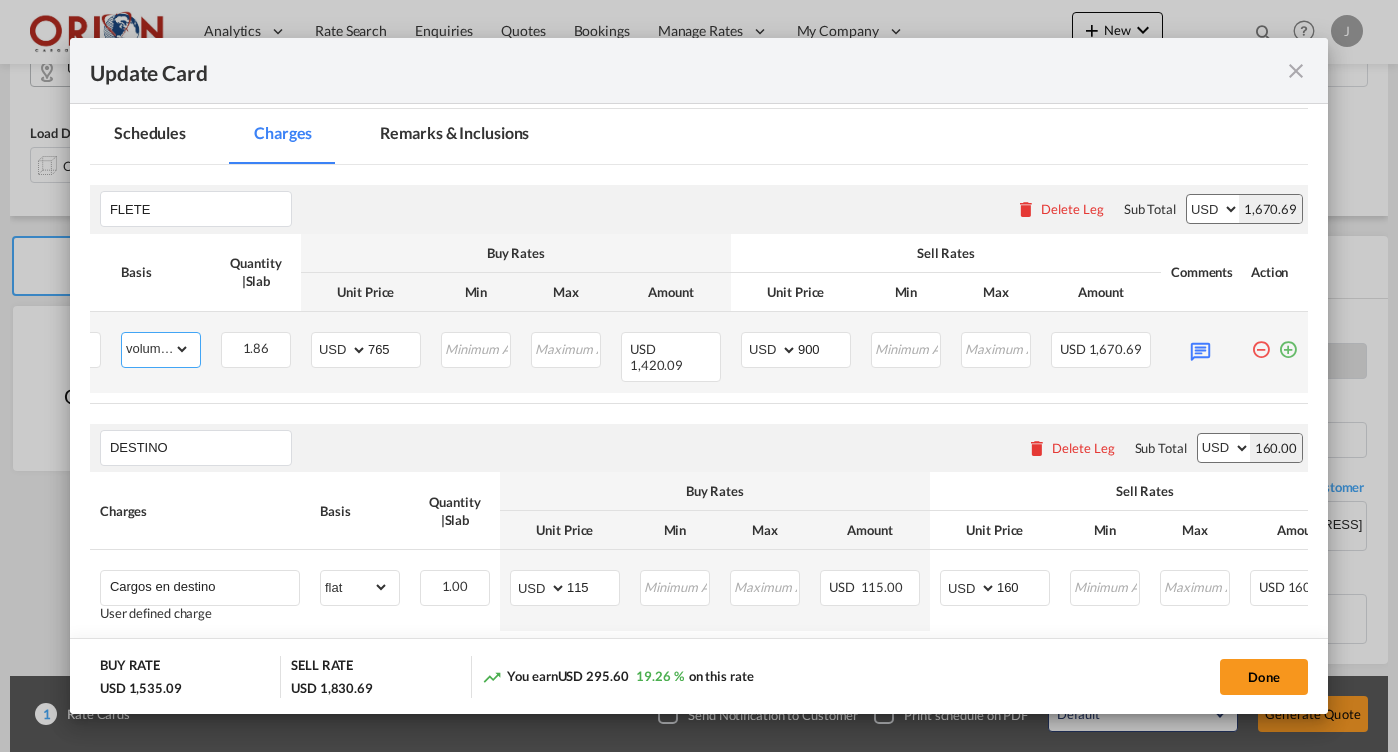 select on "flat" 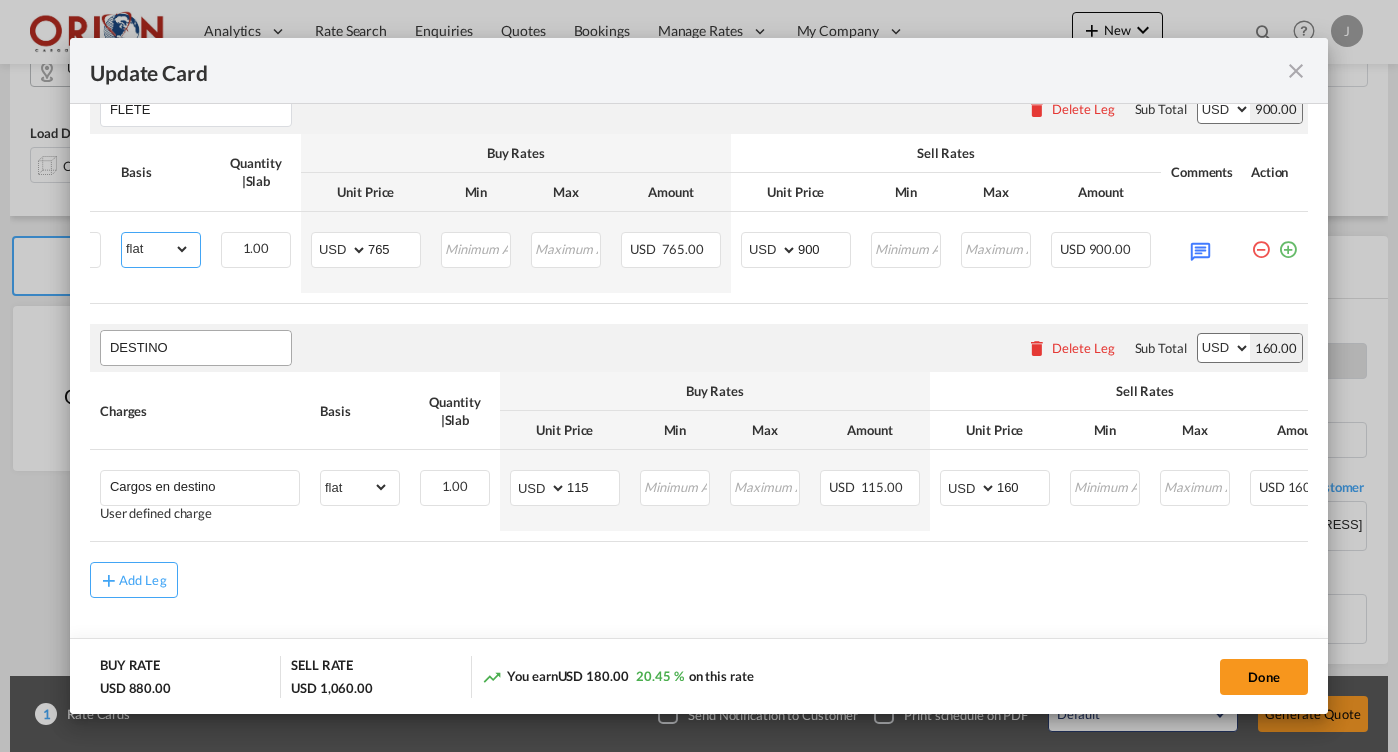 scroll, scrollTop: 564, scrollLeft: 0, axis: vertical 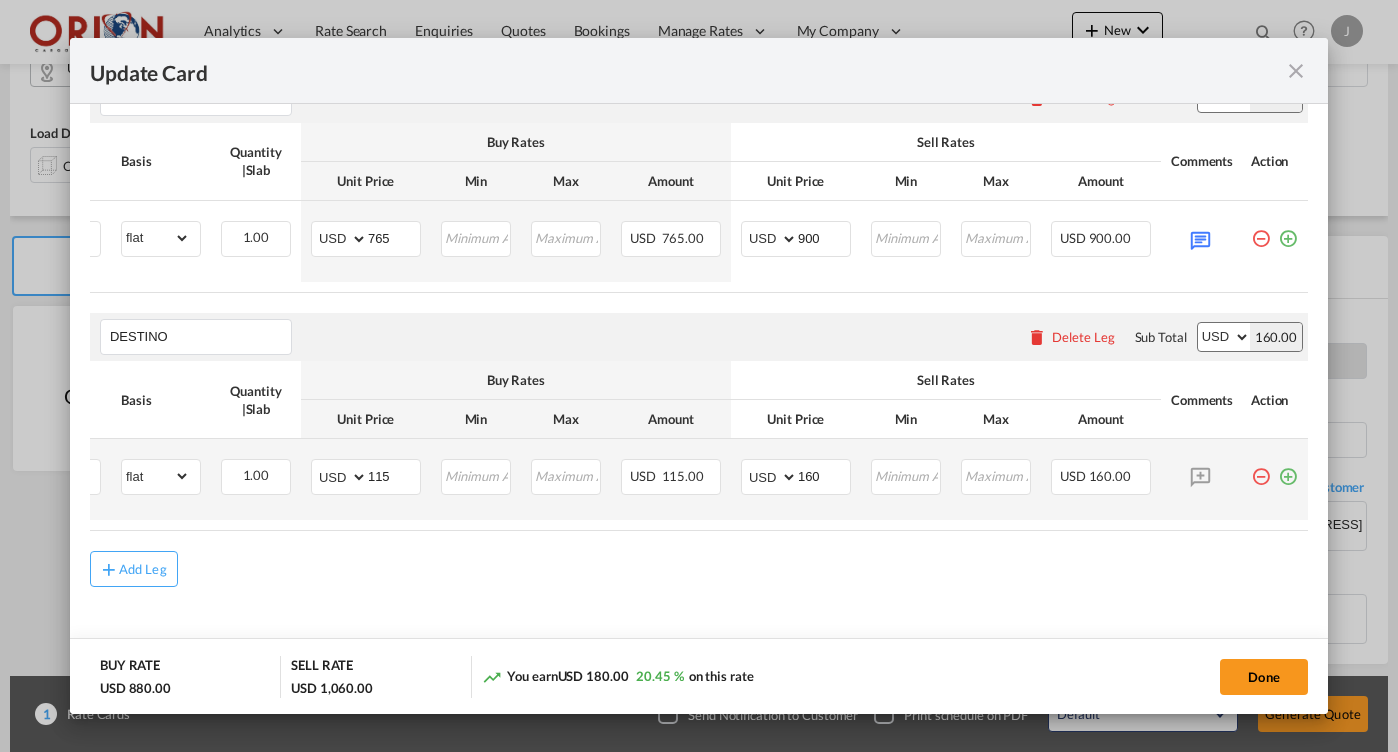click at bounding box center [1288, 469] 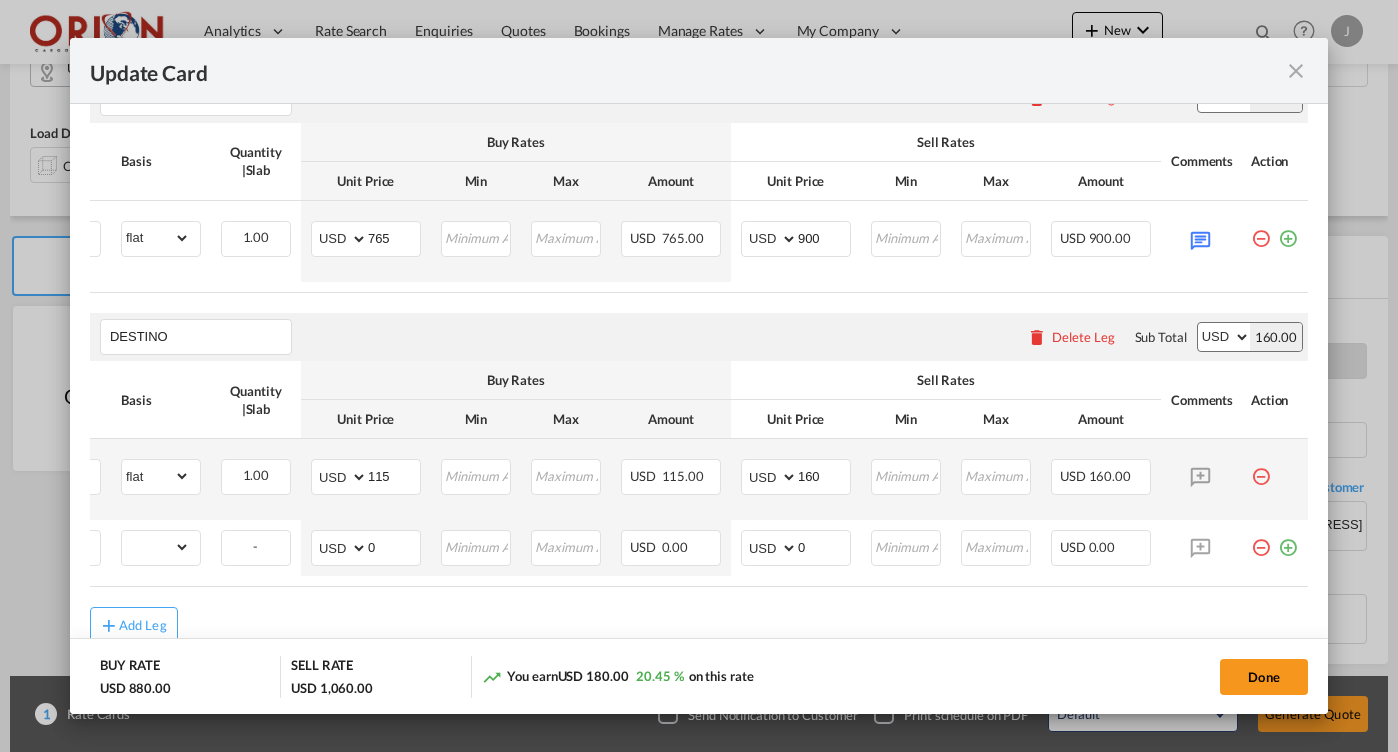 scroll, scrollTop: 0, scrollLeft: 0, axis: both 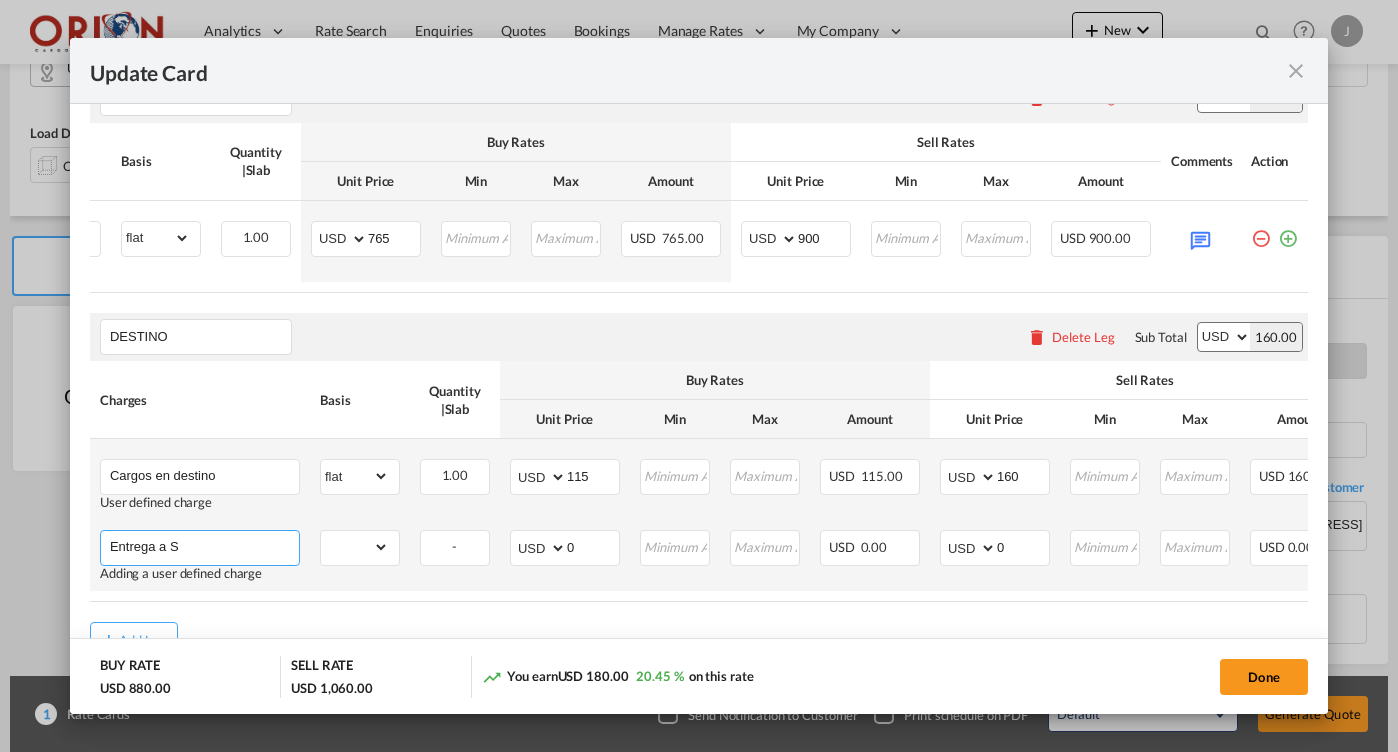 click on "Entrega a S" at bounding box center [204, 546] 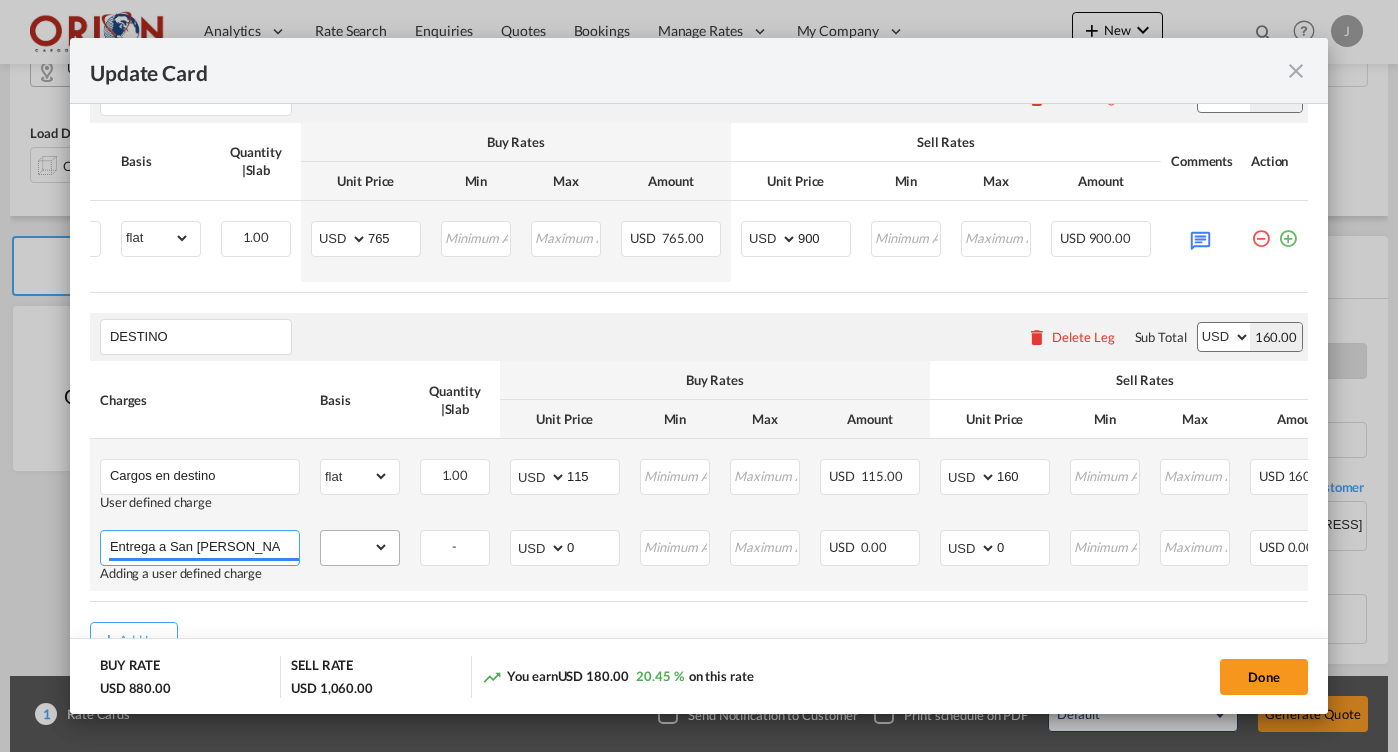 type on "Entrega a San [PERSON_NAME] Sula bodega cliente" 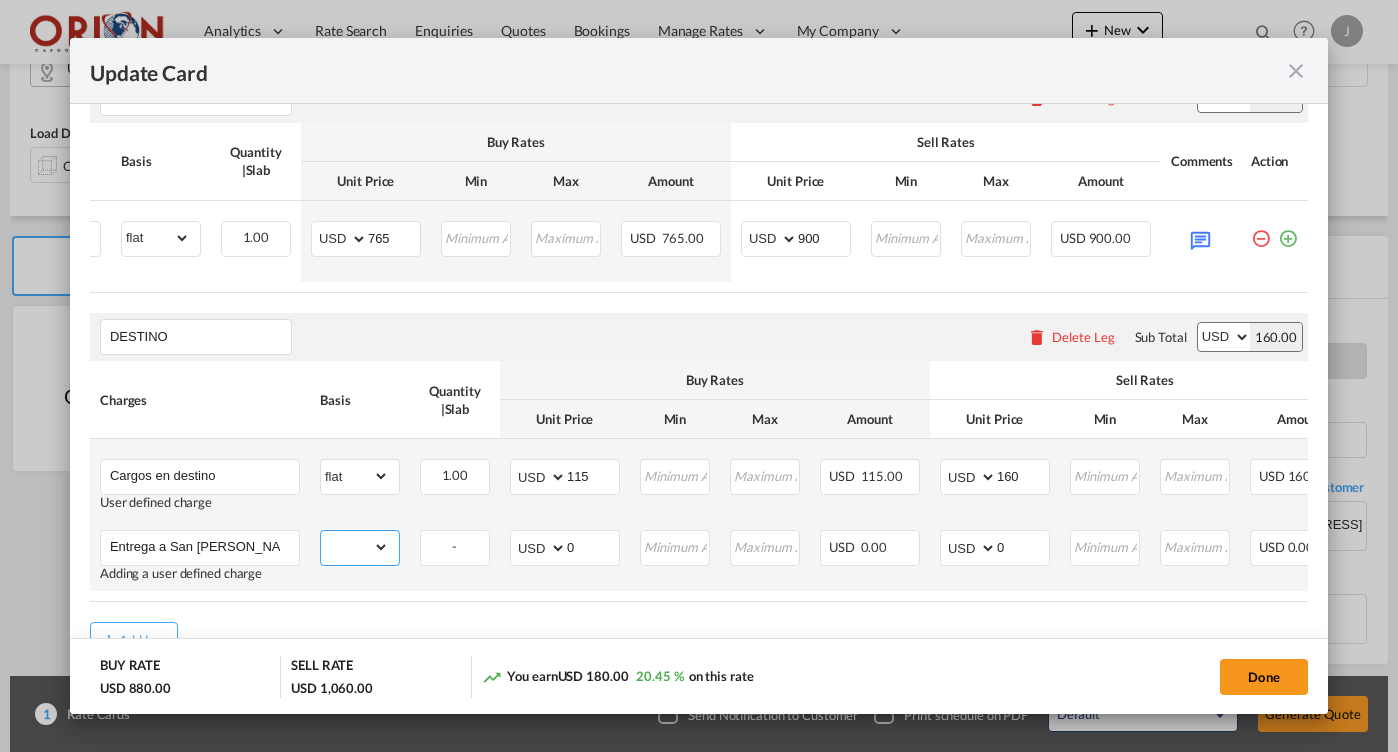 select on "flat" 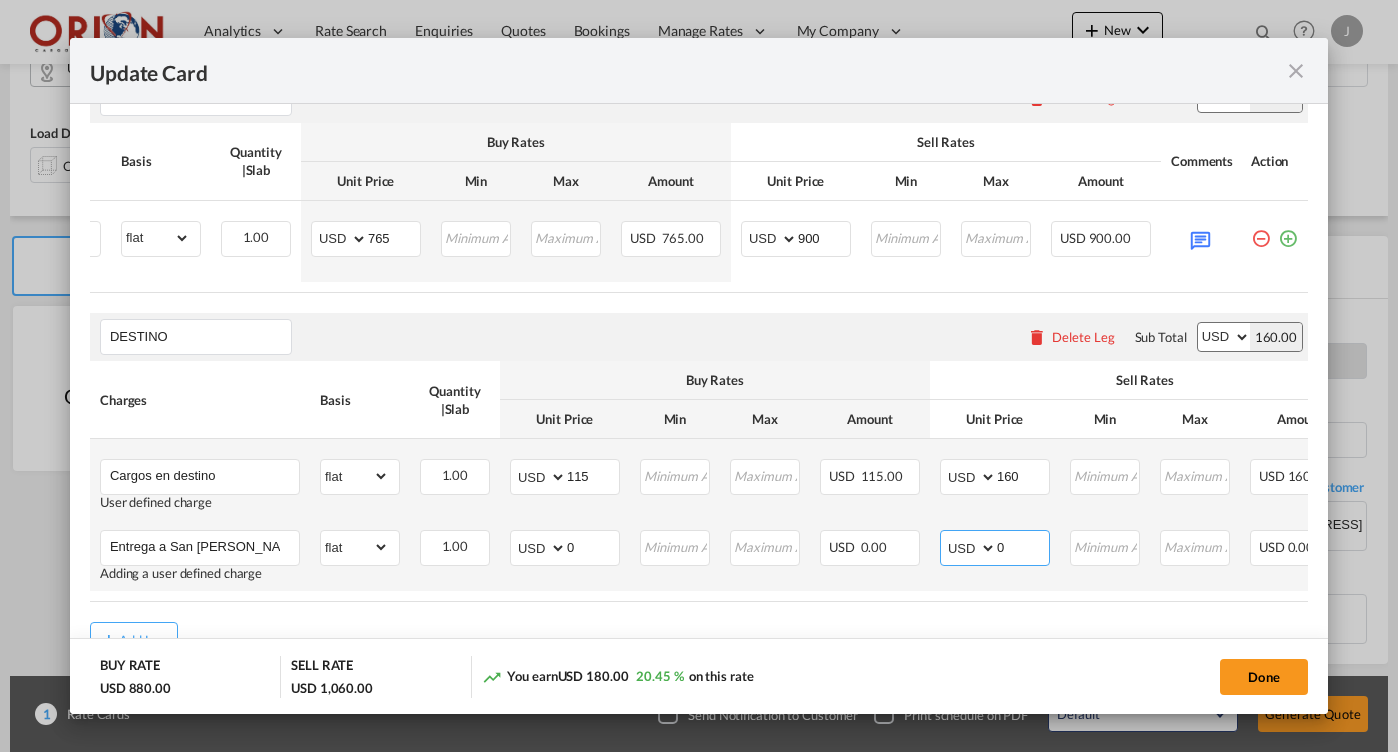 click on "0" at bounding box center (1023, 546) 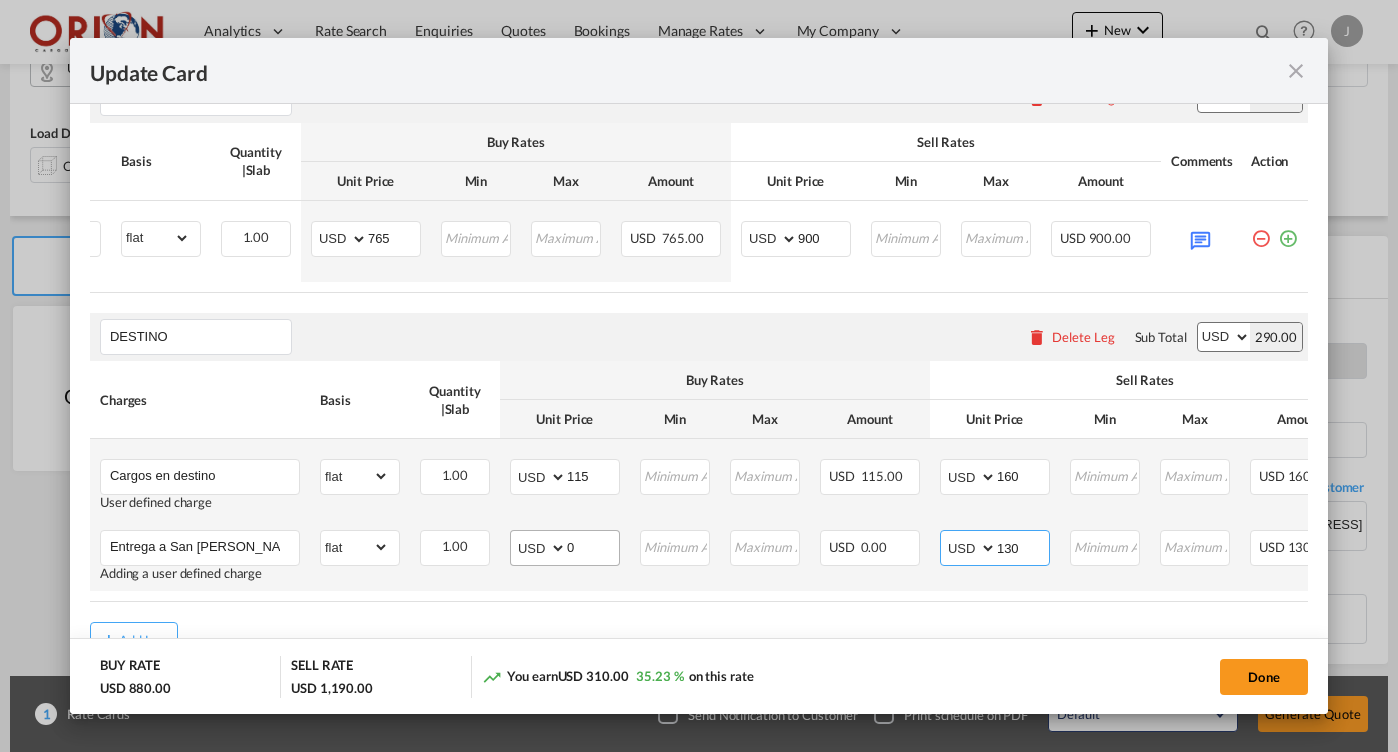 type on "130" 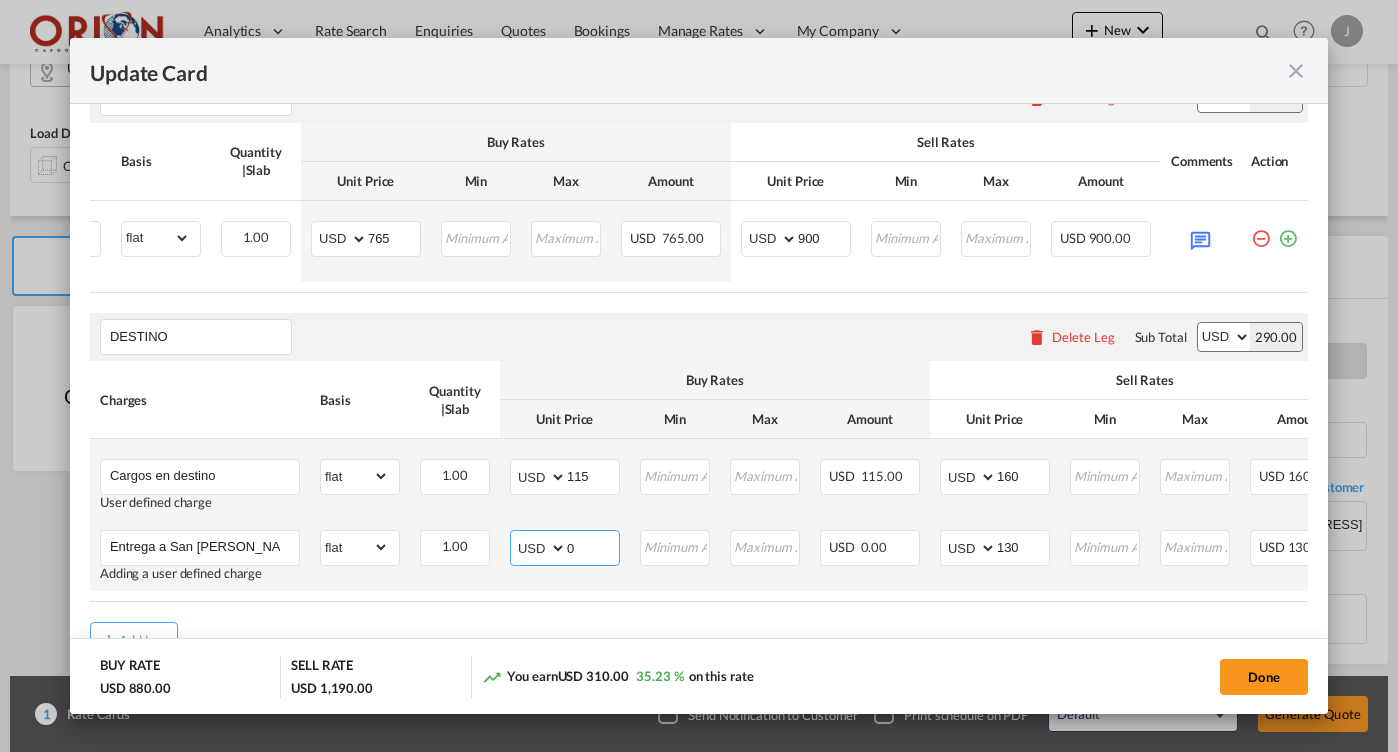 click on "0" at bounding box center (593, 546) 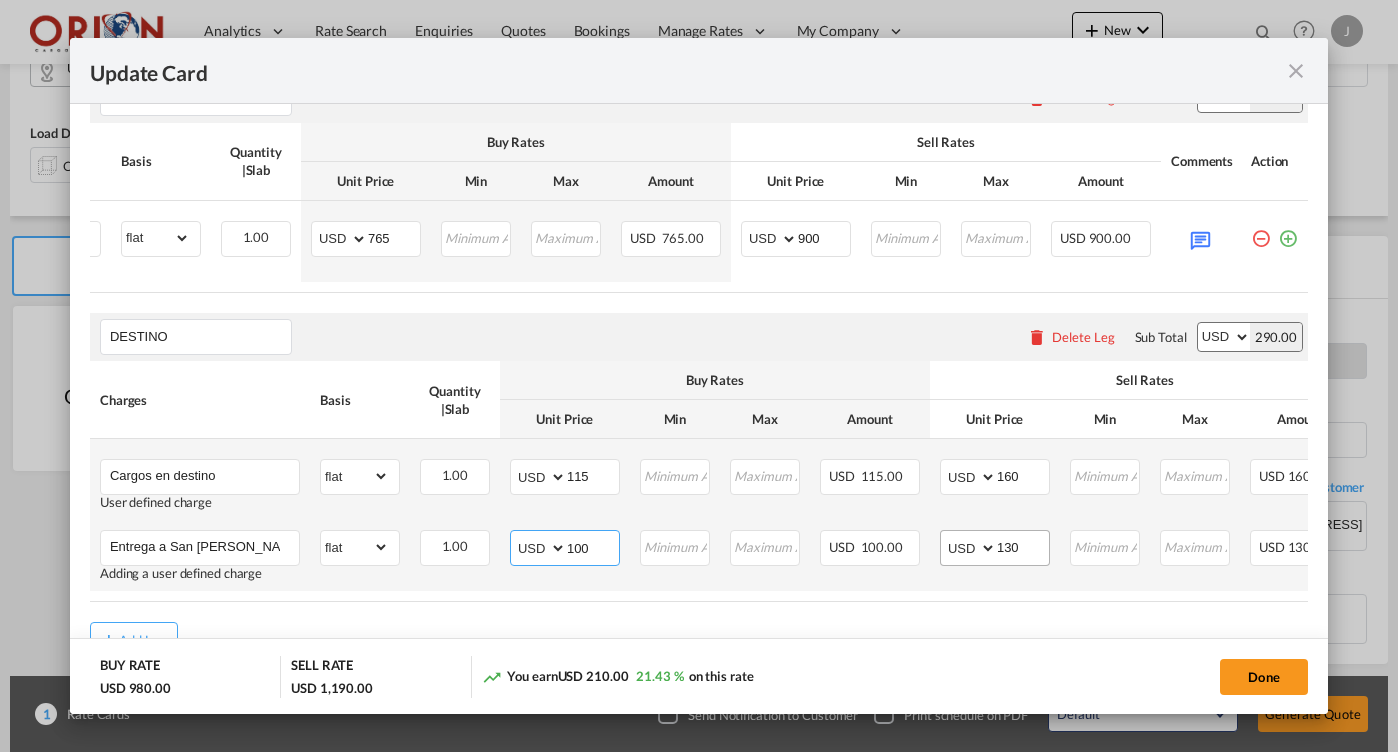type on "100" 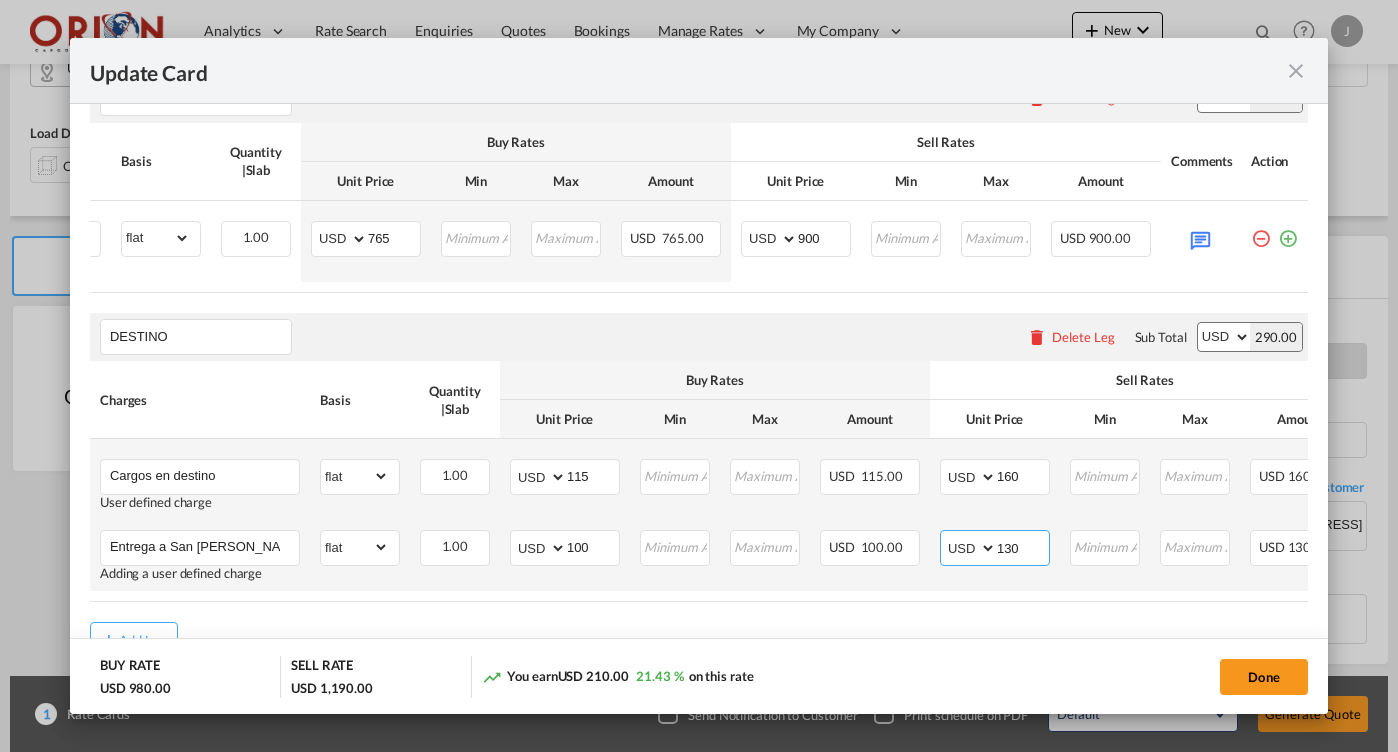 click on "130" at bounding box center [1023, 546] 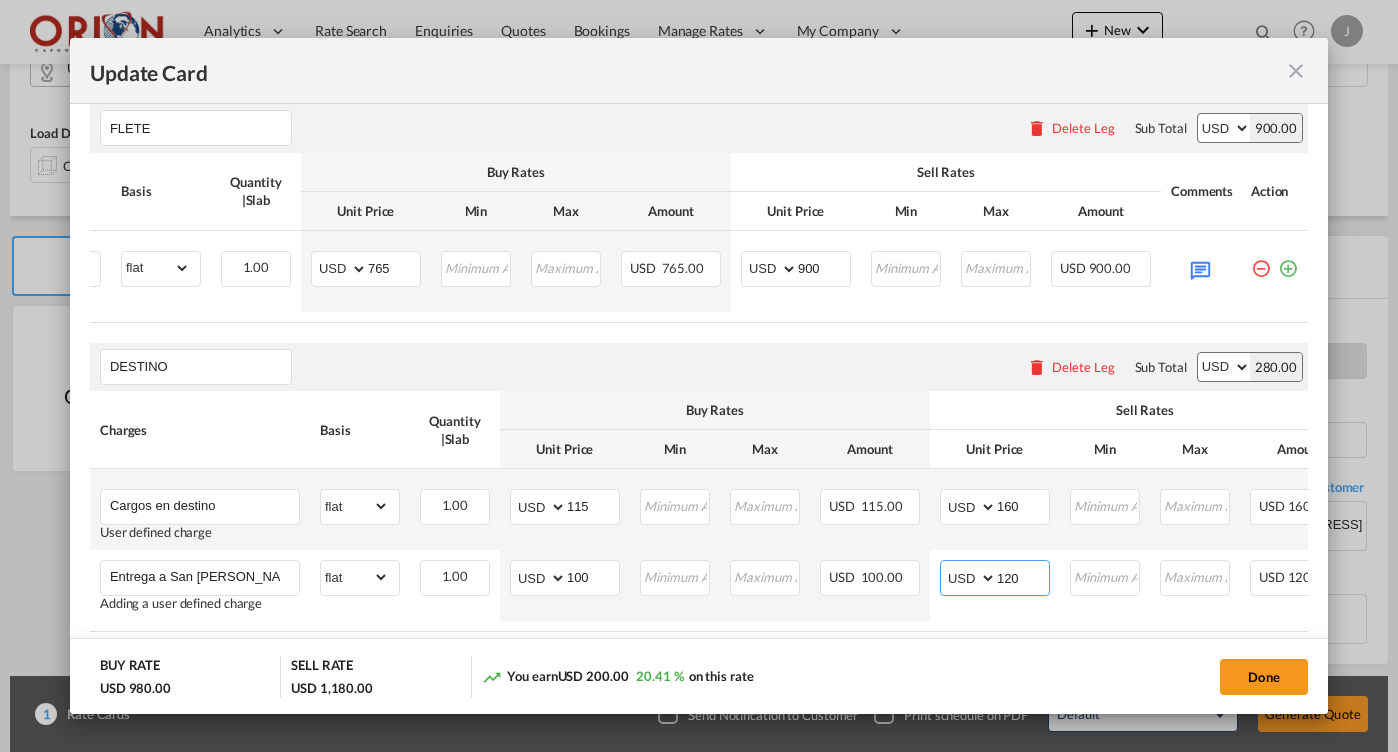 scroll, scrollTop: 481, scrollLeft: 0, axis: vertical 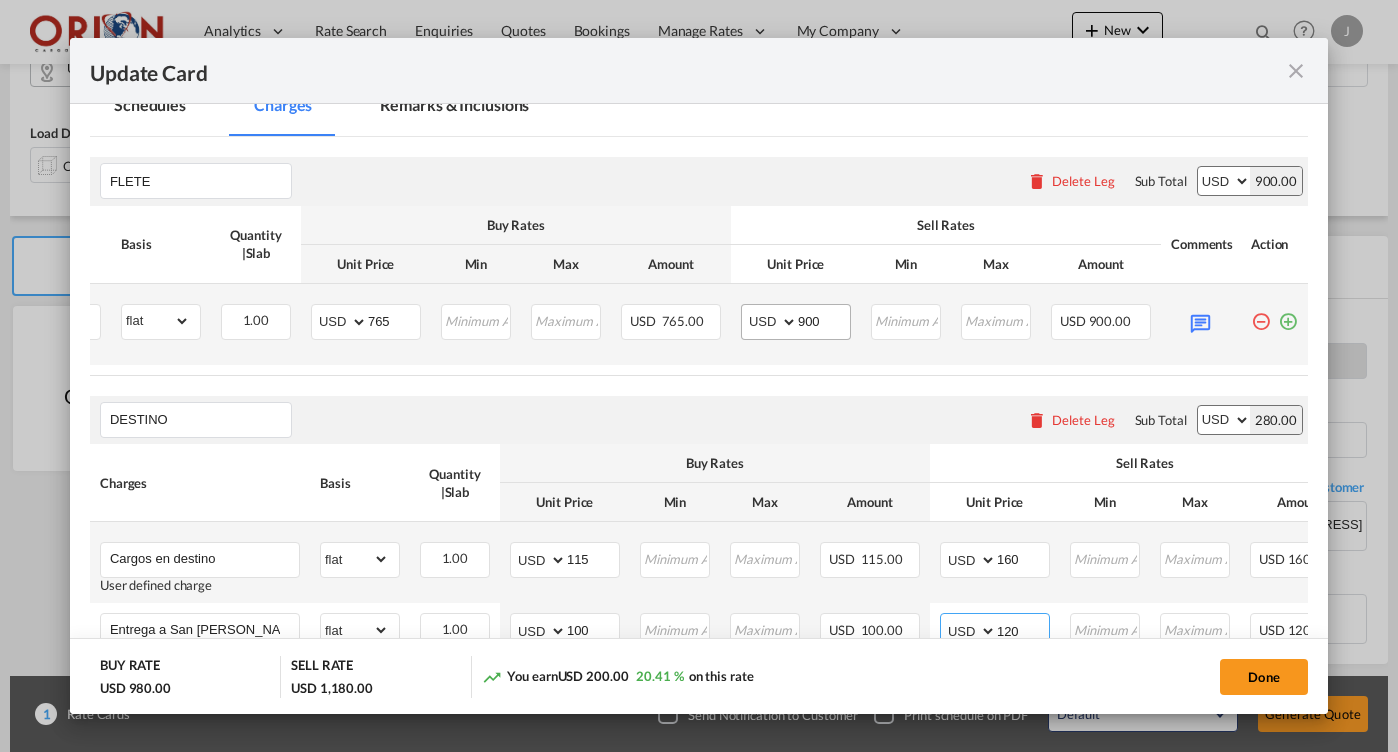 type on "120" 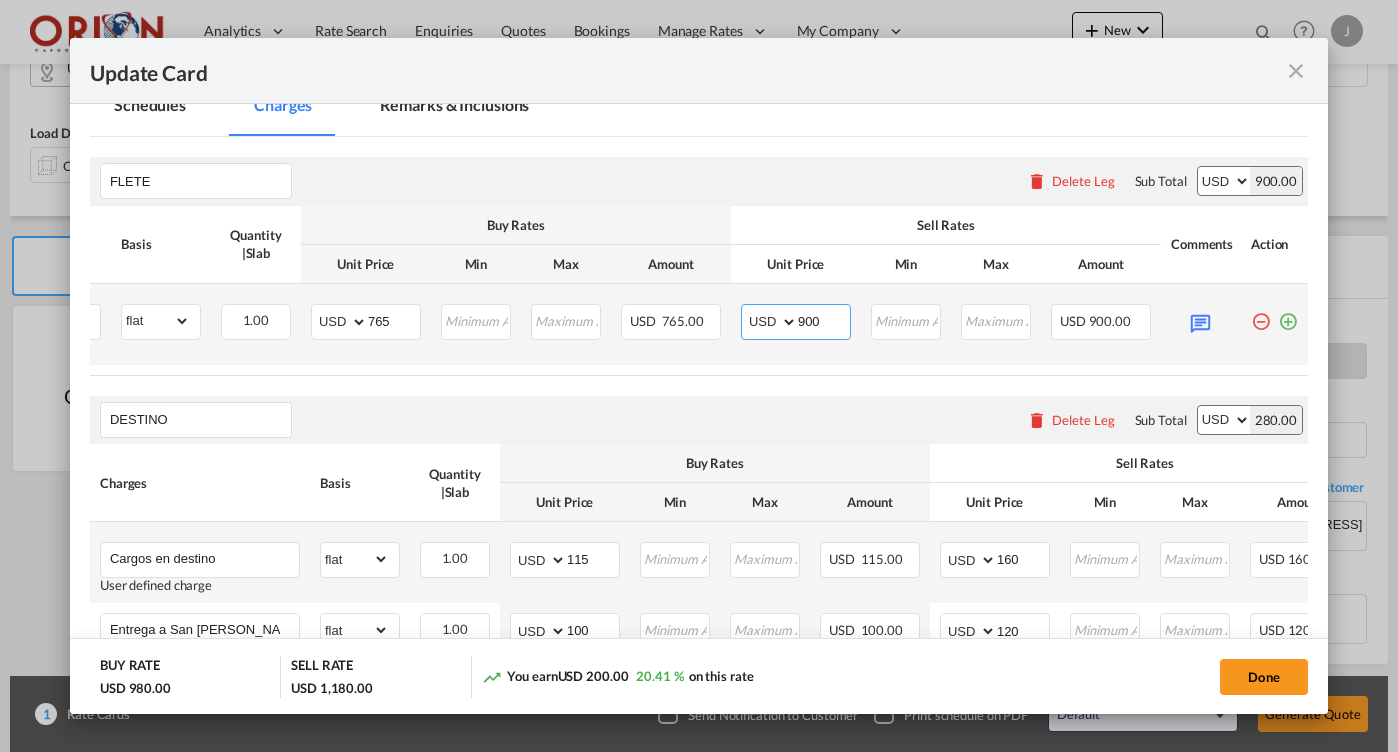 click on "900" at bounding box center [824, 320] 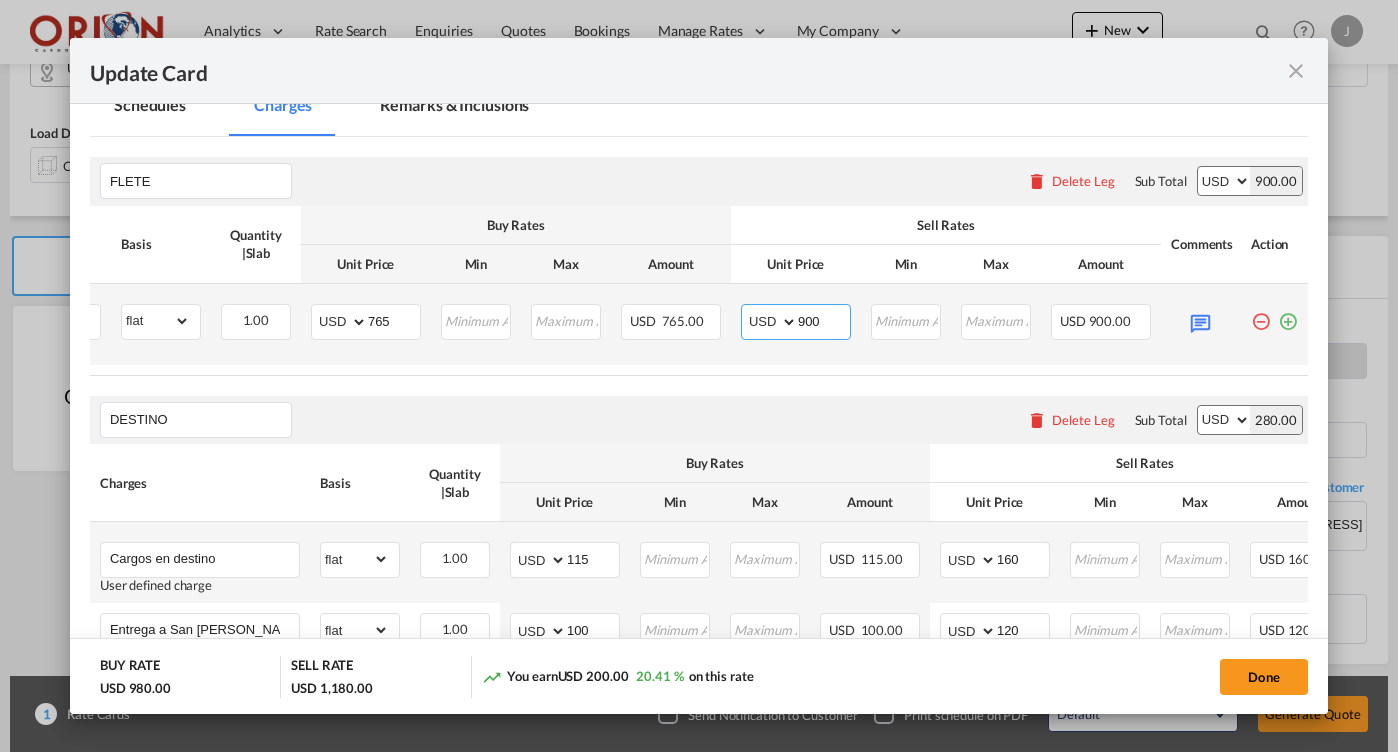 click on "900" at bounding box center (824, 320) 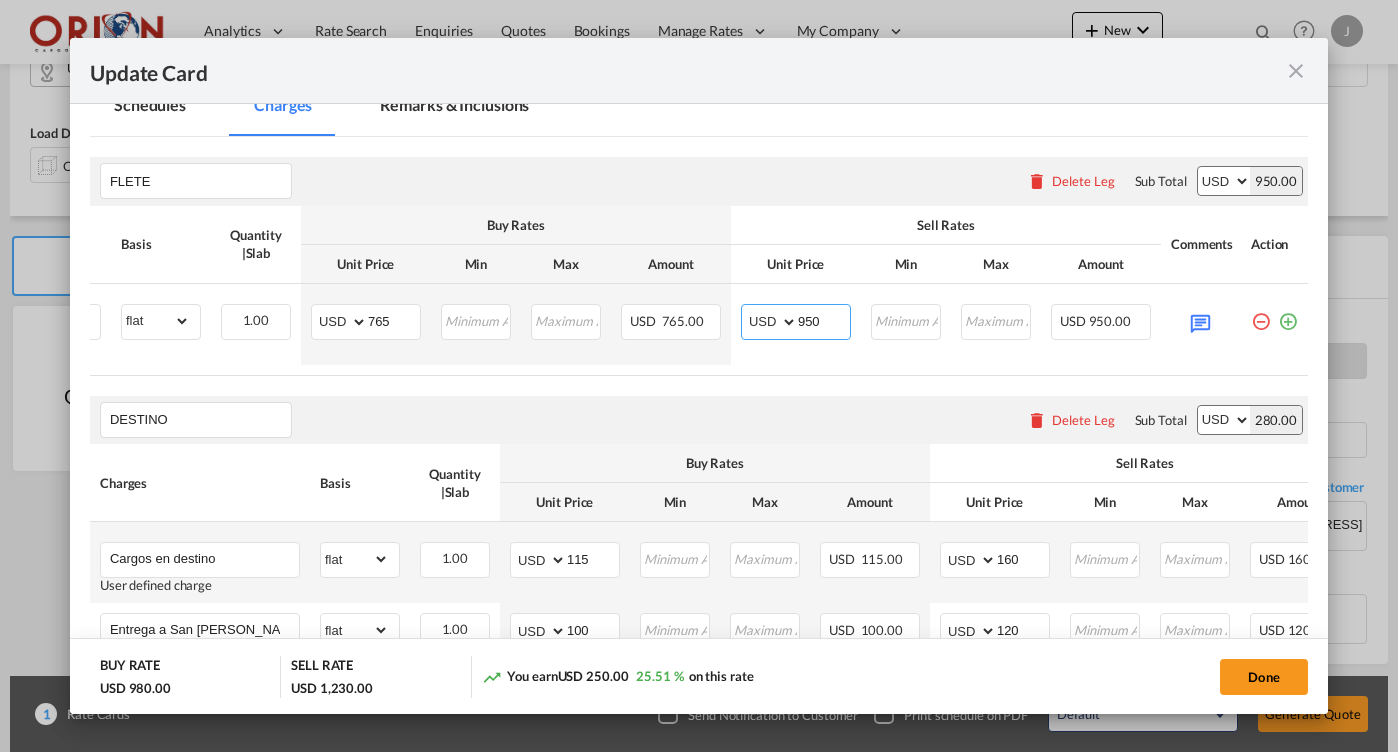 type on "950" 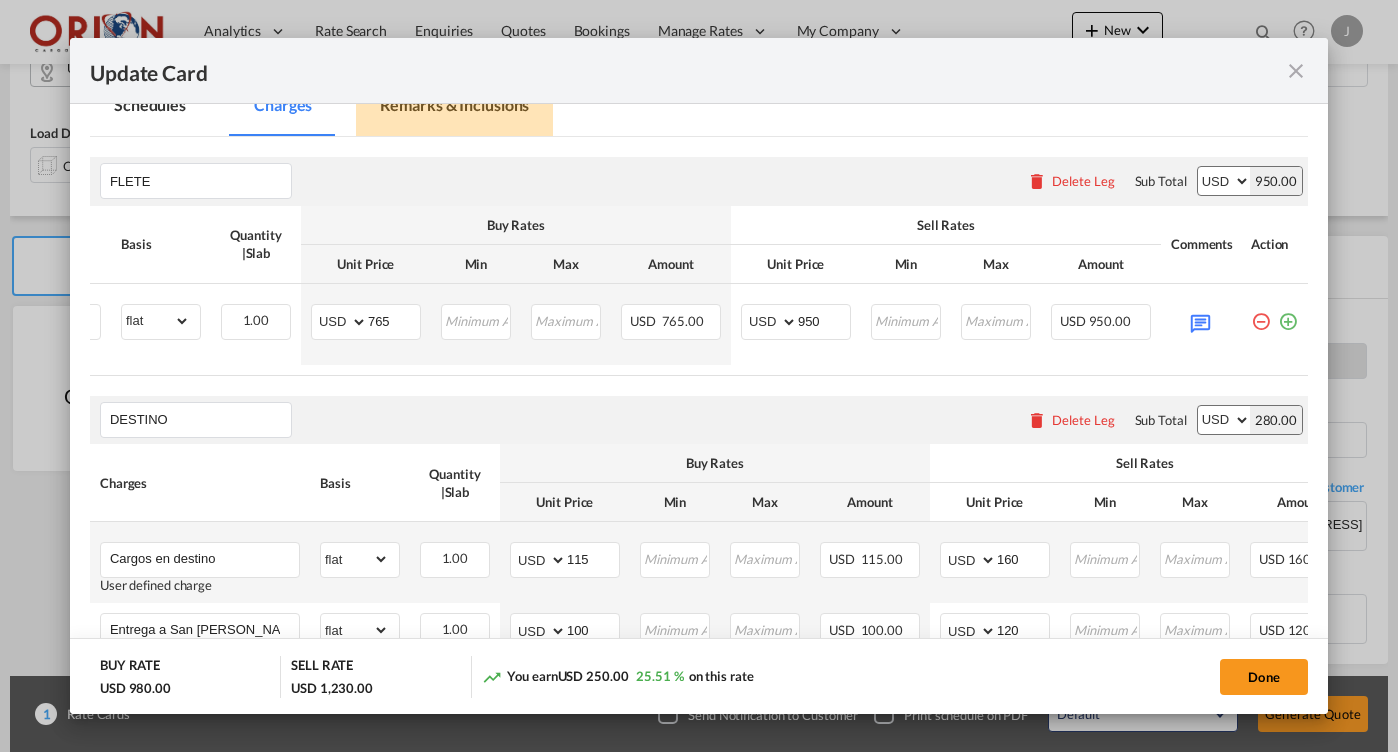 click on "Remarks & Inclusions" at bounding box center (454, 108) 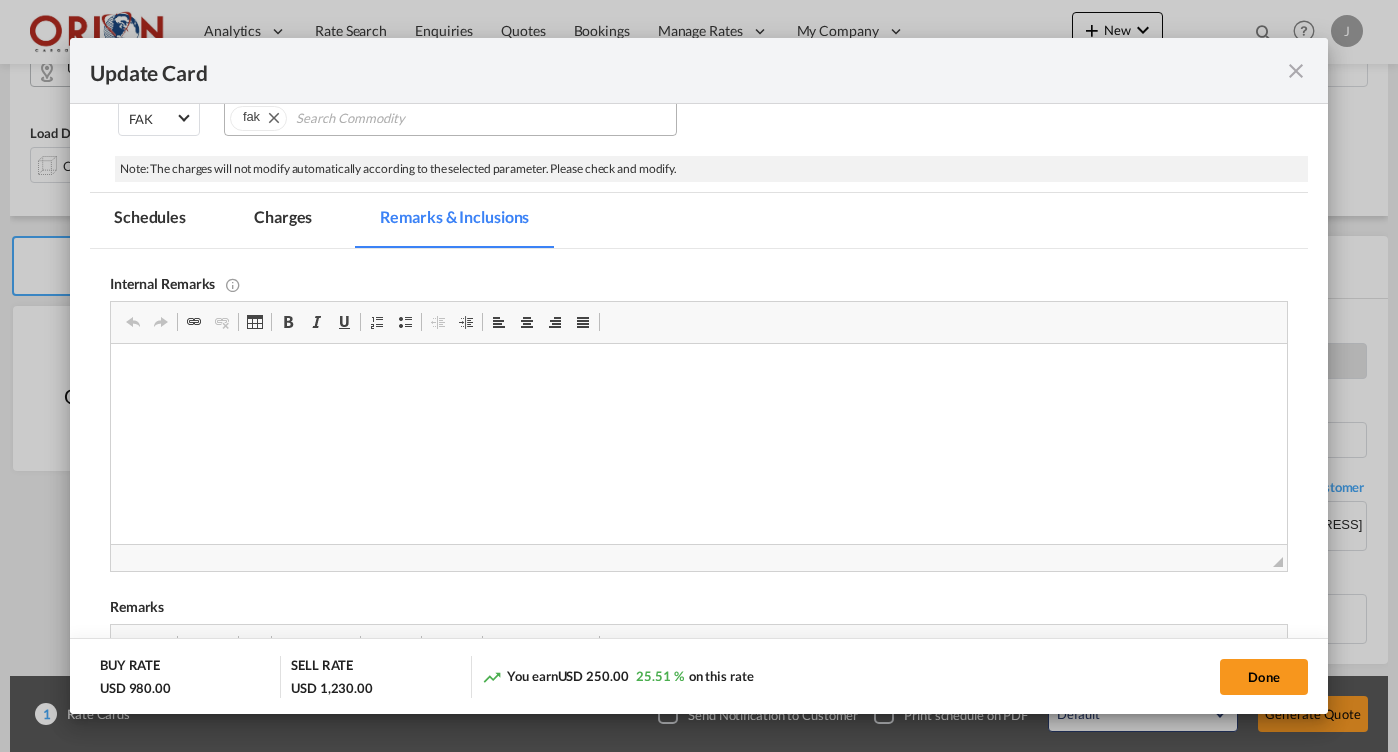 scroll, scrollTop: 0, scrollLeft: 0, axis: both 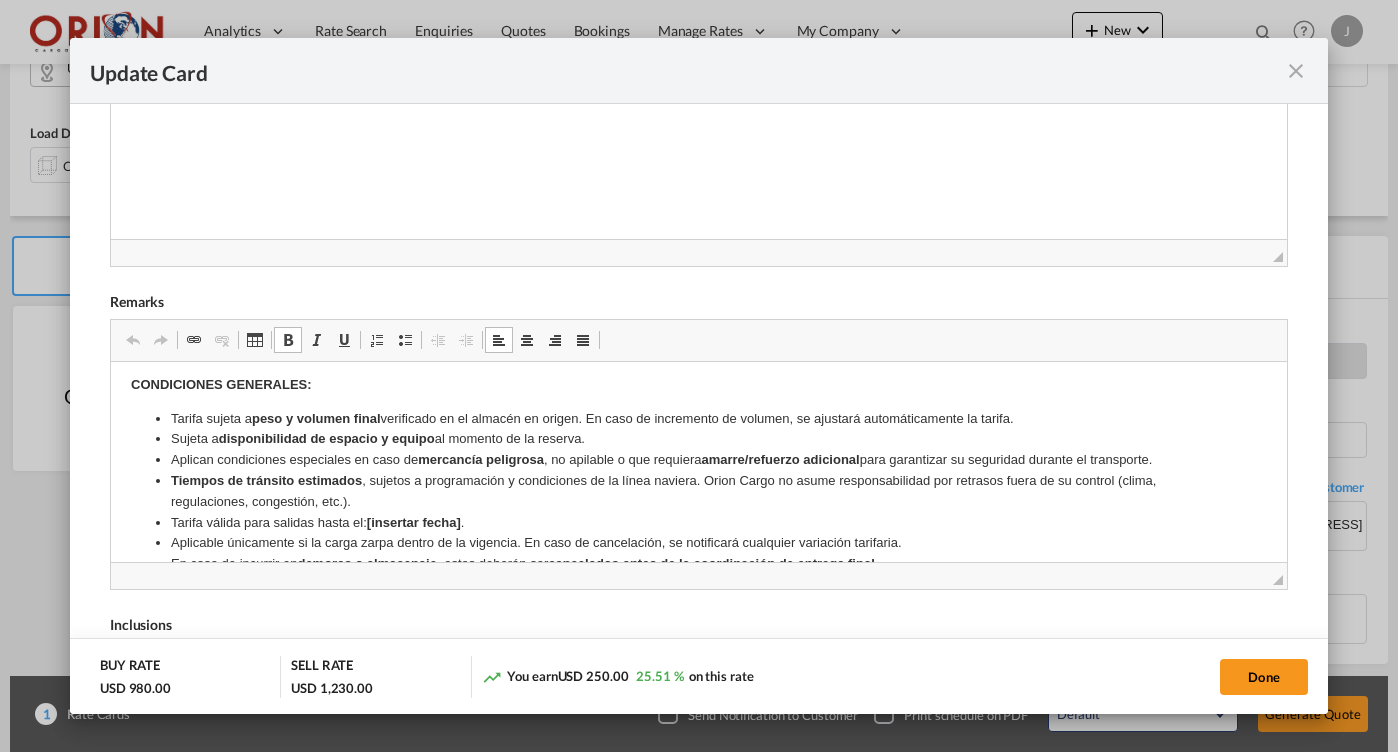 click on "[insertar fecha]" at bounding box center [413, 522] 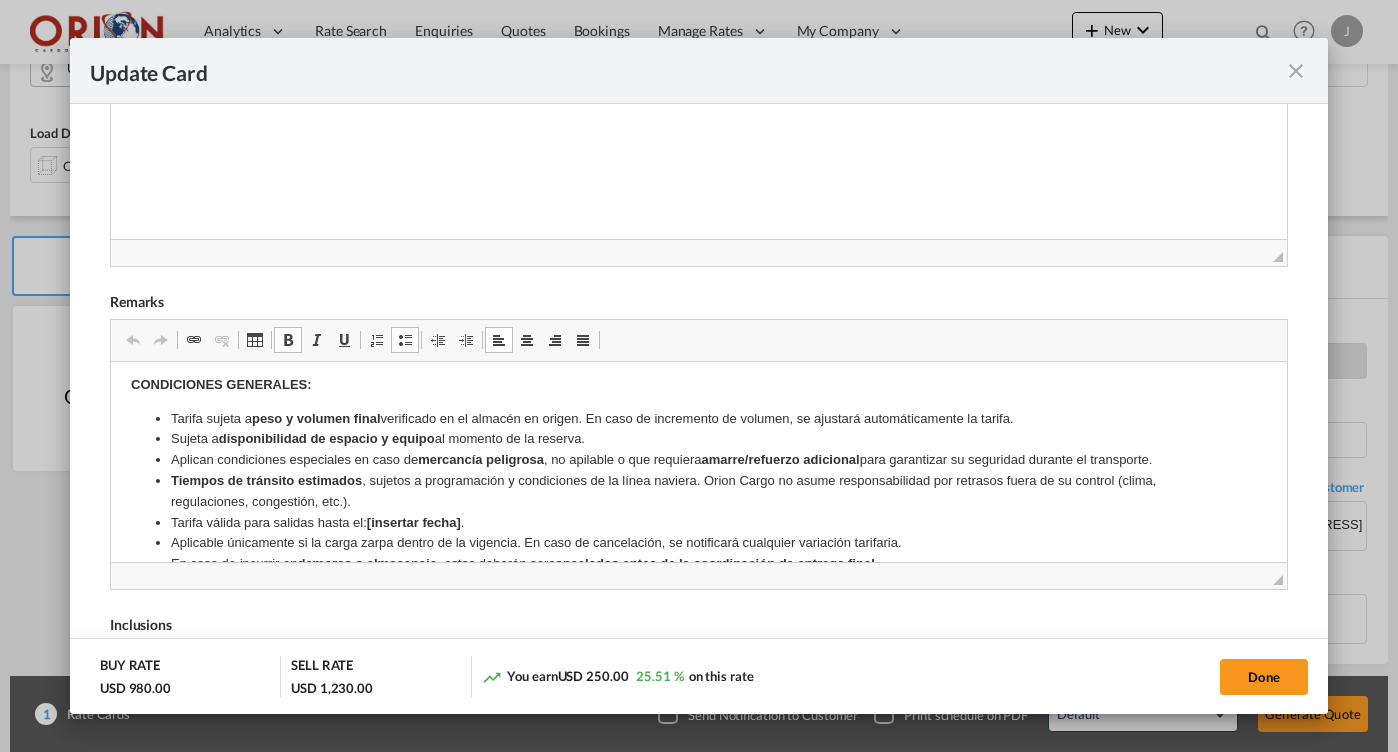 type 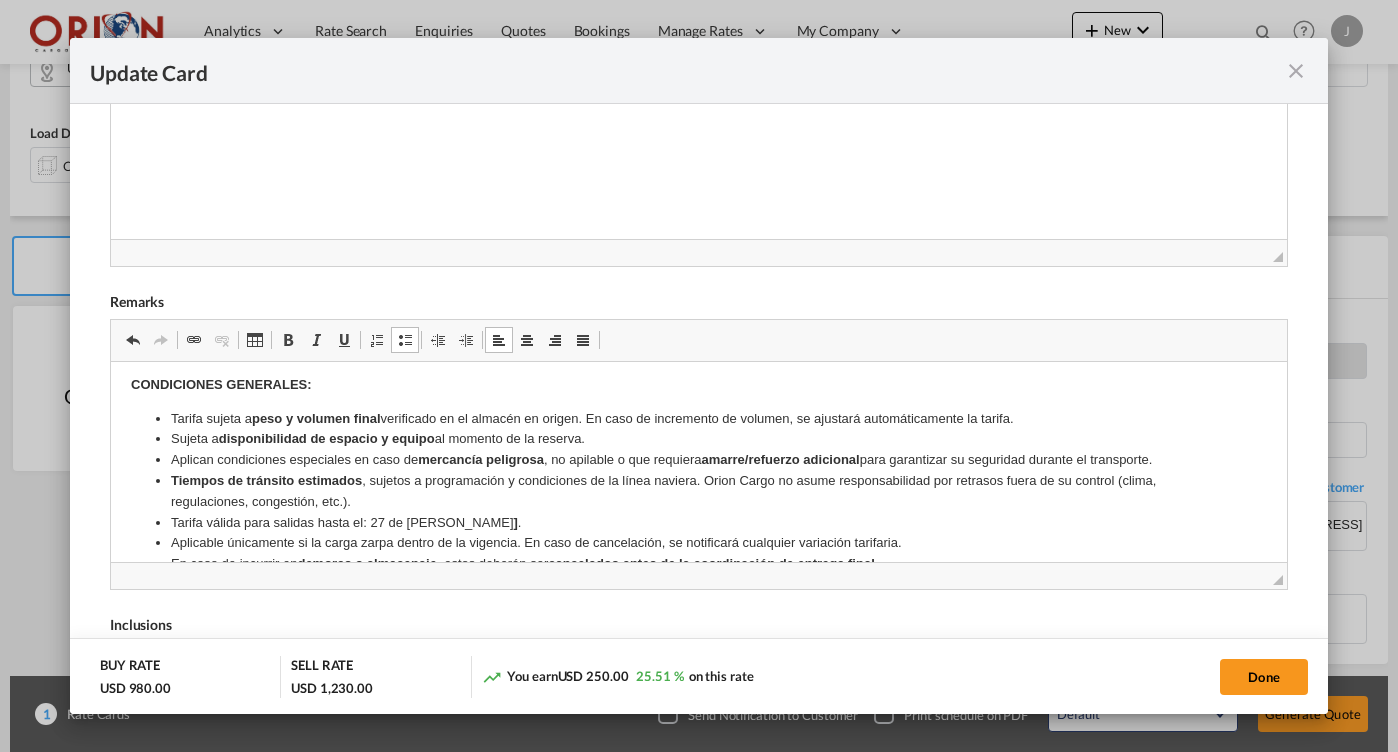 click on "Tarifa válida para salidas hasta el: 27 de [PERSON_NAME] ] ." at bounding box center (698, 523) 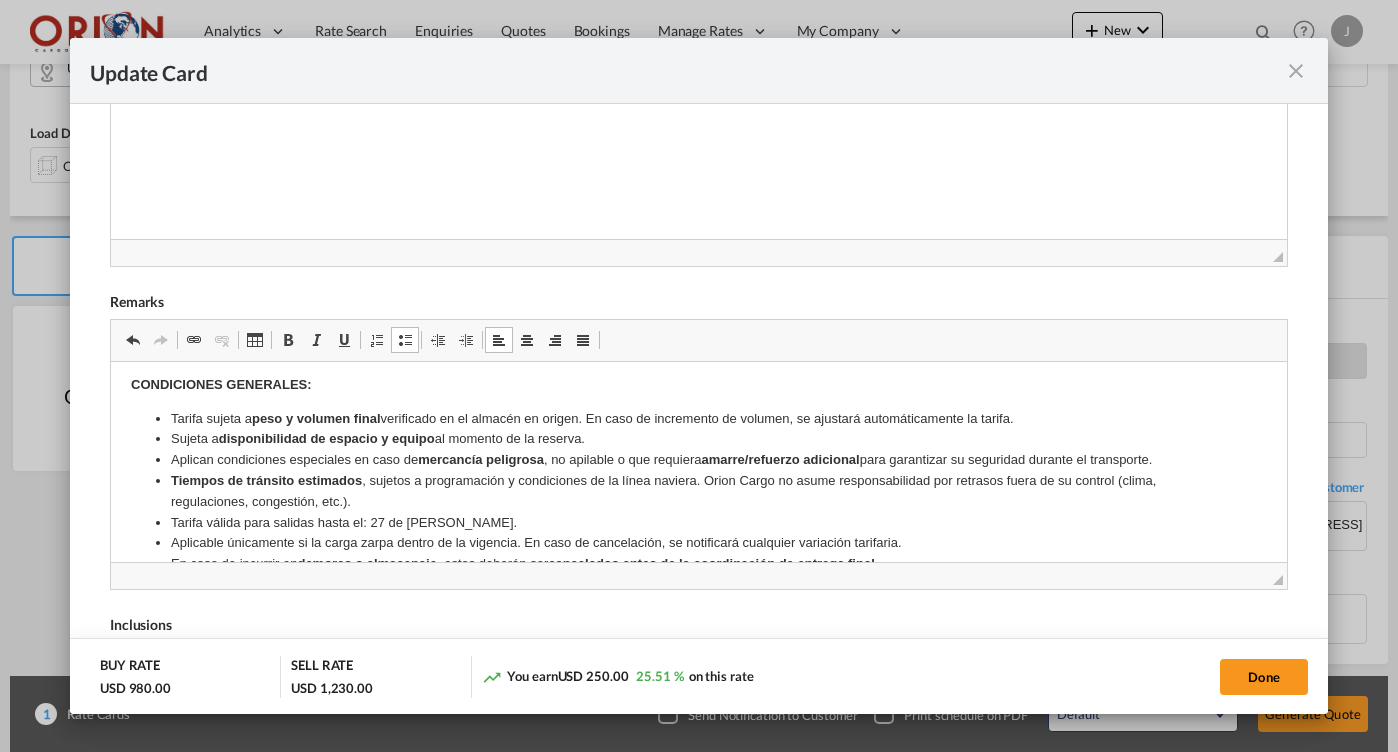 scroll, scrollTop: 434, scrollLeft: 0, axis: vertical 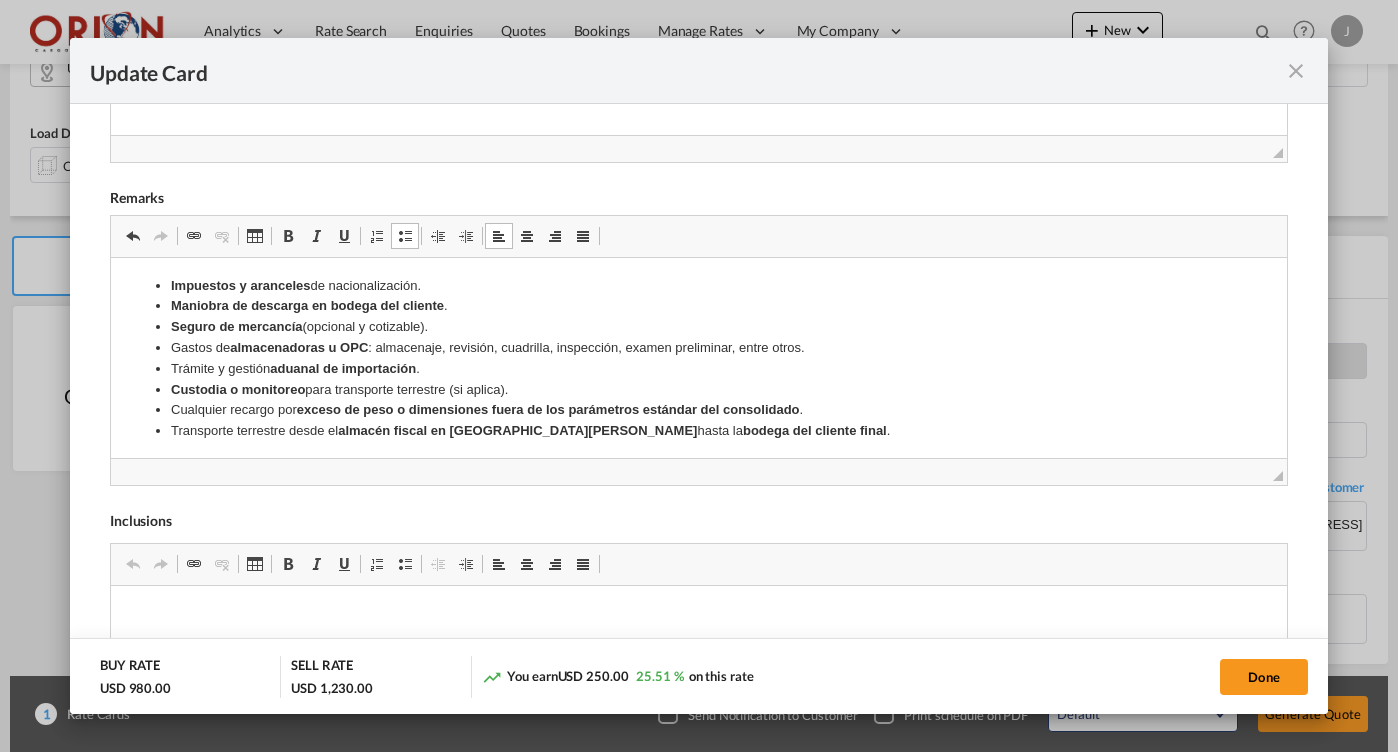 click on "Transporte terrestre desde el  almacén fiscal en [GEOGRAPHIC_DATA][PERSON_NAME]  hasta la  bodega del cliente final ." at bounding box center [698, 431] 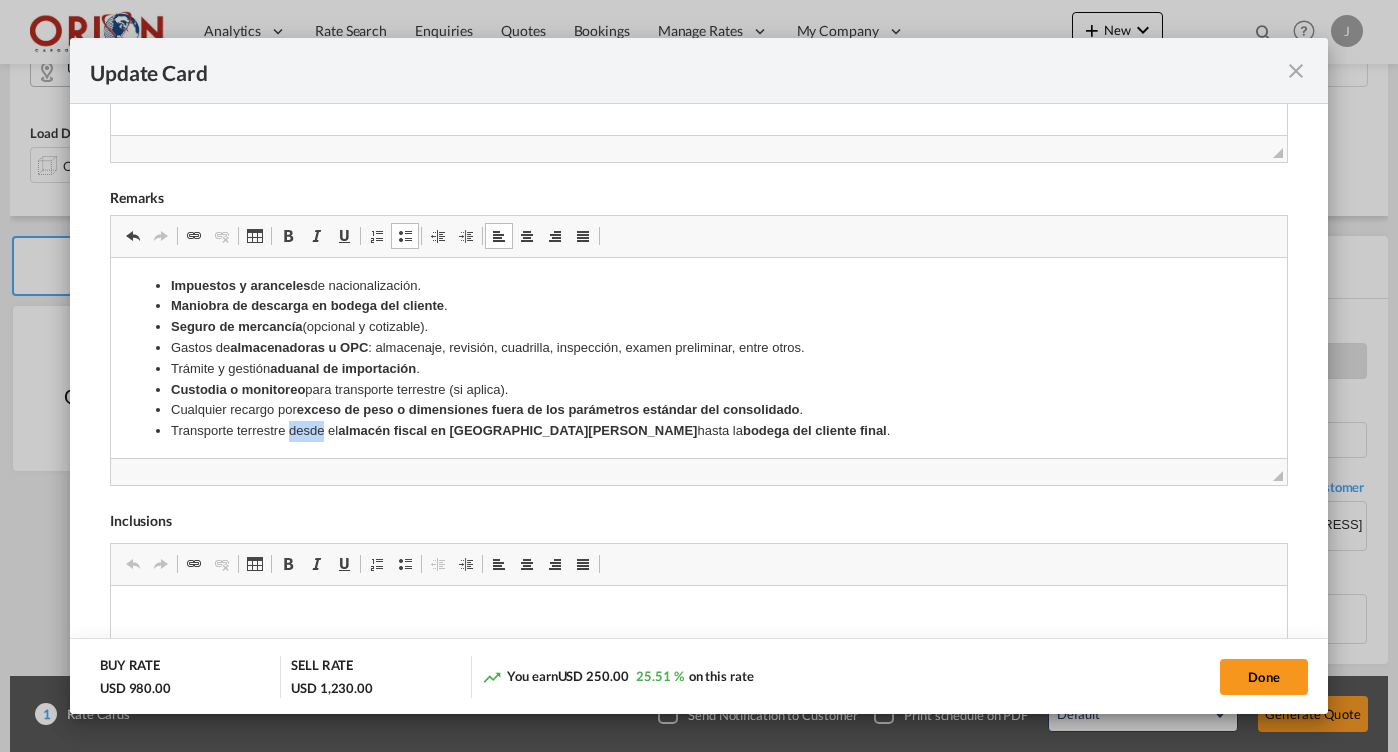 click on "Transporte terrestre desde el  almacén fiscal en [GEOGRAPHIC_DATA][PERSON_NAME]  hasta la  bodega del cliente final ." at bounding box center (698, 431) 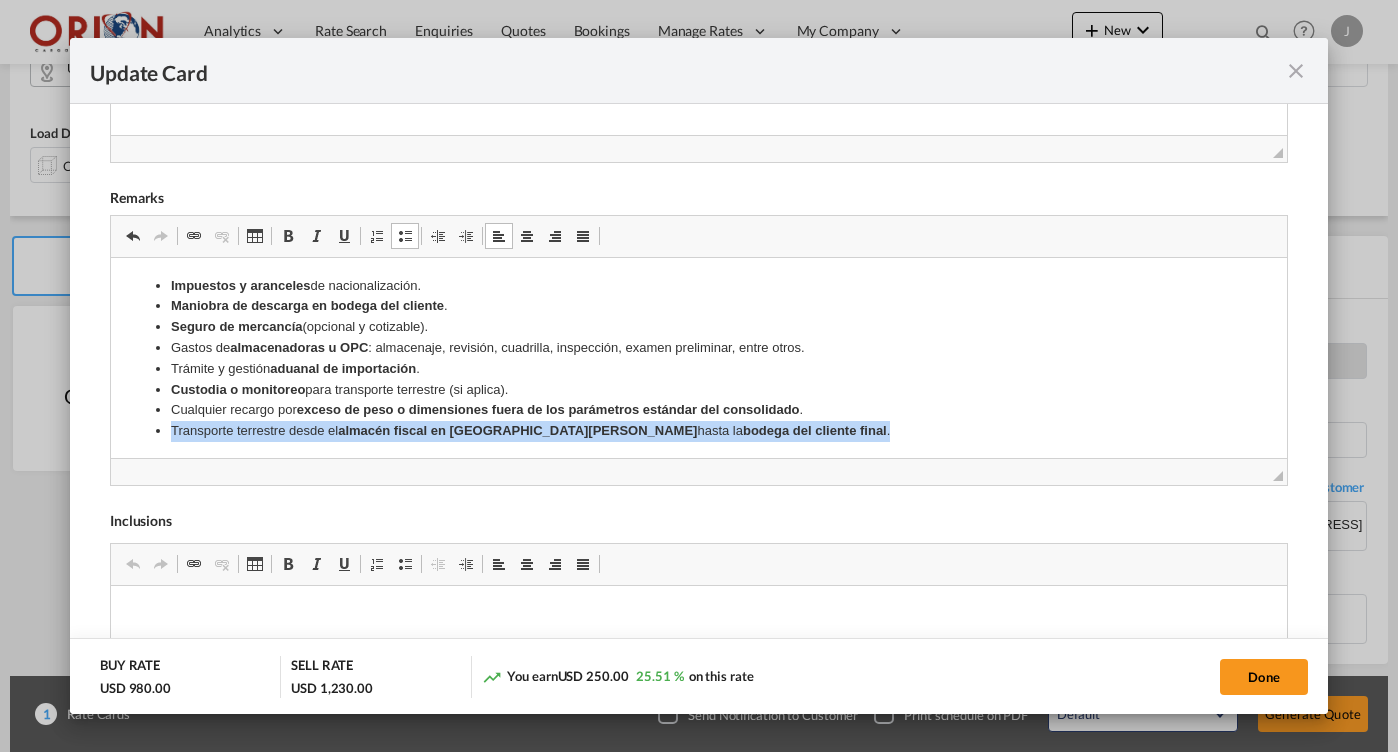 click on "Transporte terrestre desde el  almacén fiscal en [GEOGRAPHIC_DATA][PERSON_NAME]  hasta la  bodega del cliente final ." at bounding box center (698, 431) 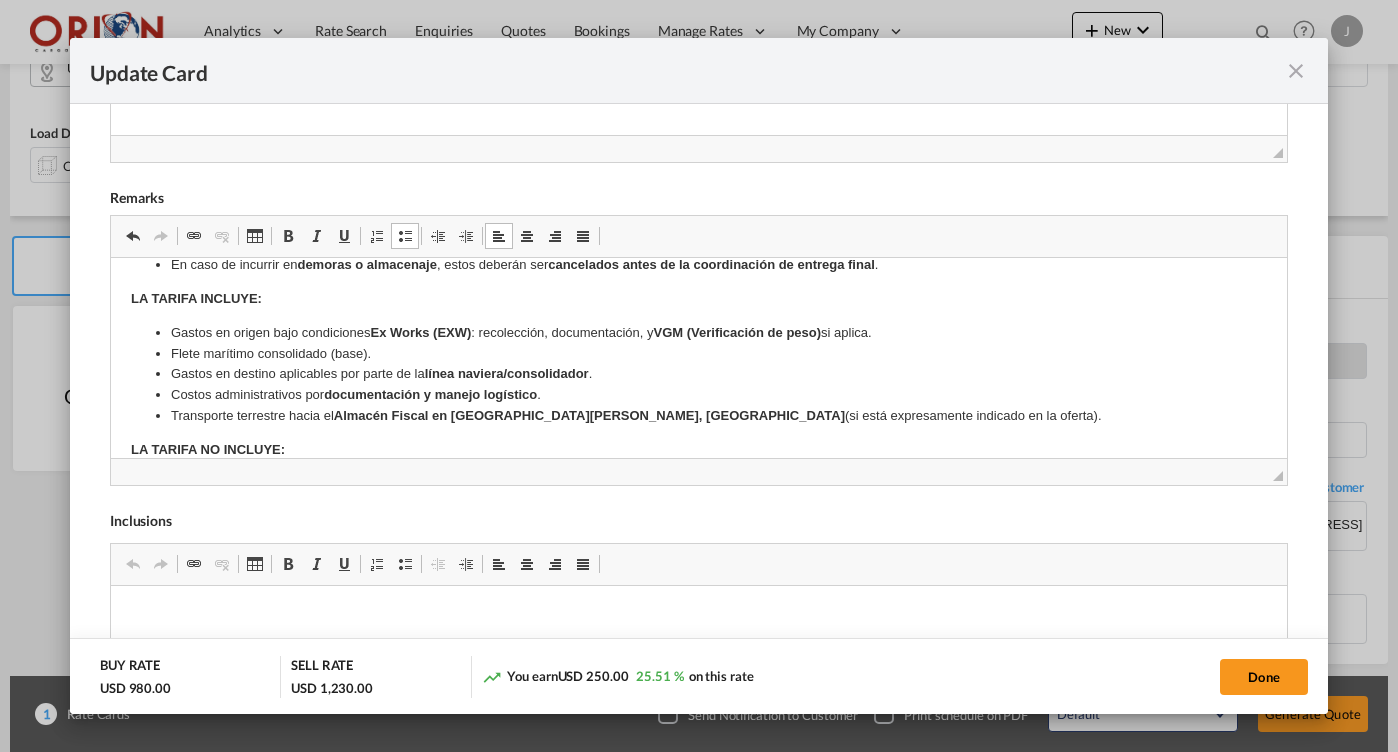 scroll, scrollTop: 266, scrollLeft: 0, axis: vertical 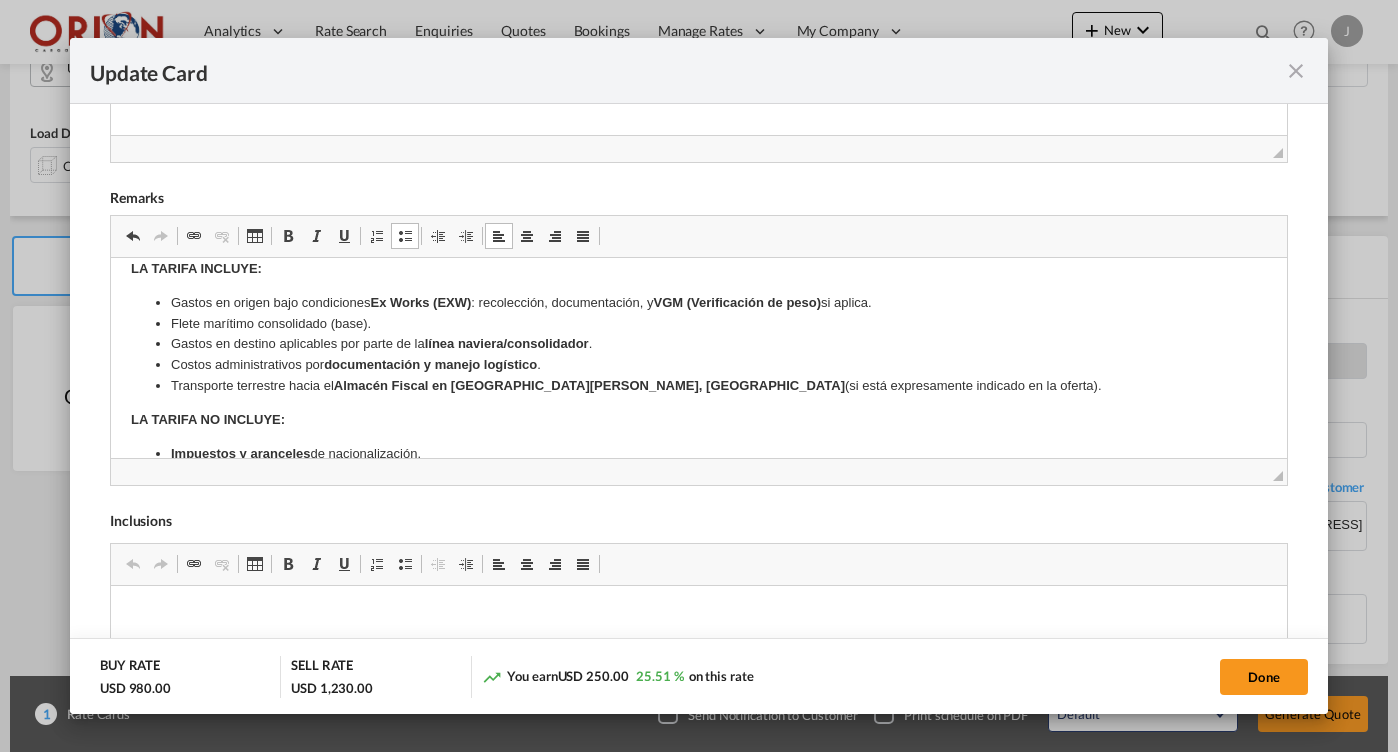 click on "Transporte terrestre hacia el  Almacén Fiscal en [GEOGRAPHIC_DATA][PERSON_NAME], [GEOGRAPHIC_DATA]  (si está expresamente indicado en la oferta)." at bounding box center (698, 386) 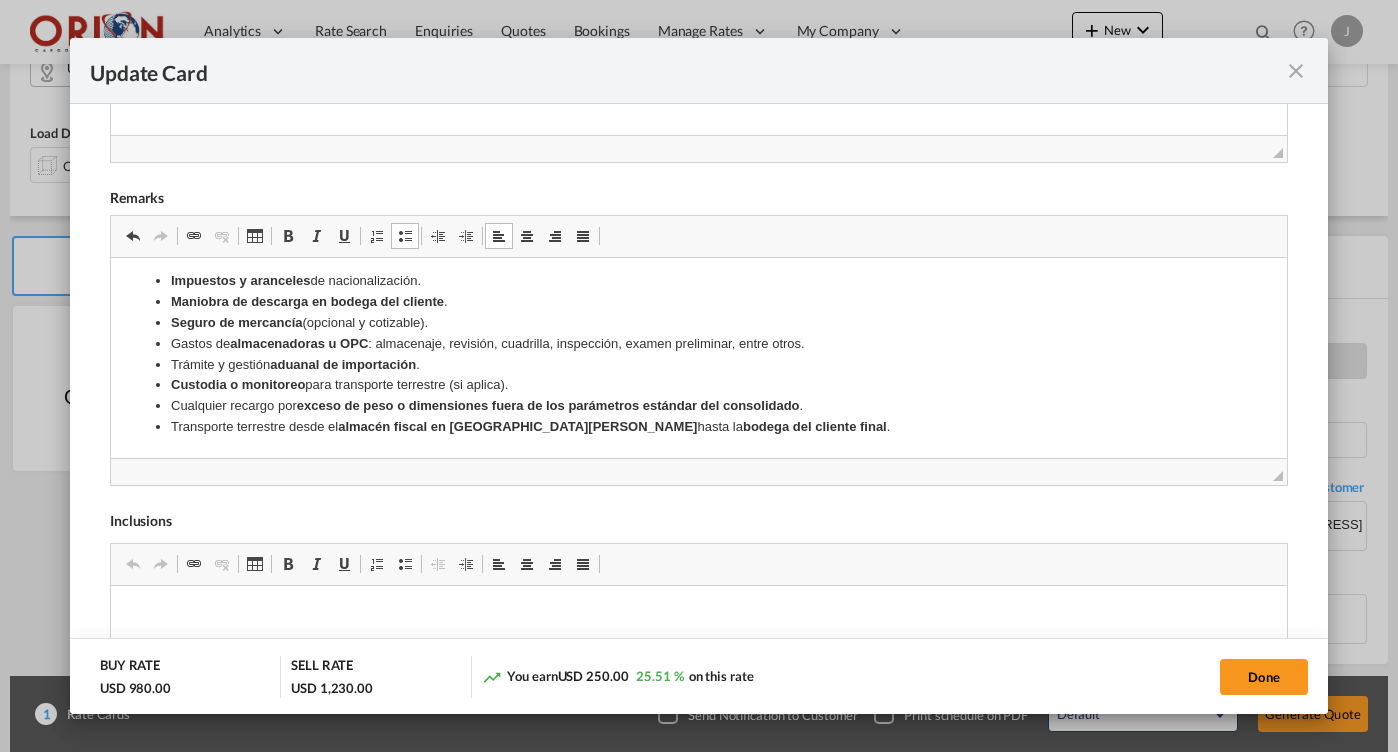 scroll, scrollTop: 455, scrollLeft: 0, axis: vertical 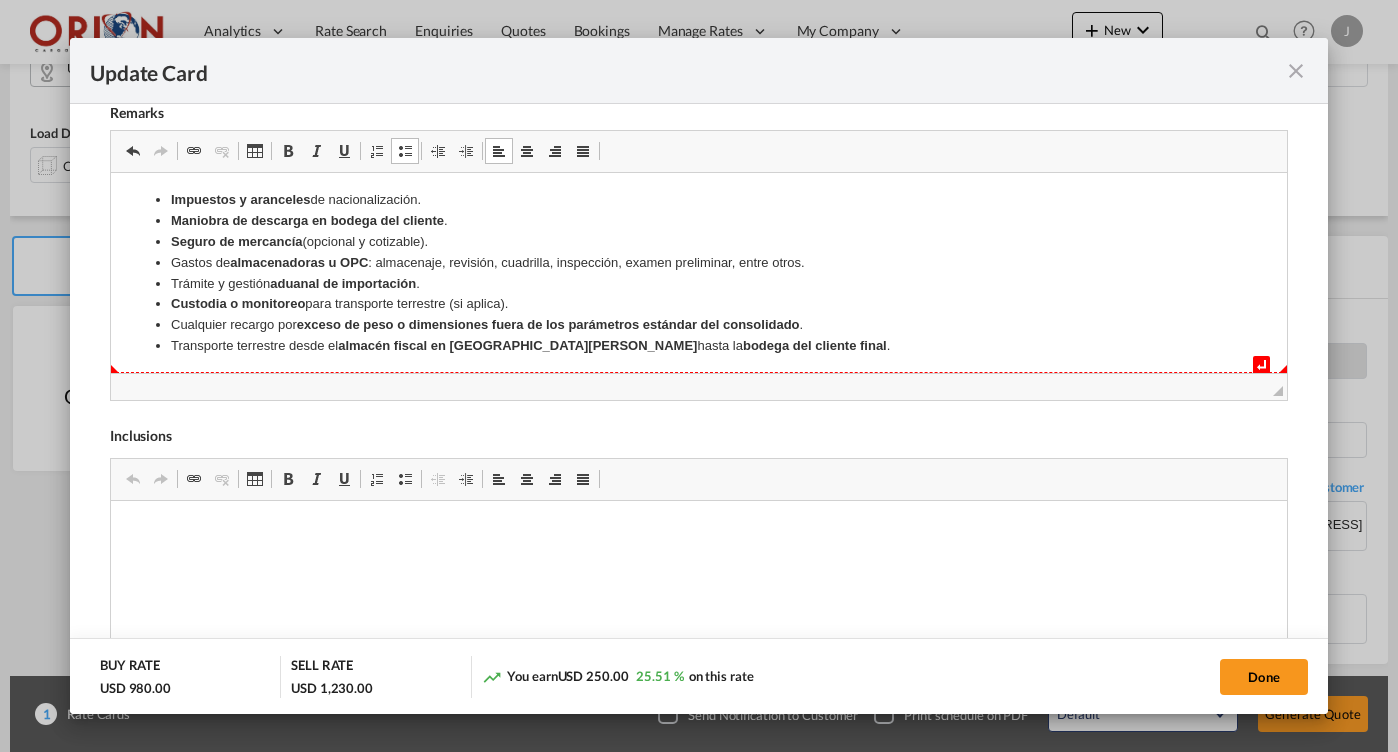 click on "bodega del cliente final" at bounding box center [814, 345] 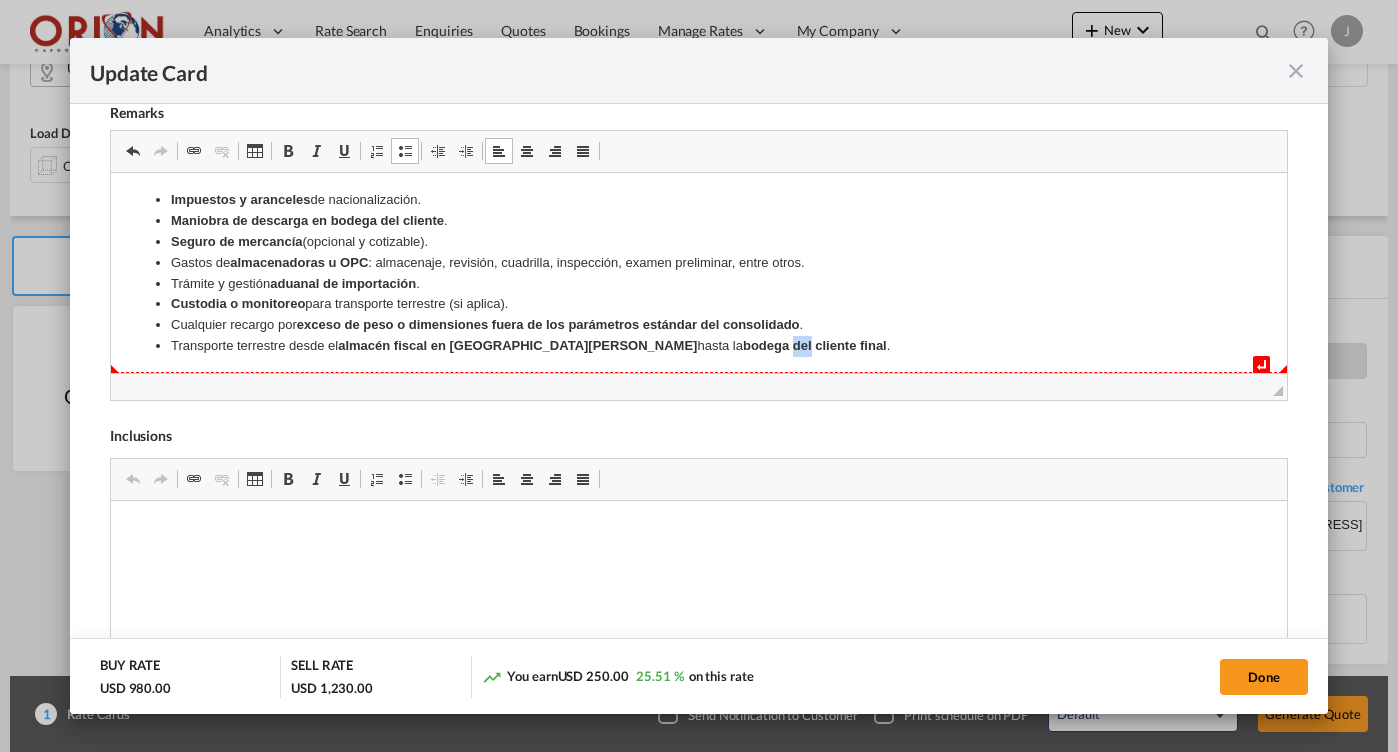 click on "bodega del cliente final" at bounding box center [814, 345] 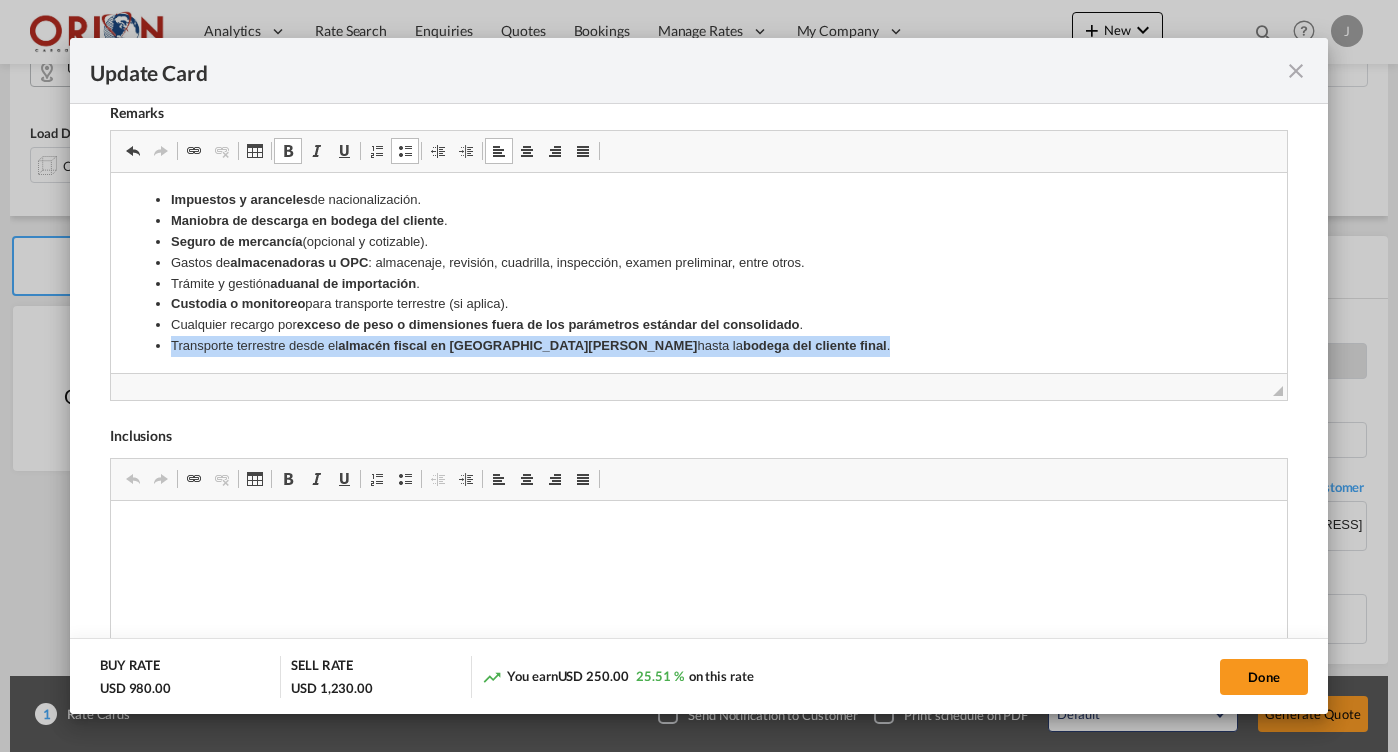 click on "bodega del cliente final" at bounding box center (814, 345) 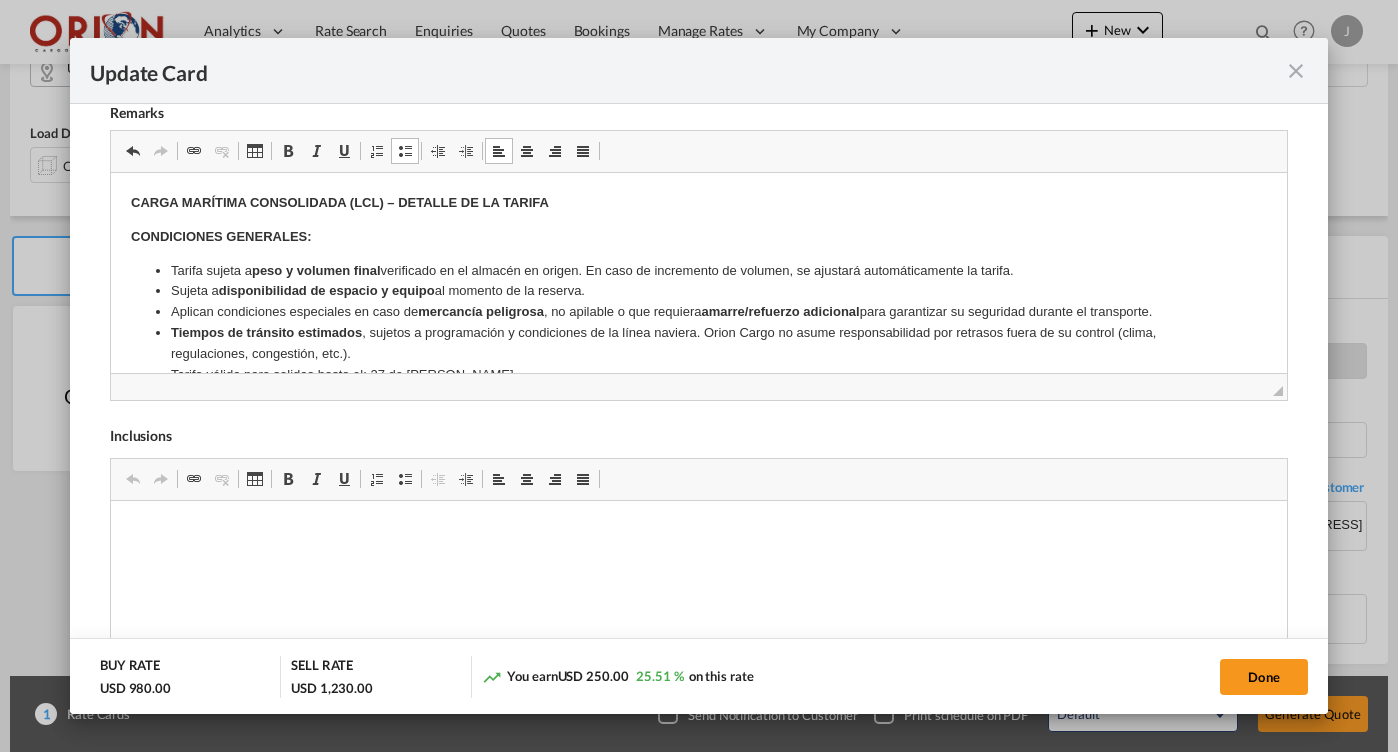 scroll, scrollTop: 0, scrollLeft: 0, axis: both 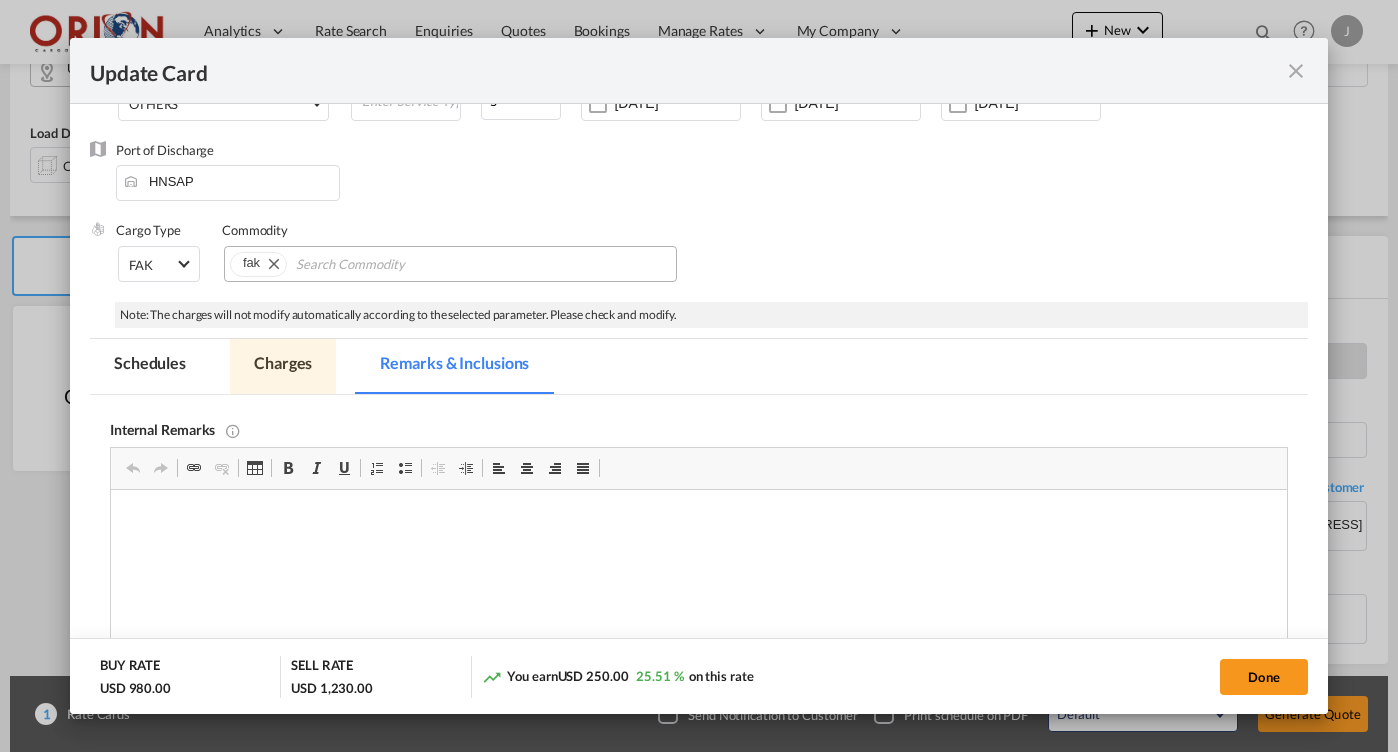 click on "Charges" at bounding box center [283, 366] 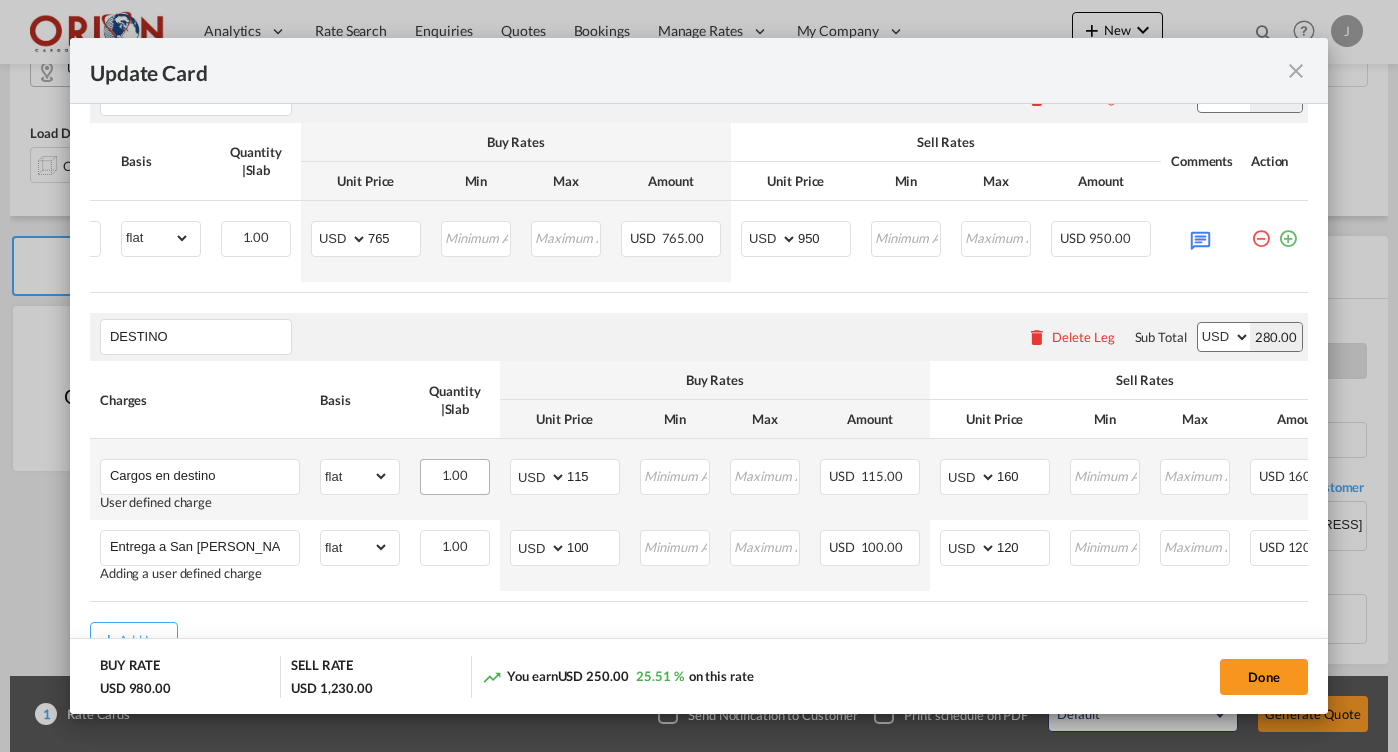 scroll, scrollTop: 596, scrollLeft: 0, axis: vertical 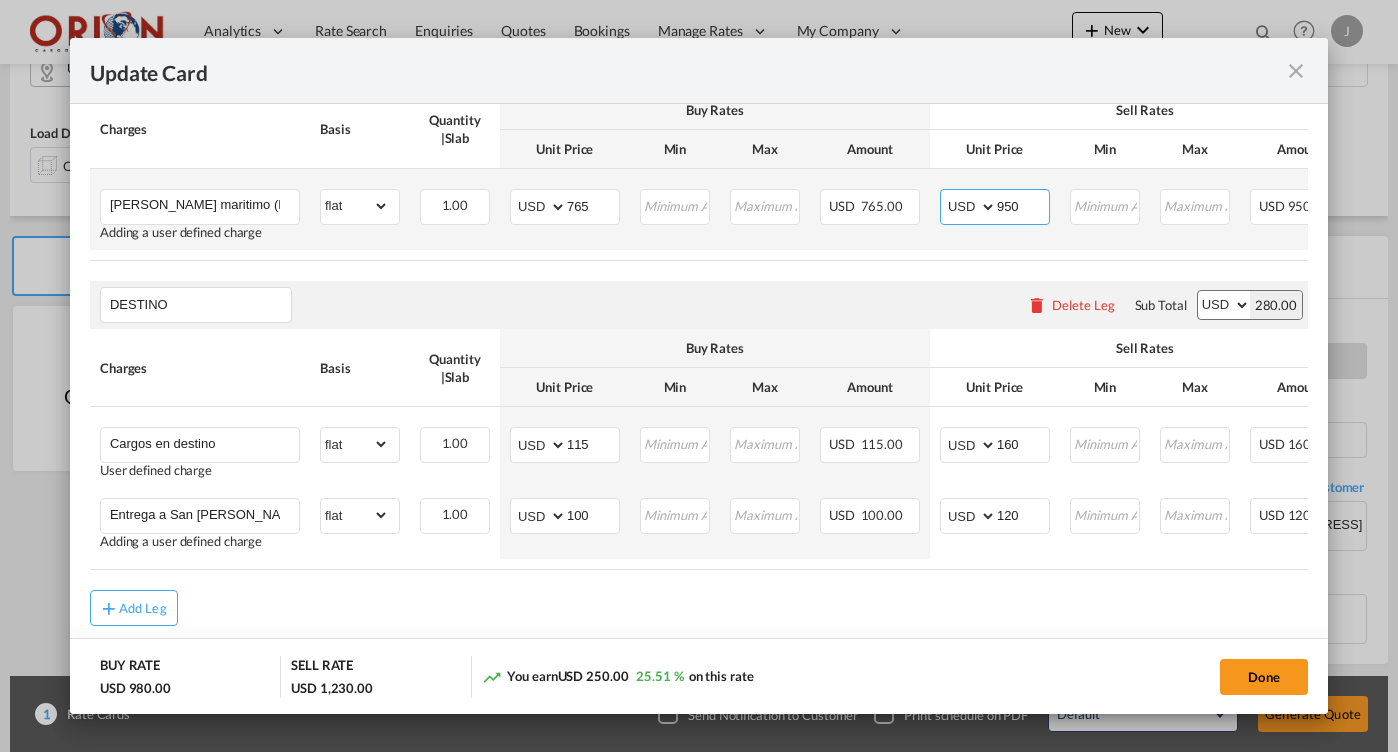 click on "950" at bounding box center [1023, 205] 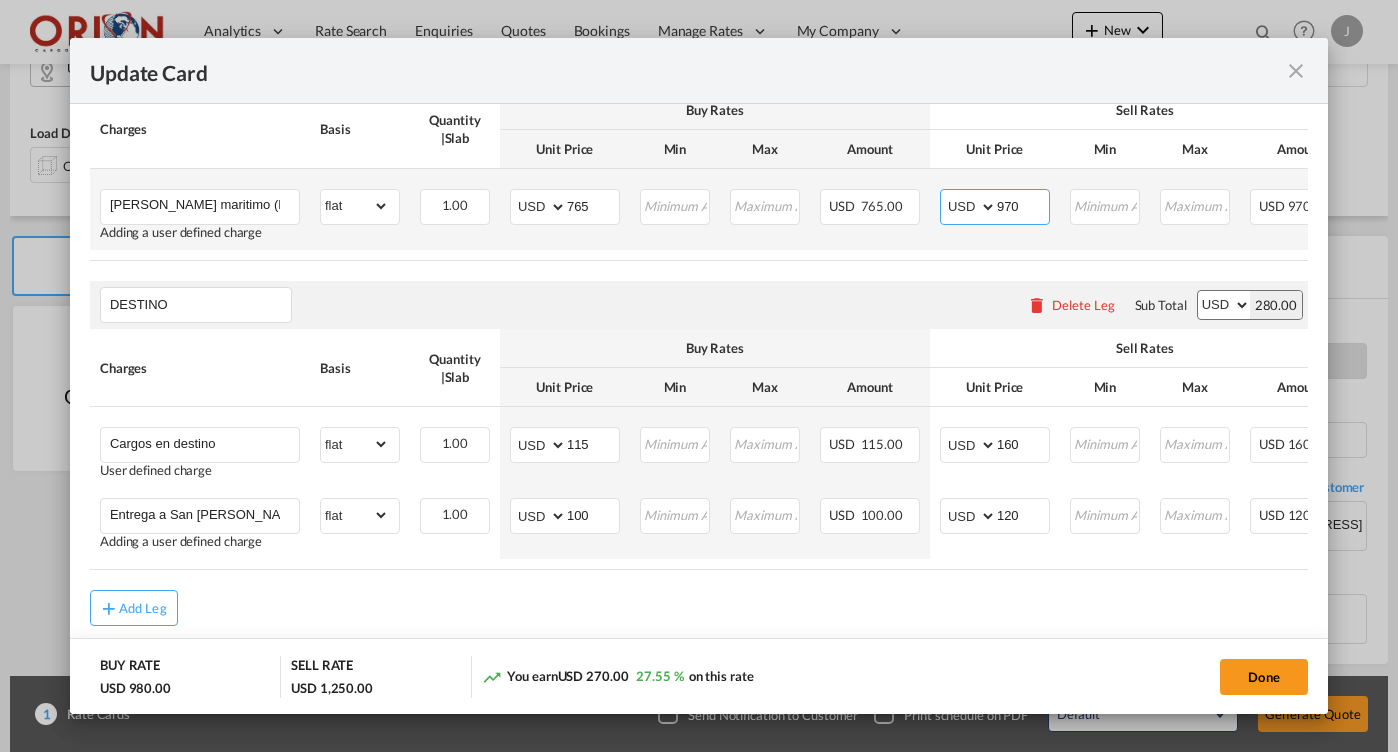 scroll, scrollTop: 340, scrollLeft: 0, axis: vertical 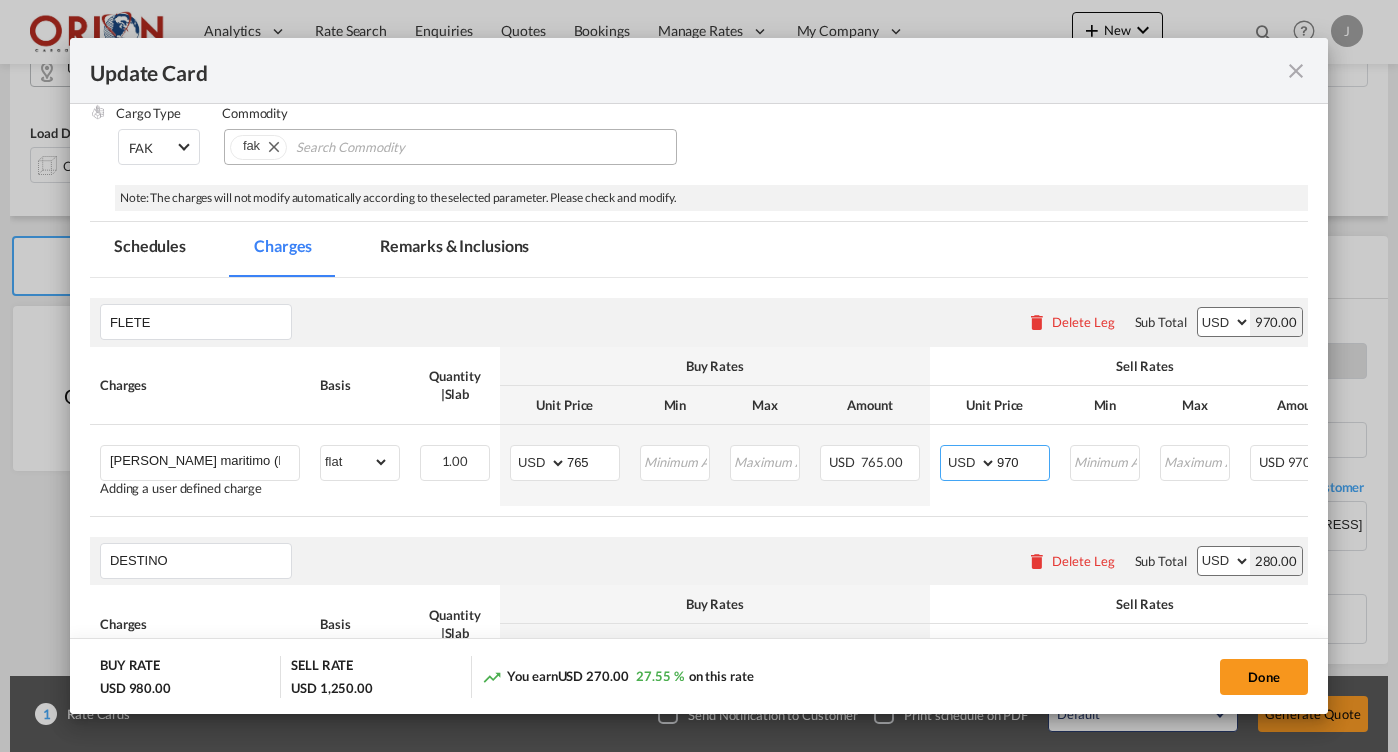 type on "970" 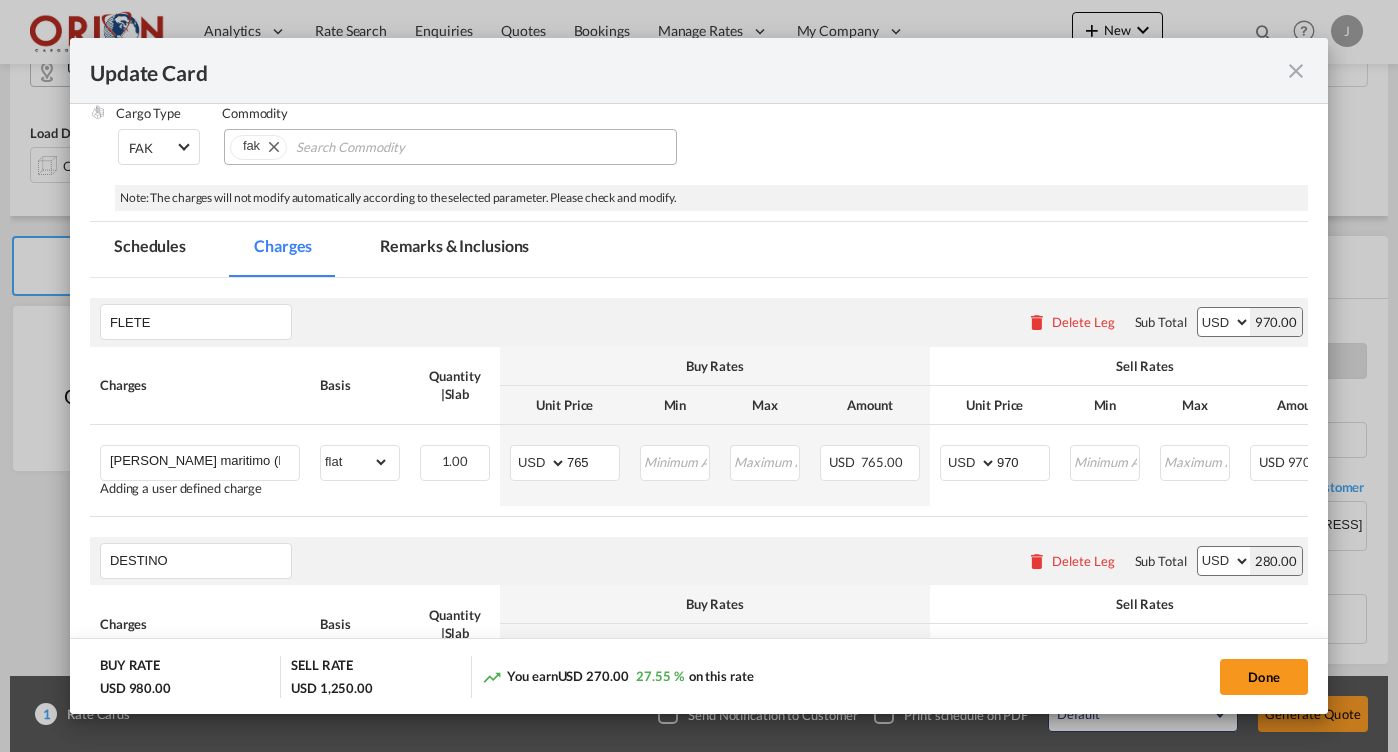 click on "Remarks & Inclusions" at bounding box center (454, 249) 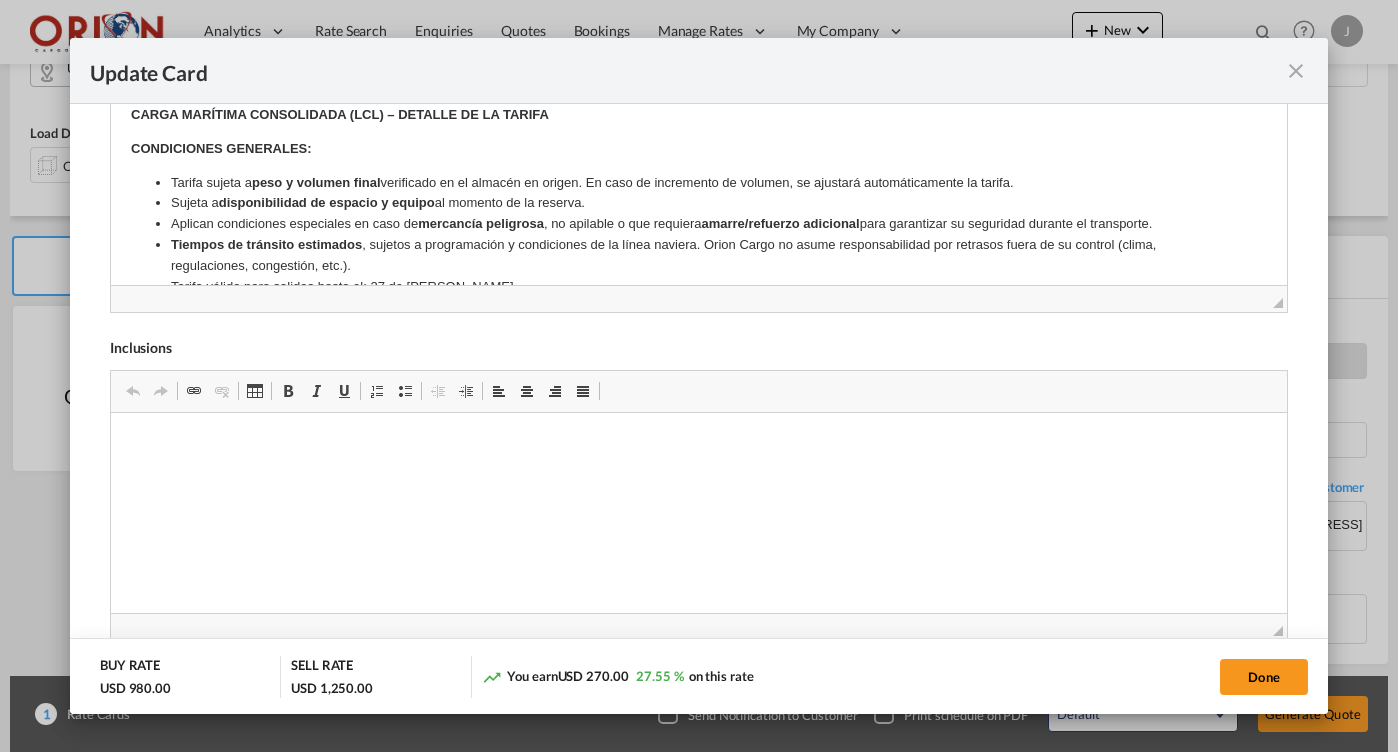 scroll, scrollTop: 964, scrollLeft: 0, axis: vertical 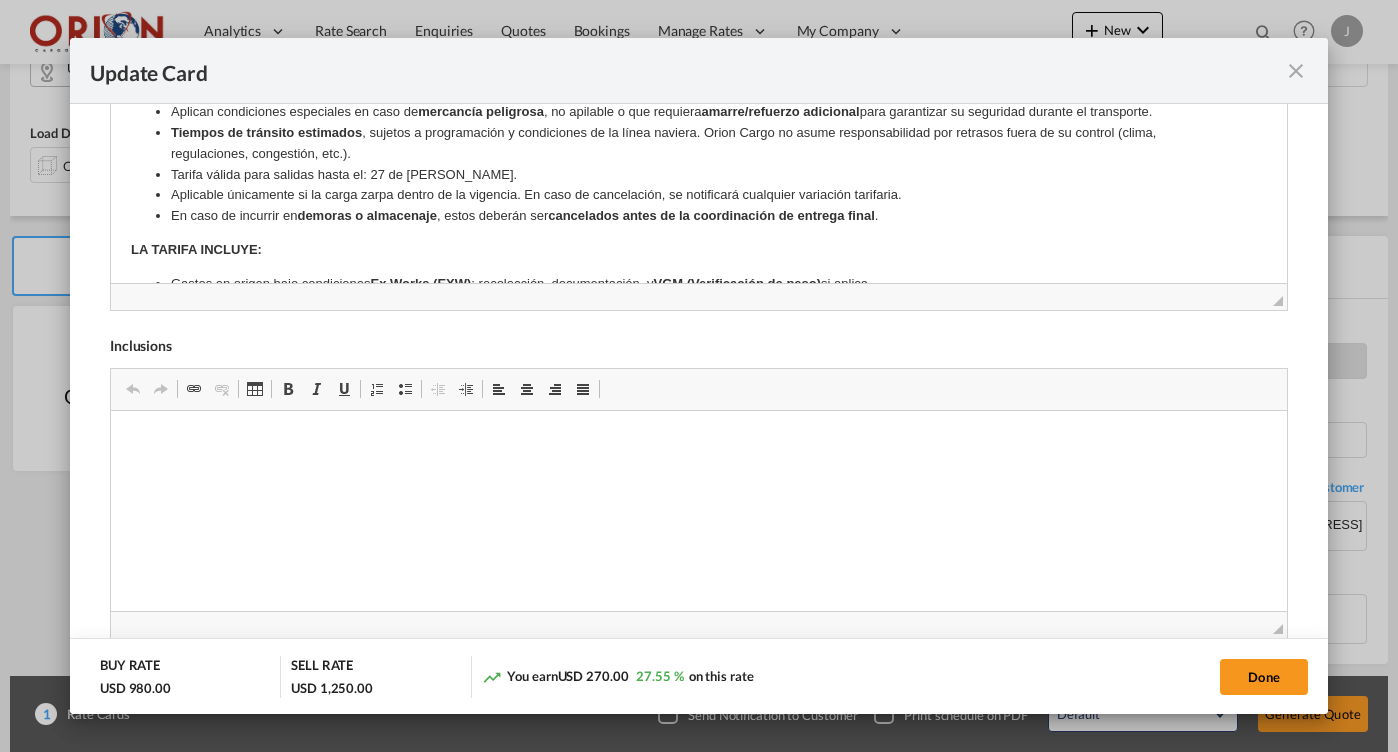 click on "En caso de incurrir en  demoras o almacenaje , estos deberán ser  cancelados antes de la coordinación de entrega final ." at bounding box center [698, 216] 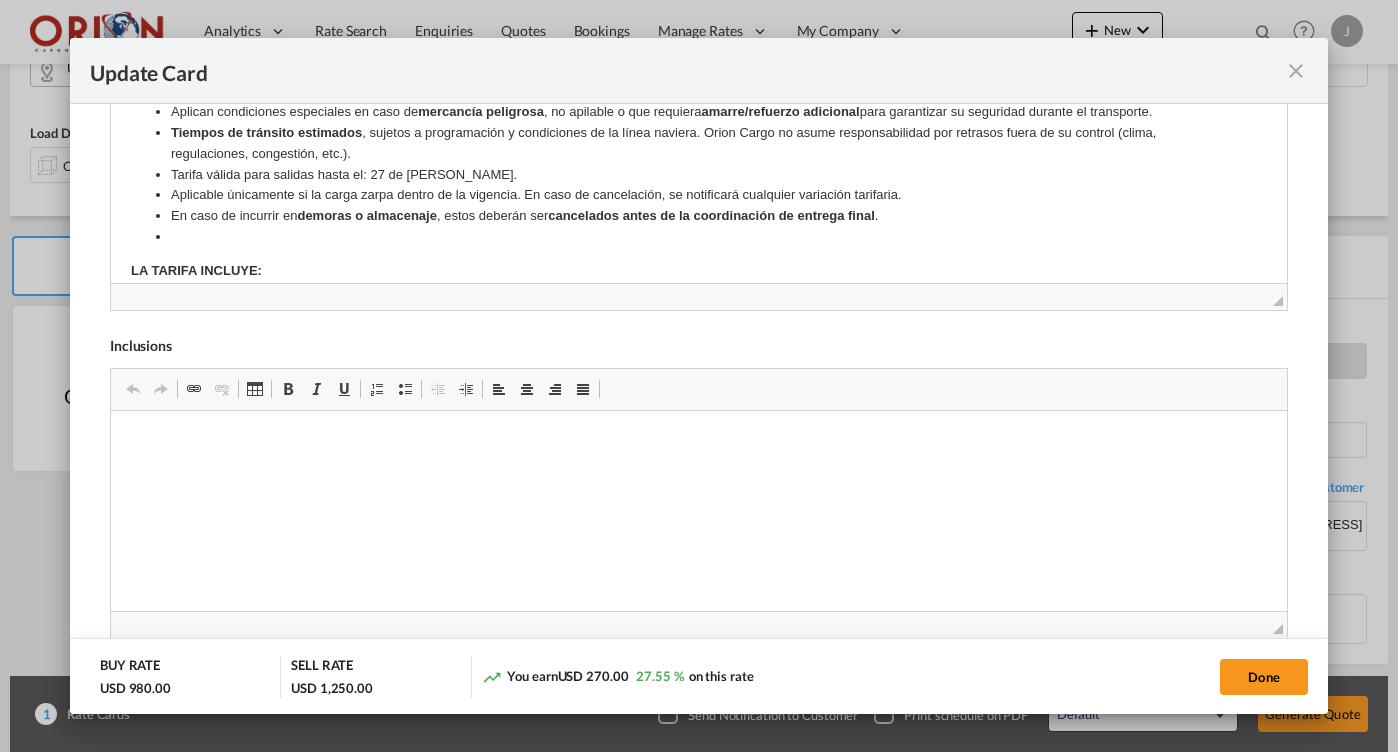 type 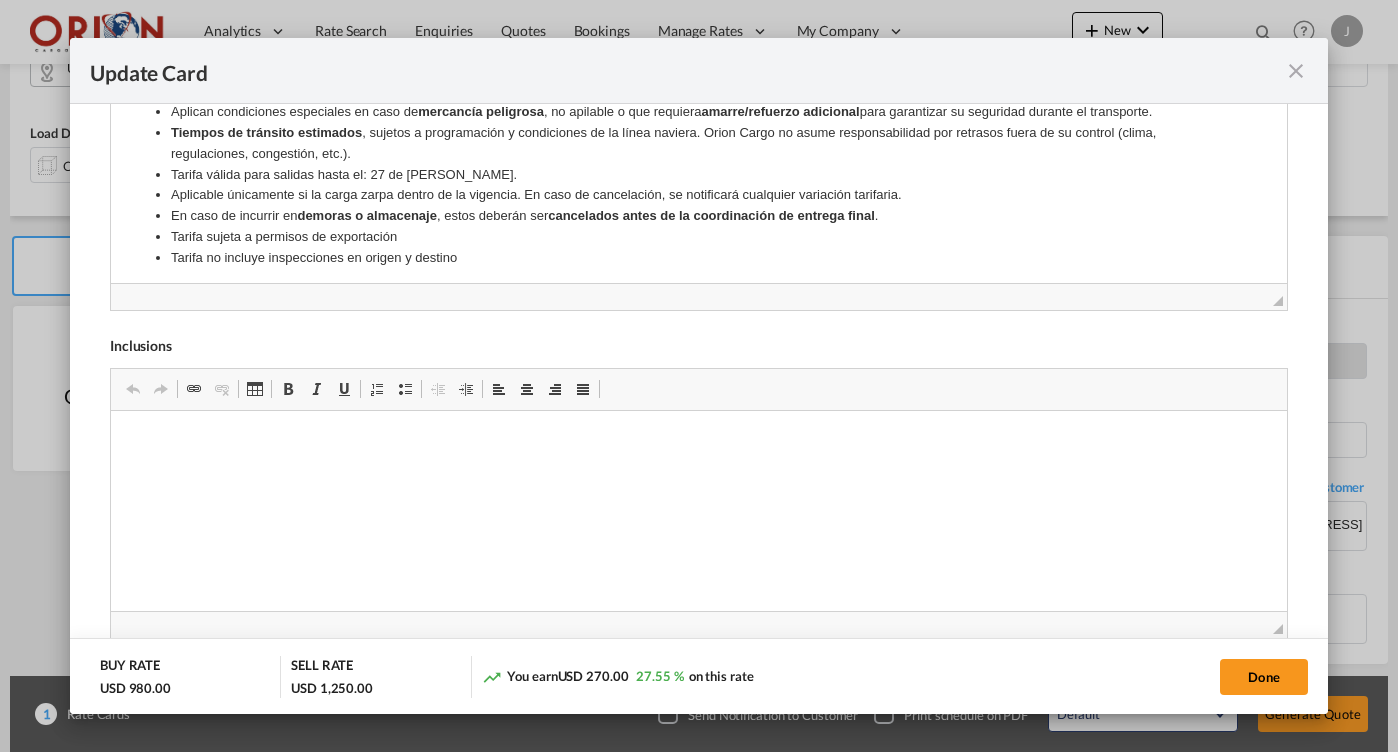 click on "Tarifa no incluye inspecciones en origen y destino" at bounding box center [698, 258] 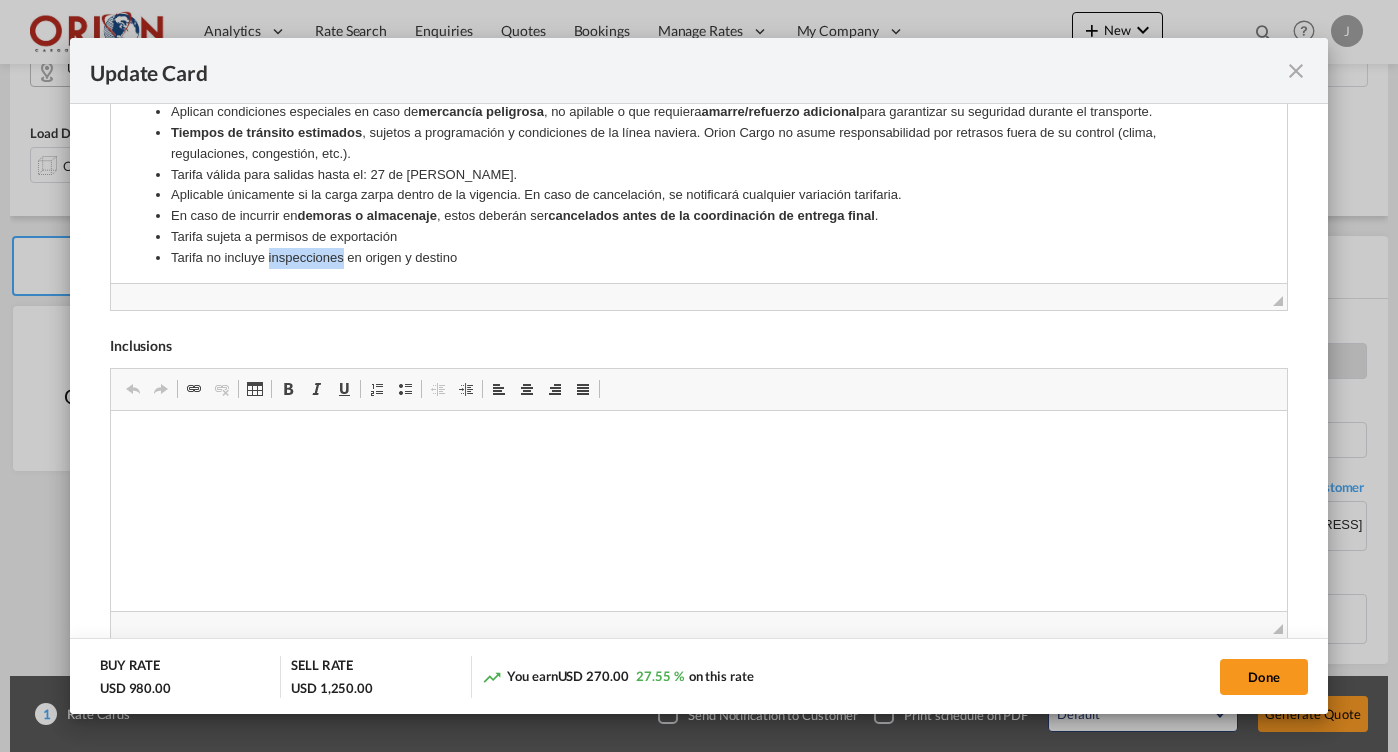 click on "Tarifa no incluye inspecciones en origen y destino" at bounding box center [698, 258] 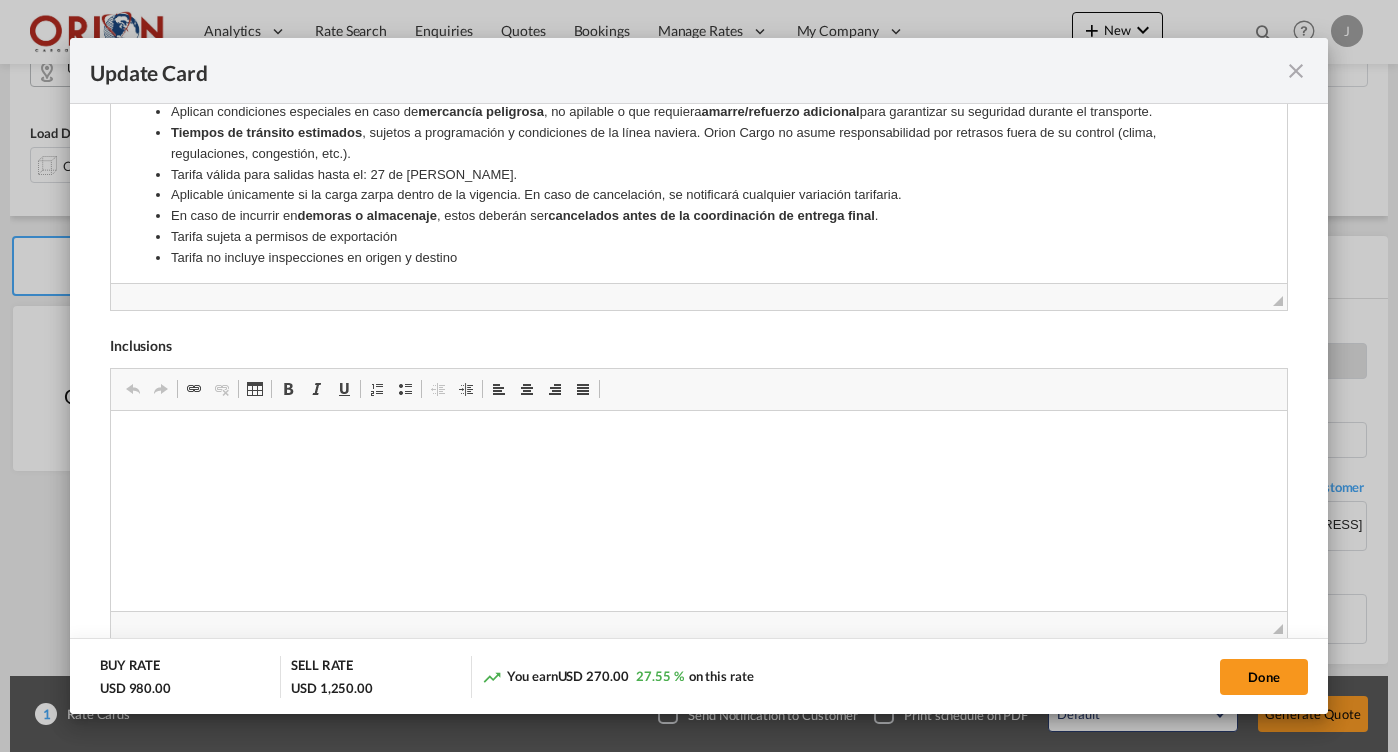 click on "Tarifa no incluye inspecciones en origen y destino" at bounding box center [698, 258] 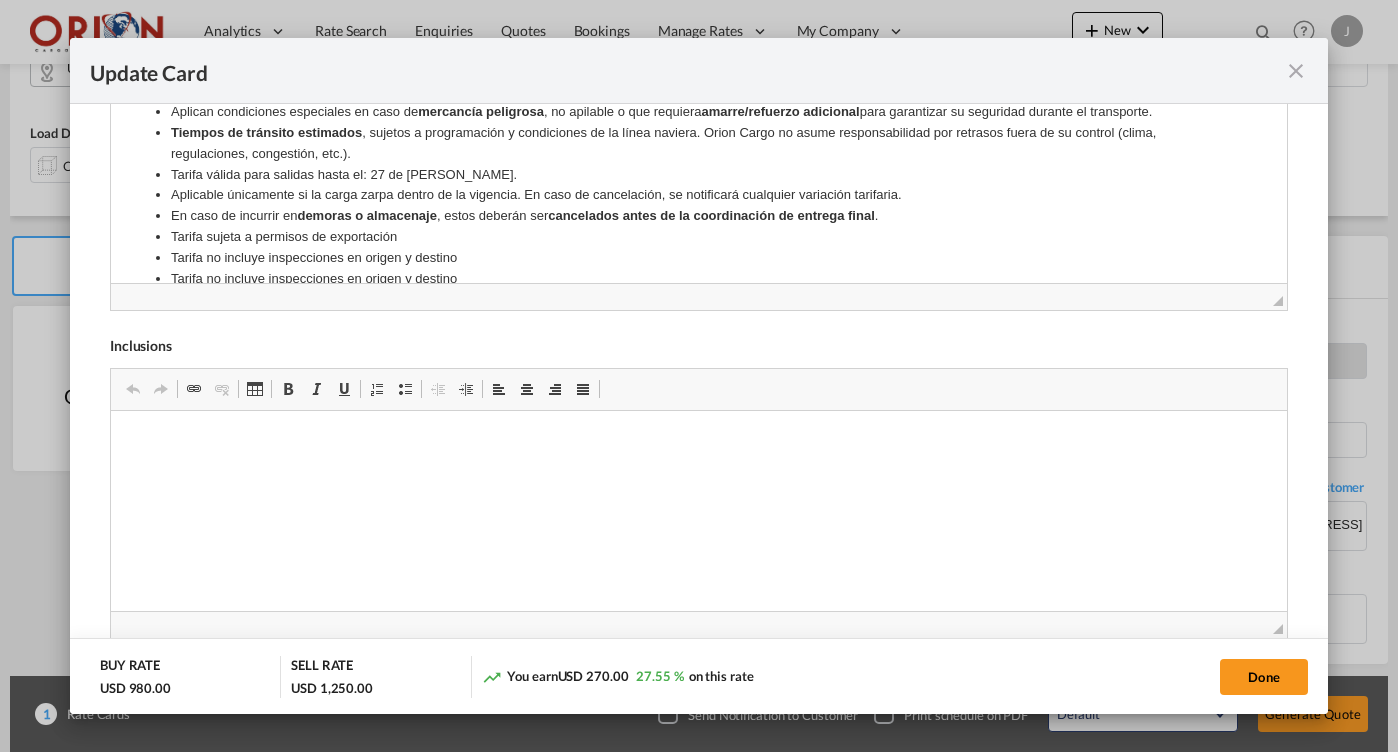 click on "Tarifa no incluye inspecciones en origen y destino" at bounding box center [698, 279] 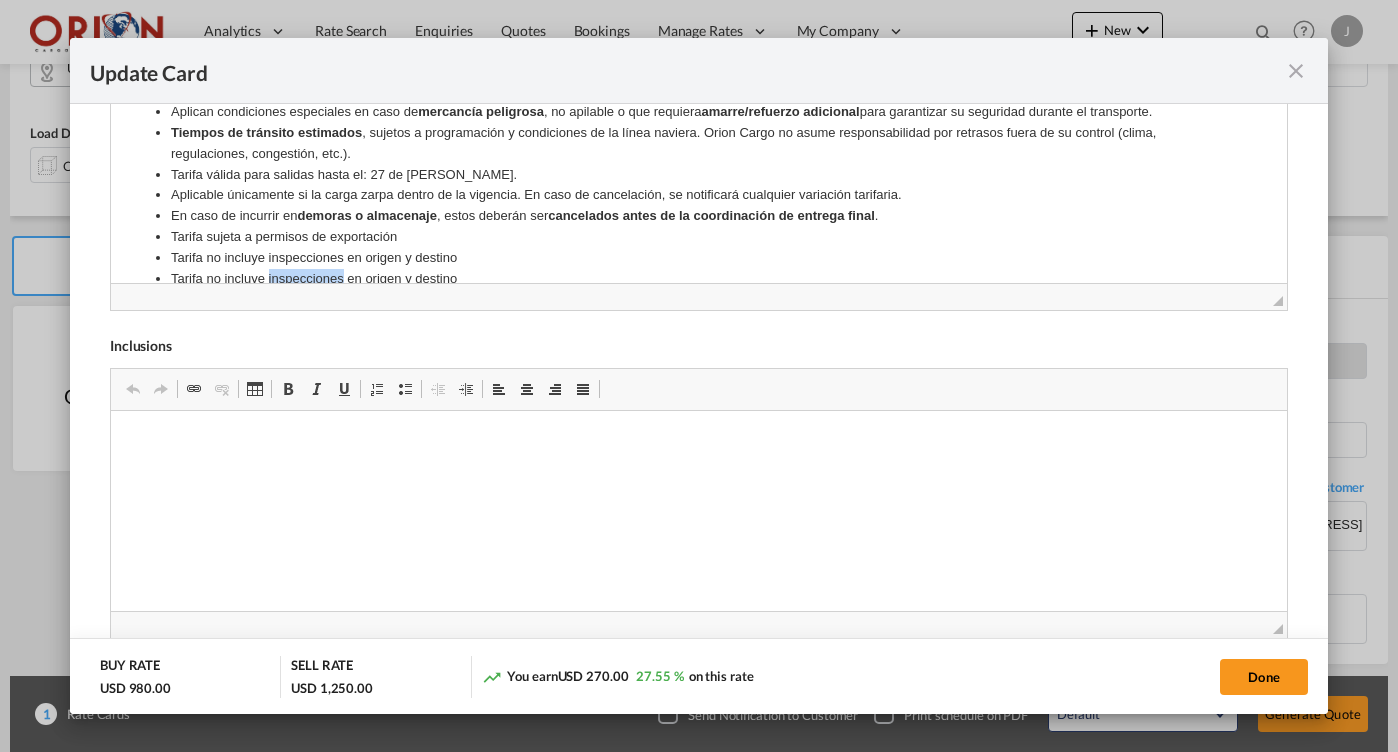 click on "Tarifa no incluye inspecciones en origen y destino" at bounding box center [698, 279] 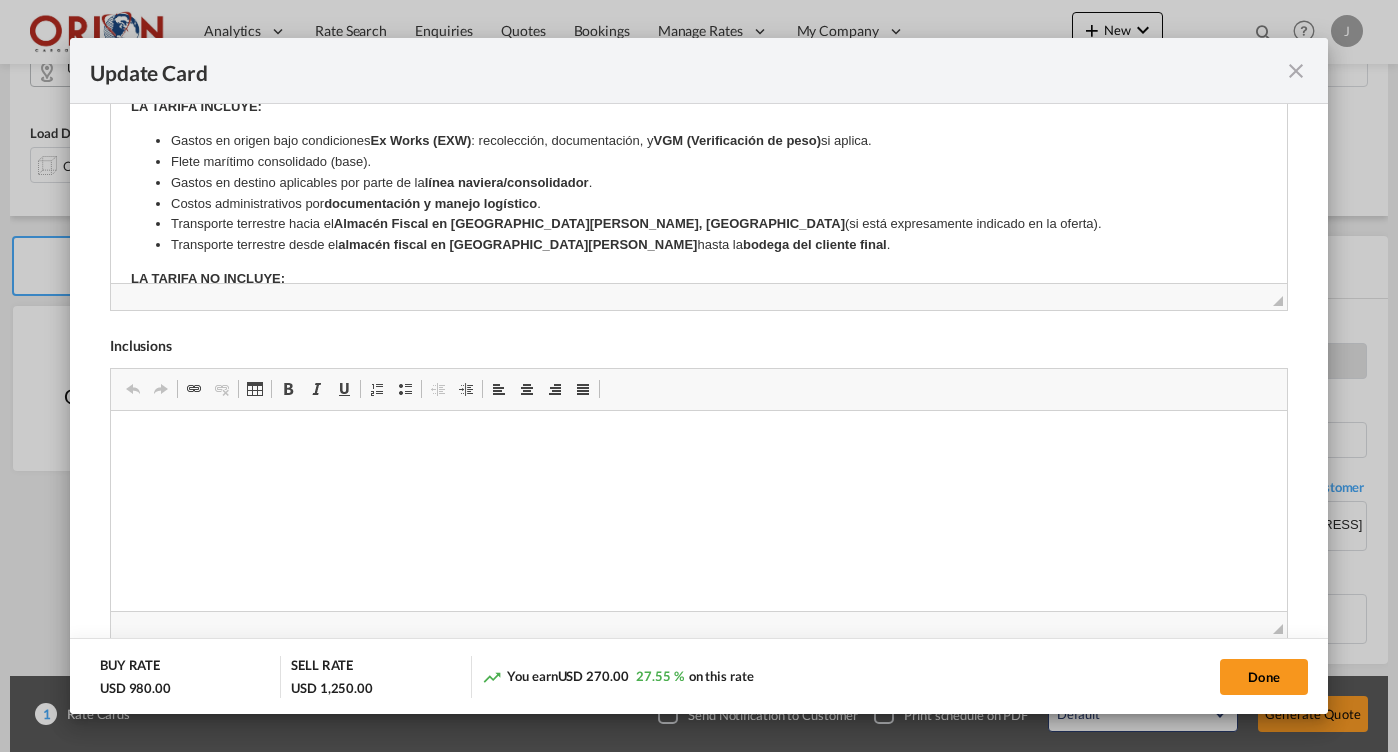 scroll, scrollTop: 340, scrollLeft: 0, axis: vertical 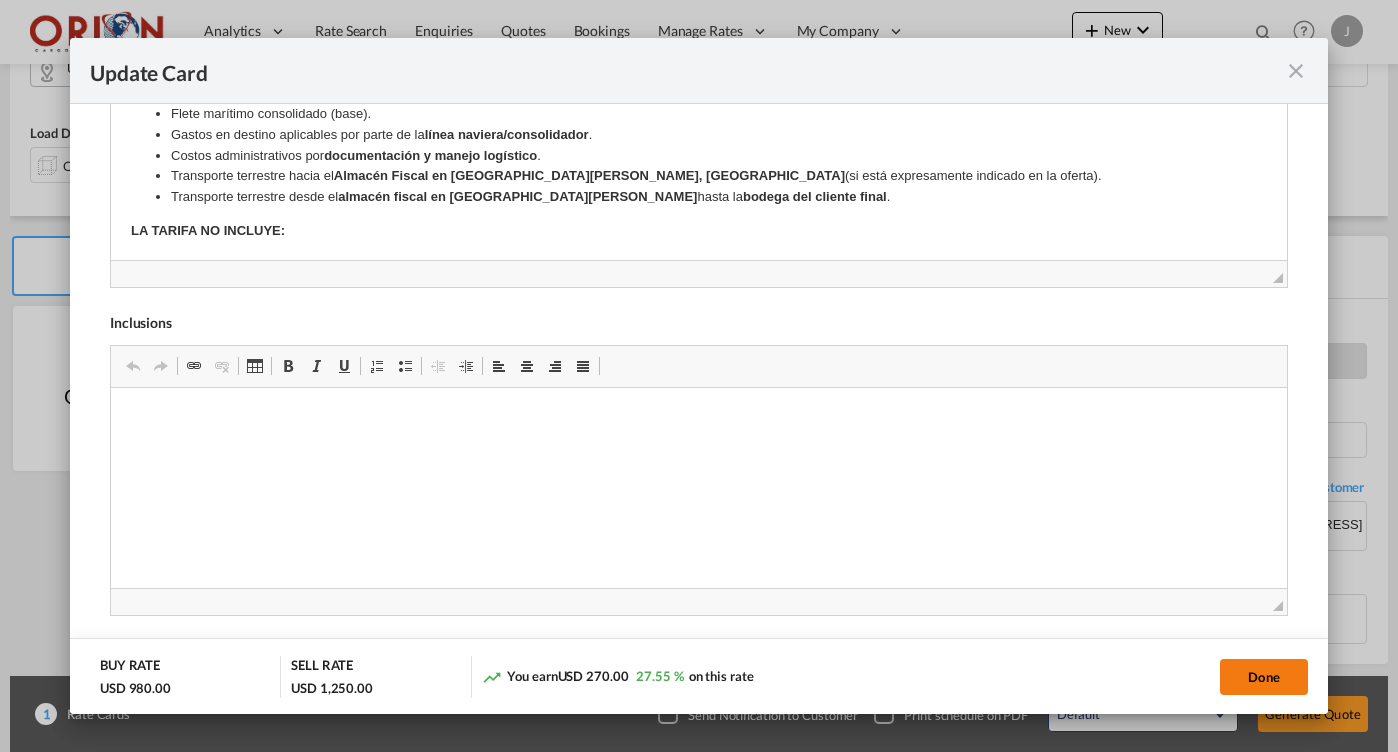 click on "Done" 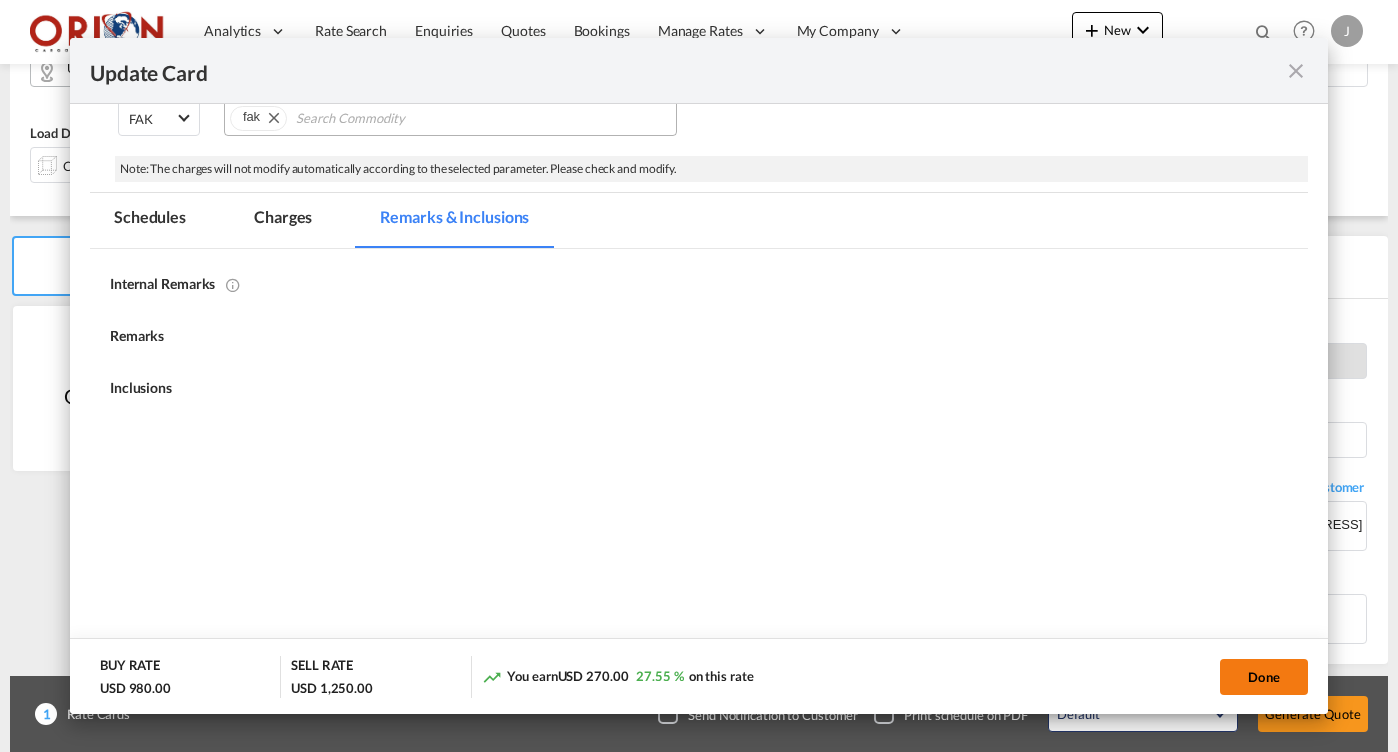 scroll, scrollTop: 367, scrollLeft: 0, axis: vertical 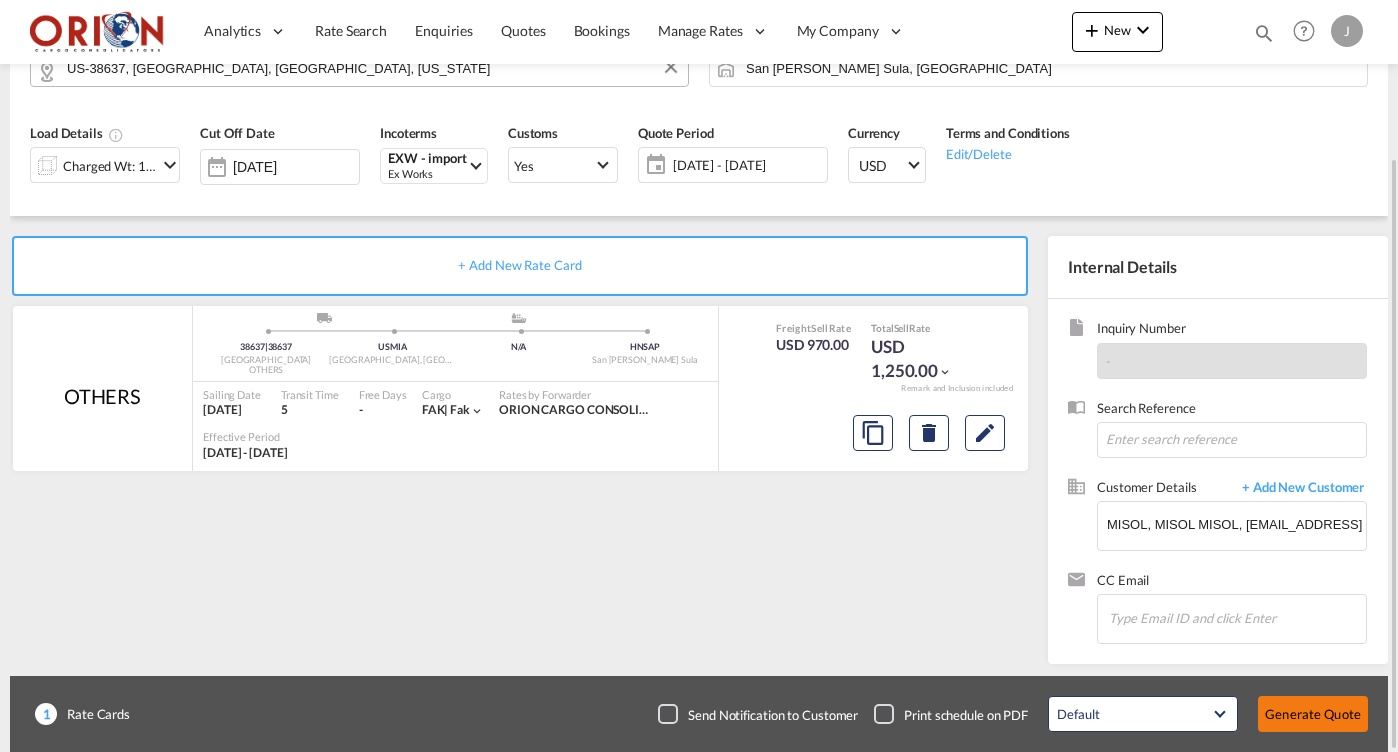 click on "Generate Quote" at bounding box center [1313, 714] 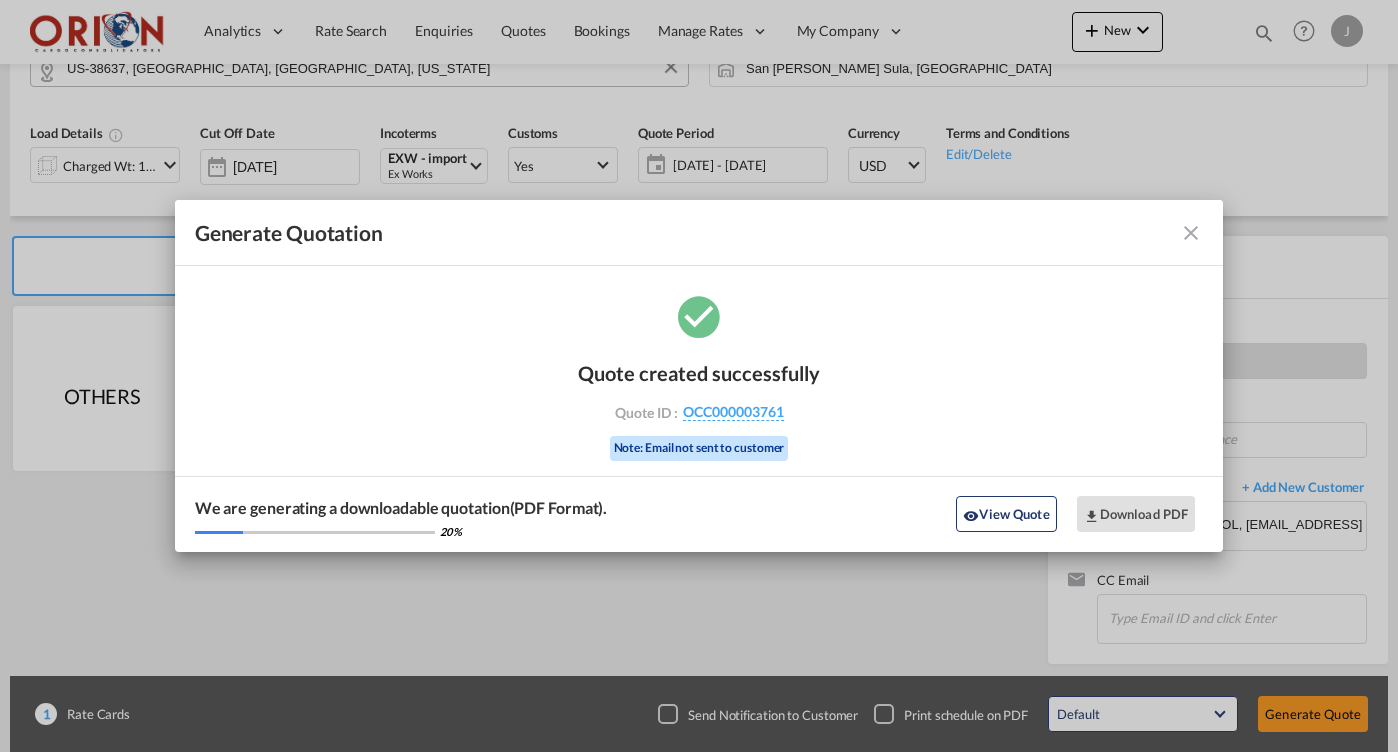 click at bounding box center (1191, 233) 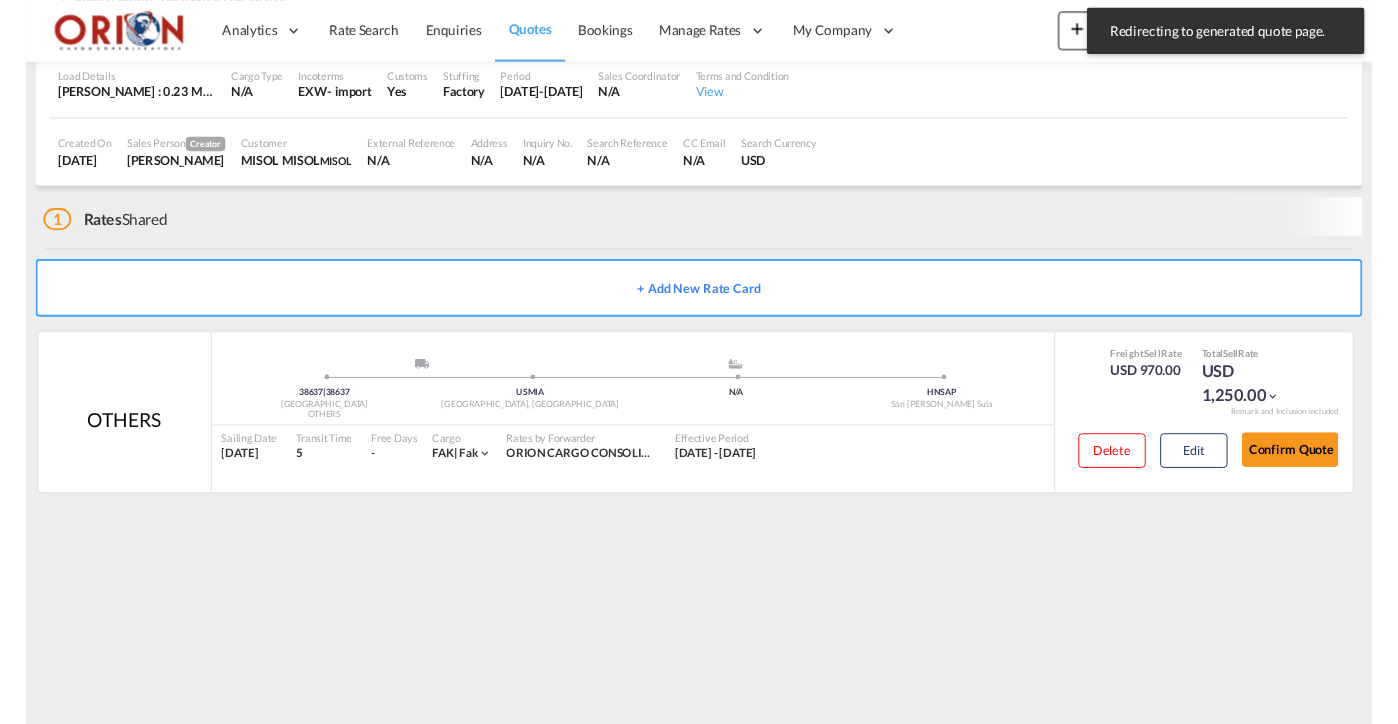 scroll, scrollTop: 0, scrollLeft: 0, axis: both 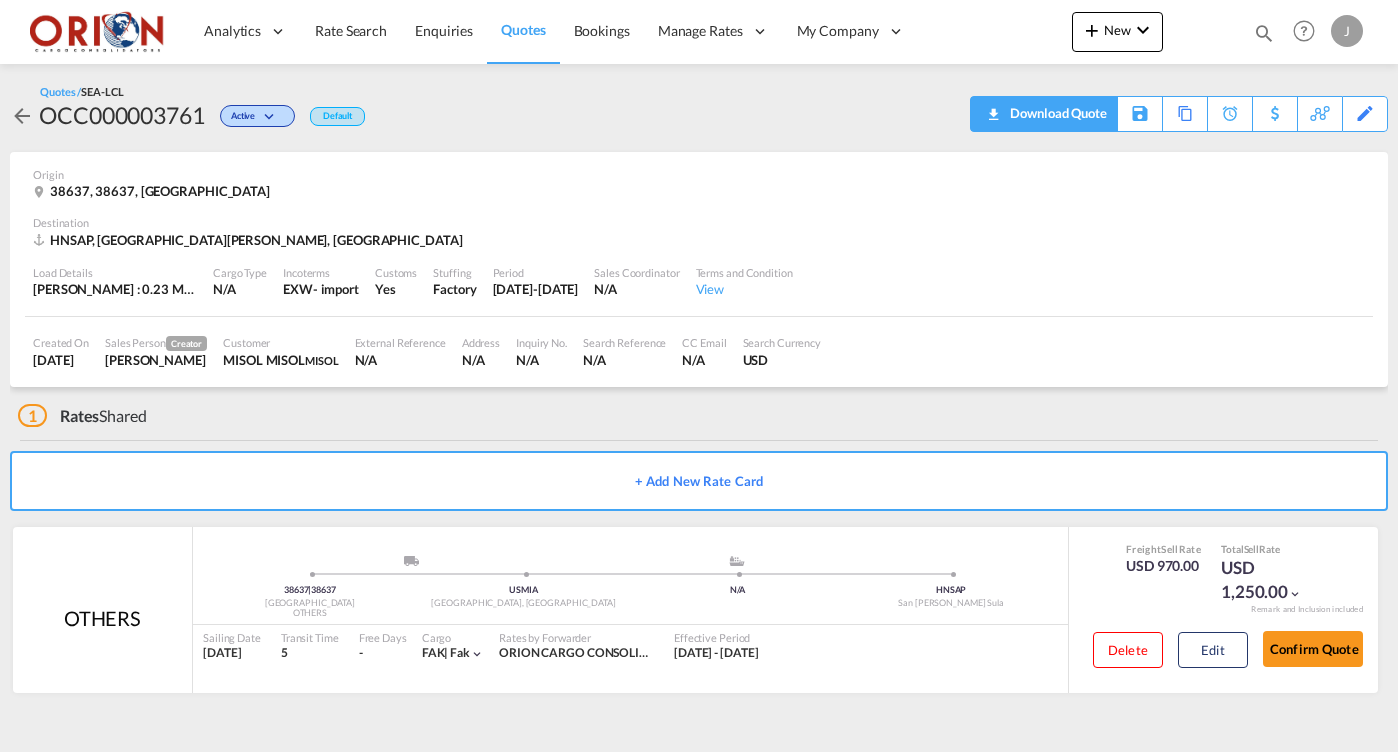 click on "Download Quote" at bounding box center (1056, 113) 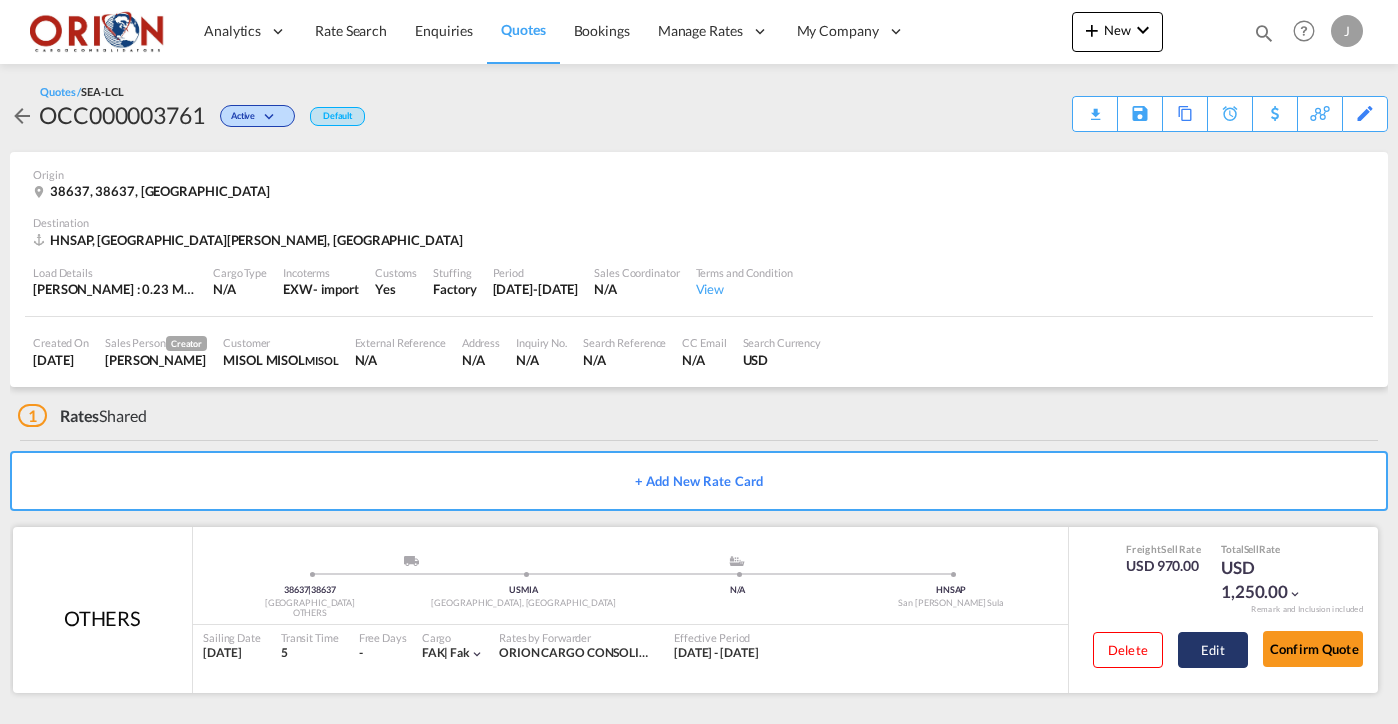 click on "Edit" at bounding box center [1213, 650] 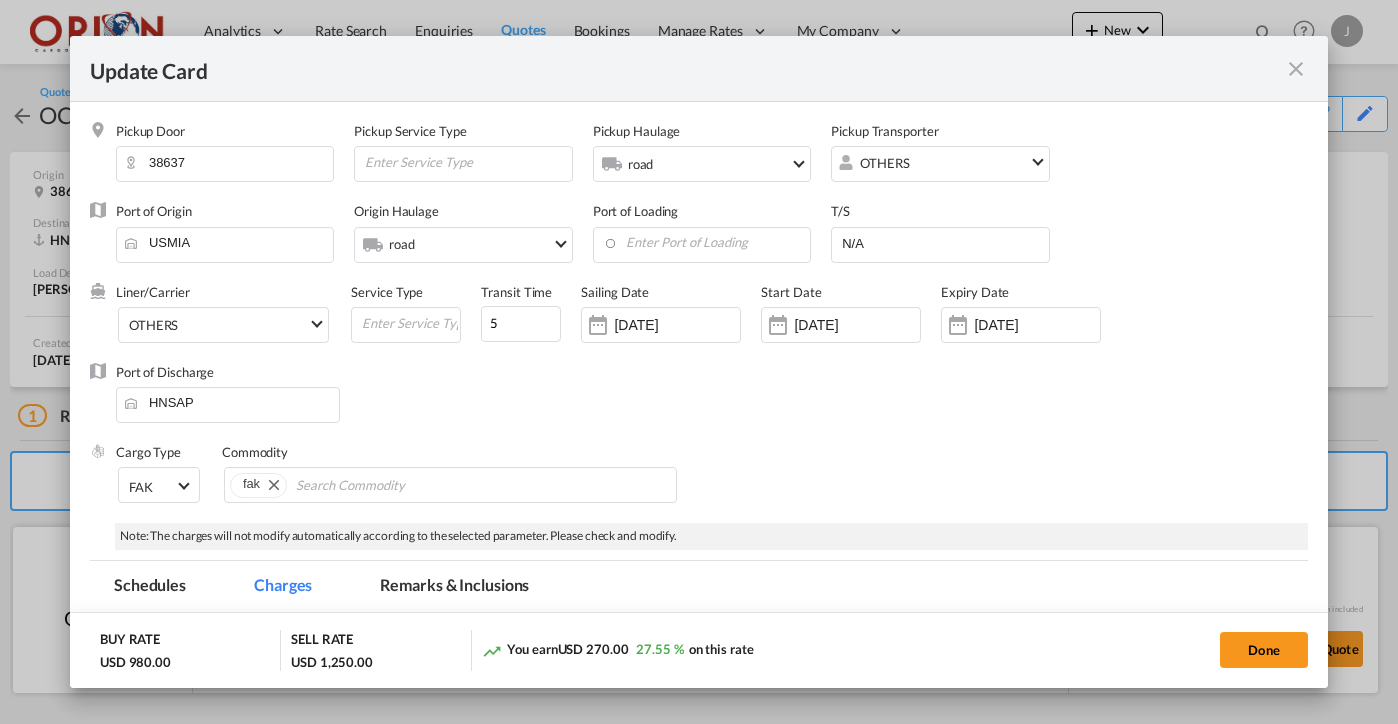 scroll, scrollTop: 0, scrollLeft: 0, axis: both 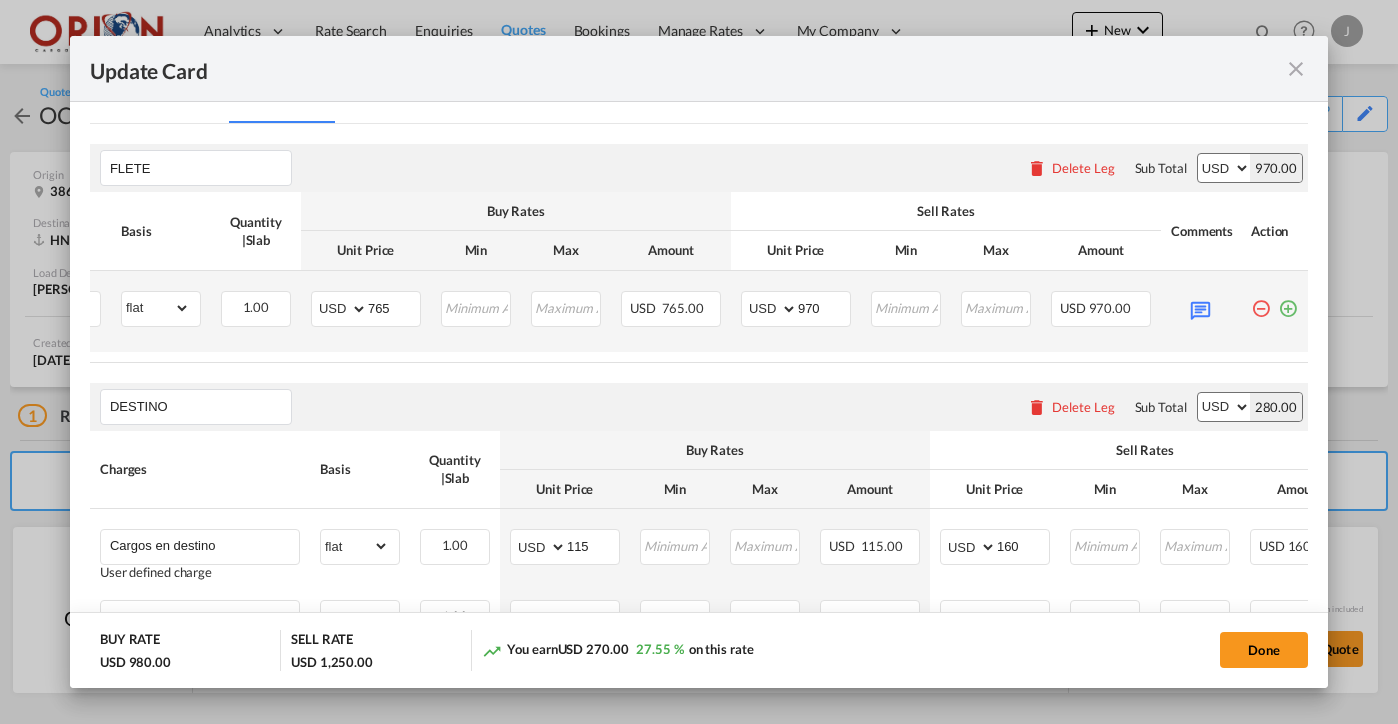 click at bounding box center (1288, 301) 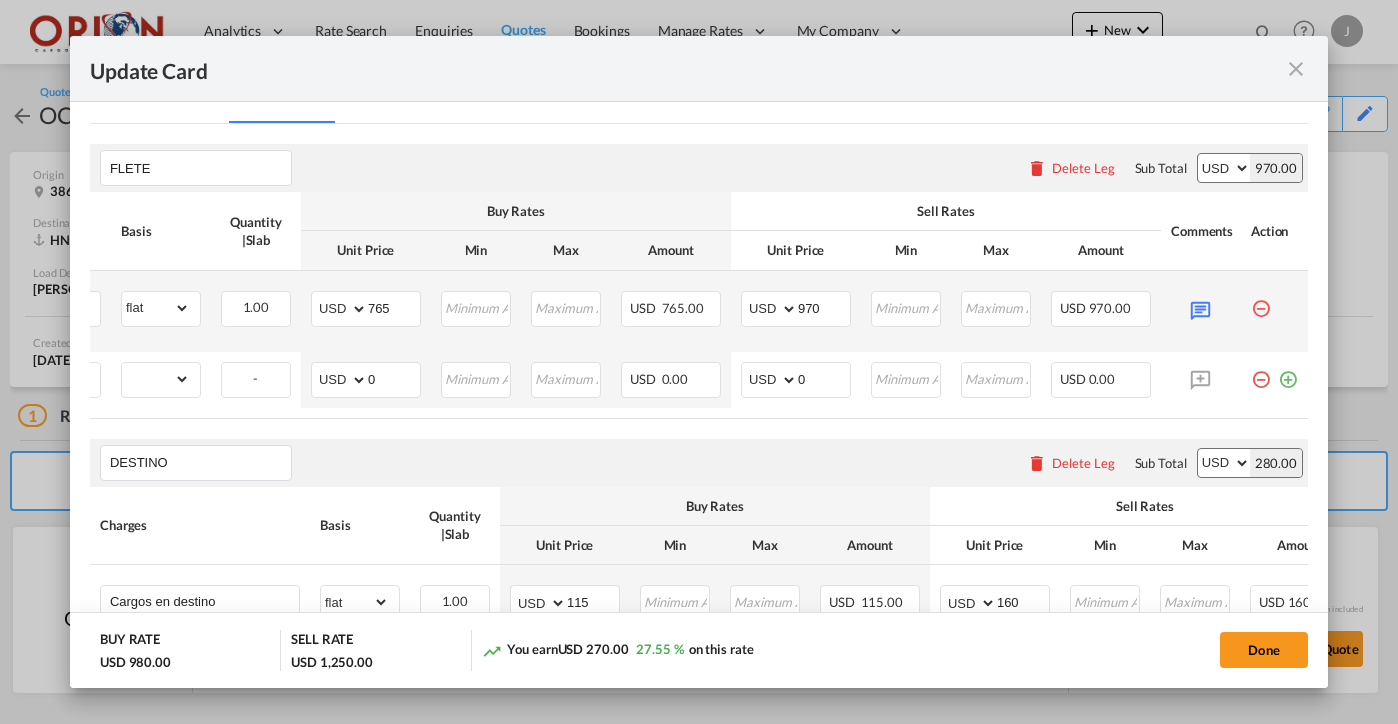 scroll, scrollTop: 0, scrollLeft: 0, axis: both 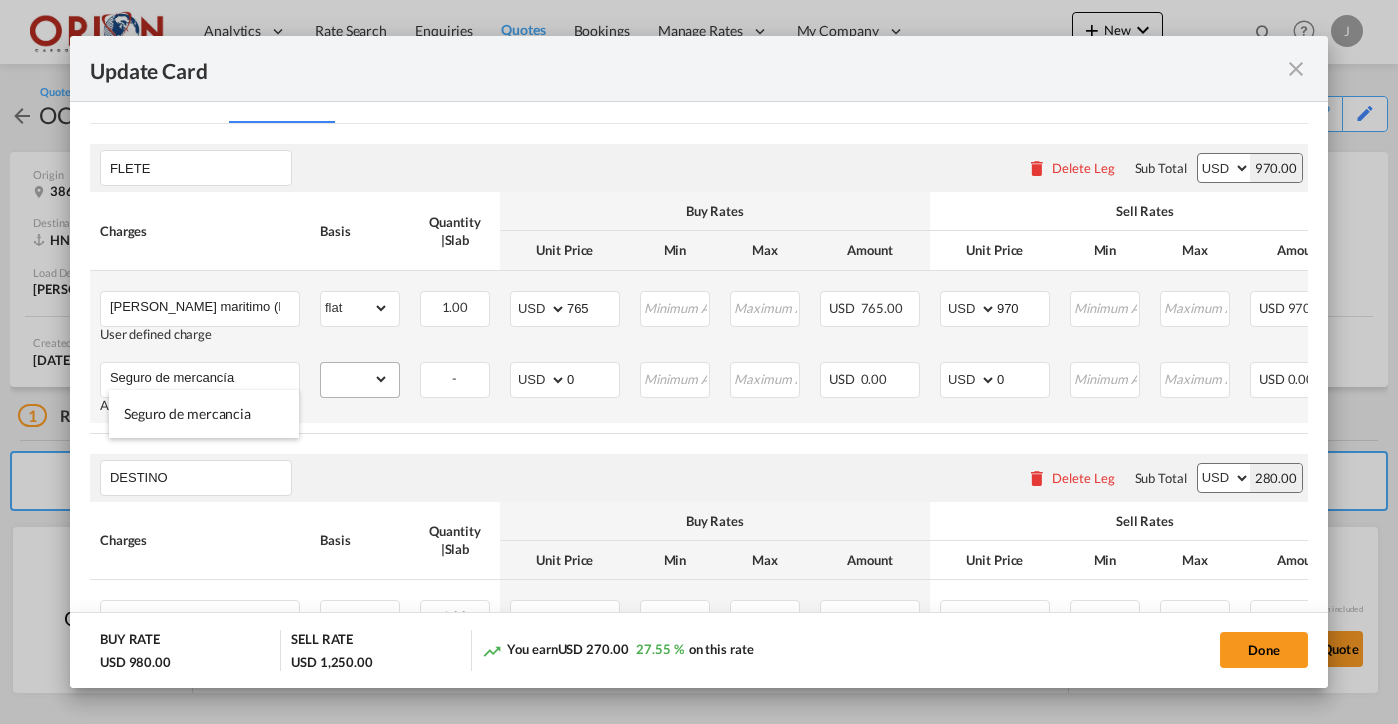 type on "Seguro de mercancía" 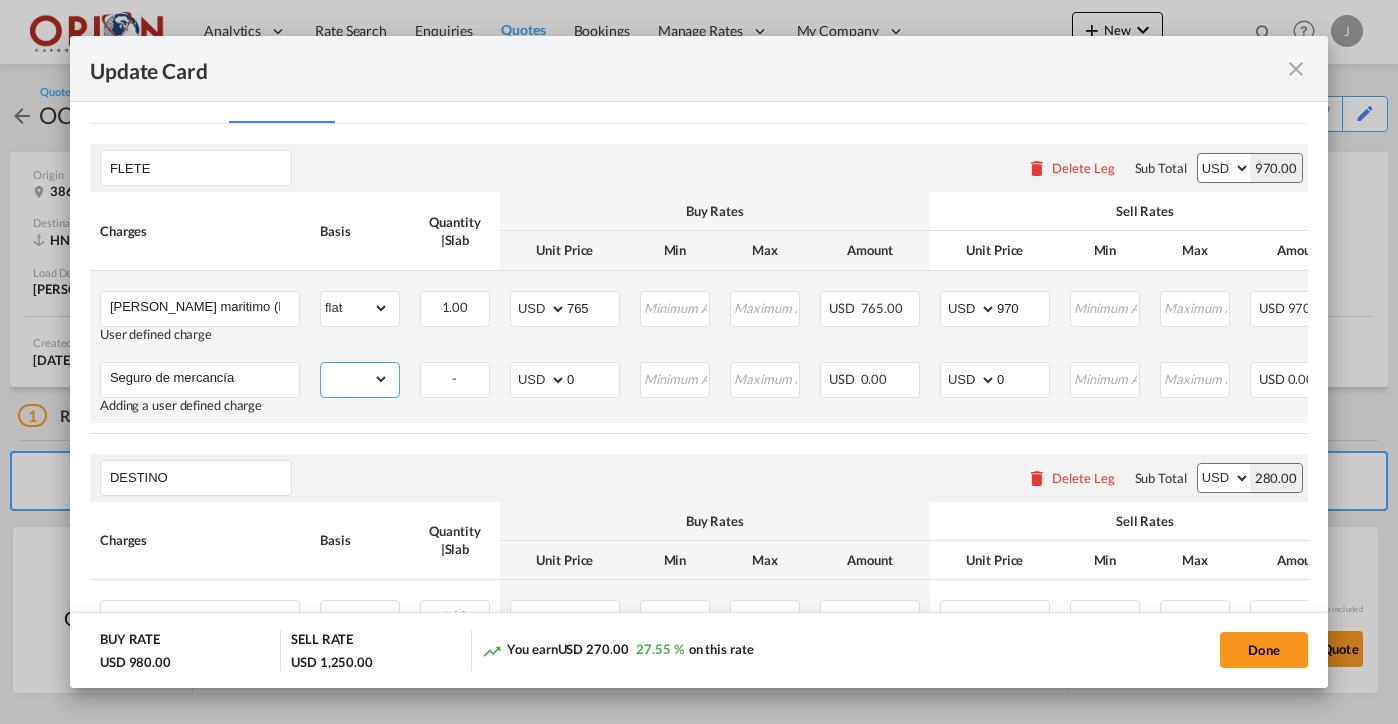 select on "per_invoice" 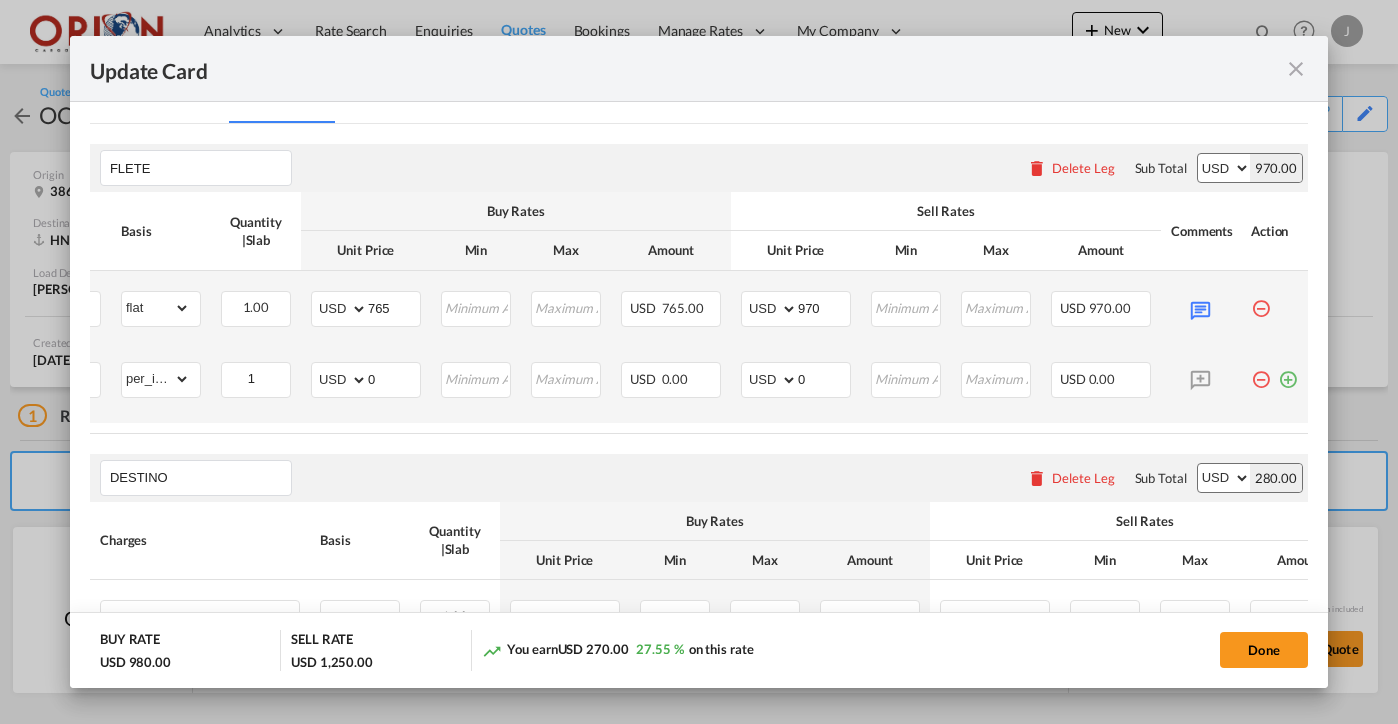click at bounding box center (1274, 387) 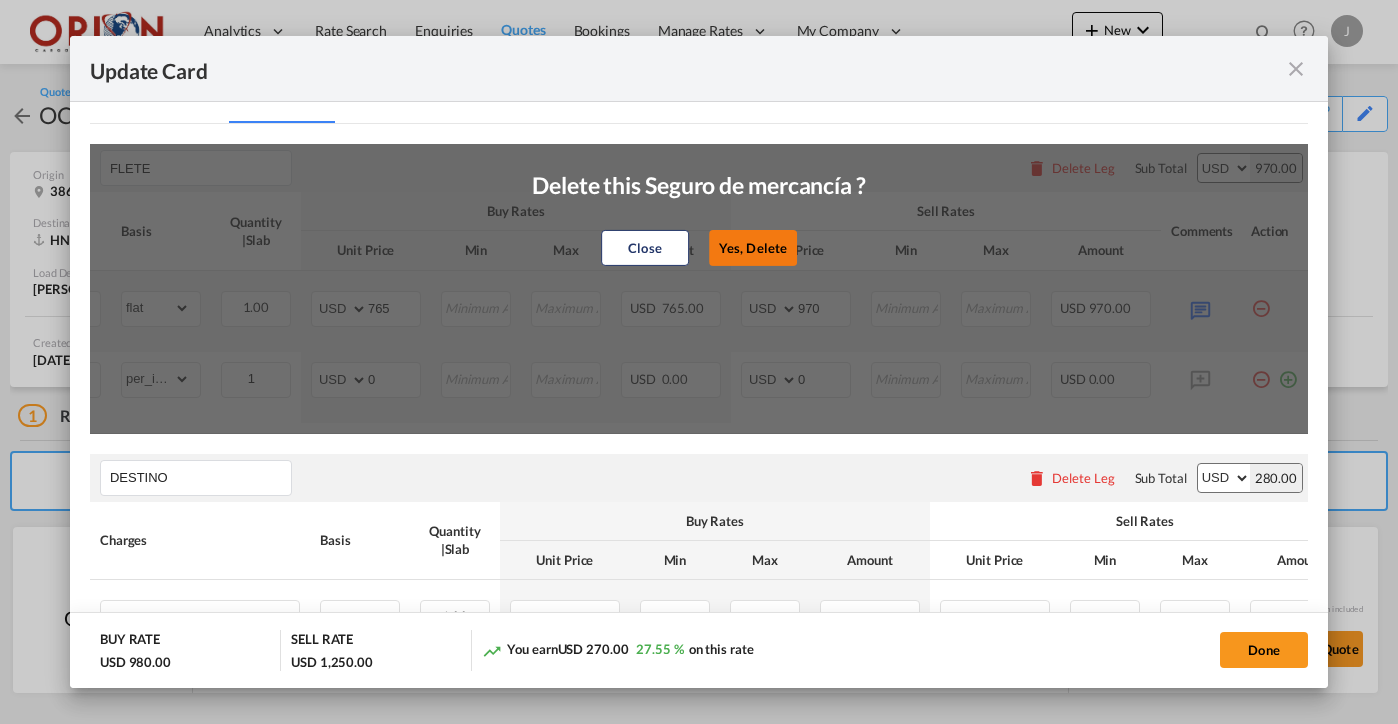 click on "Yes, Delete" at bounding box center (753, 248) 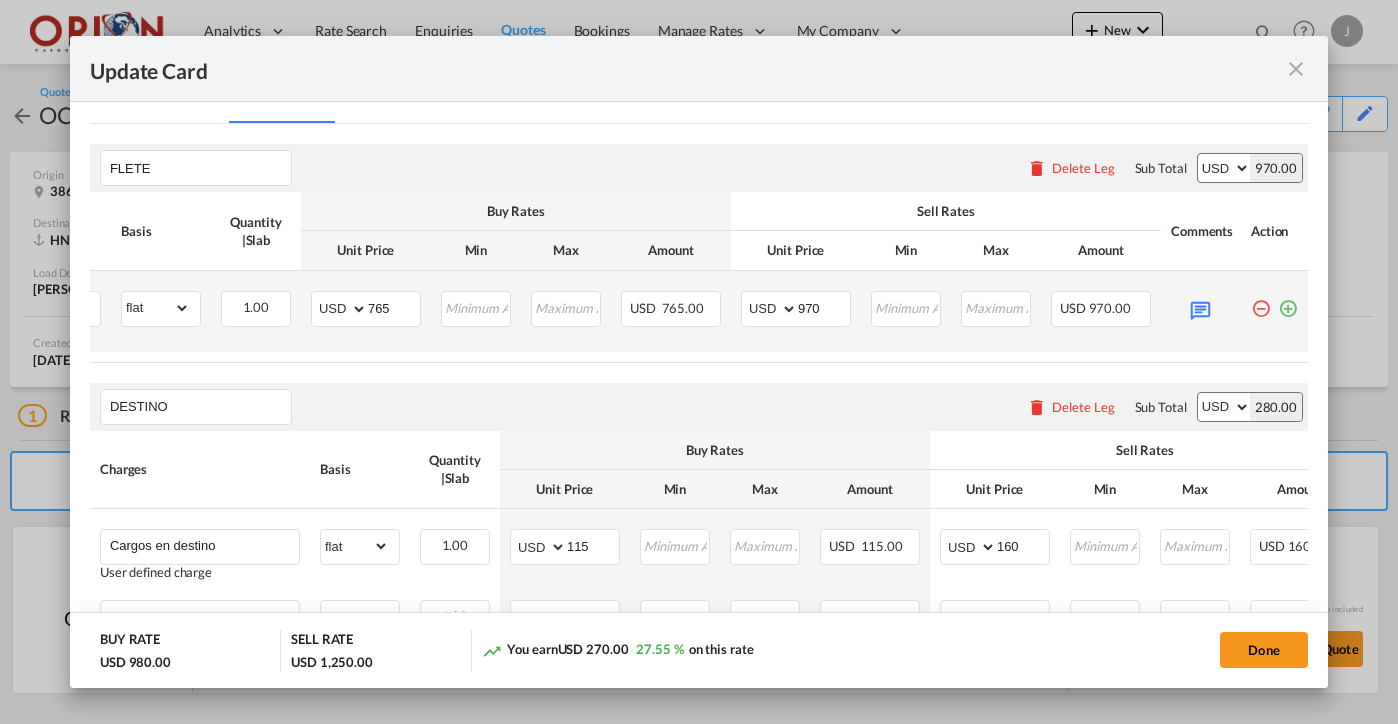 click at bounding box center (1296, 69) 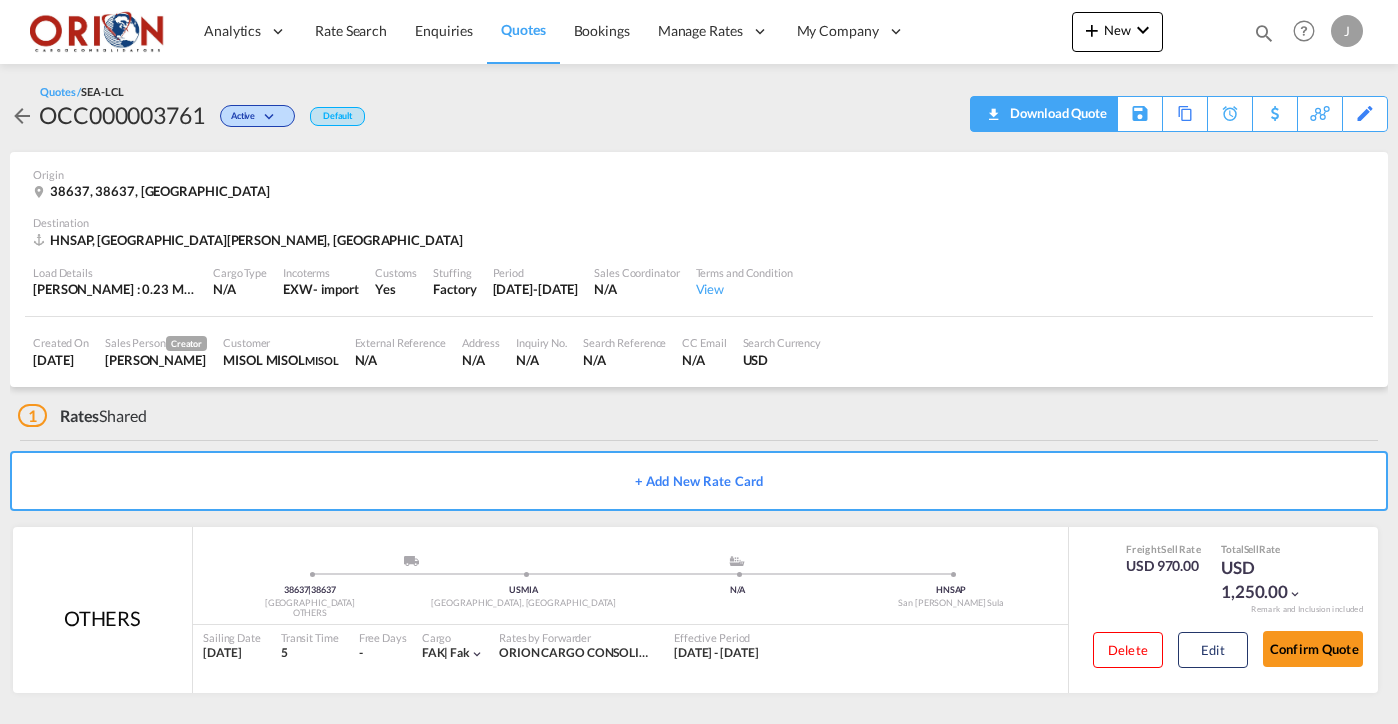 click on "Download Quote" at bounding box center (1056, 113) 